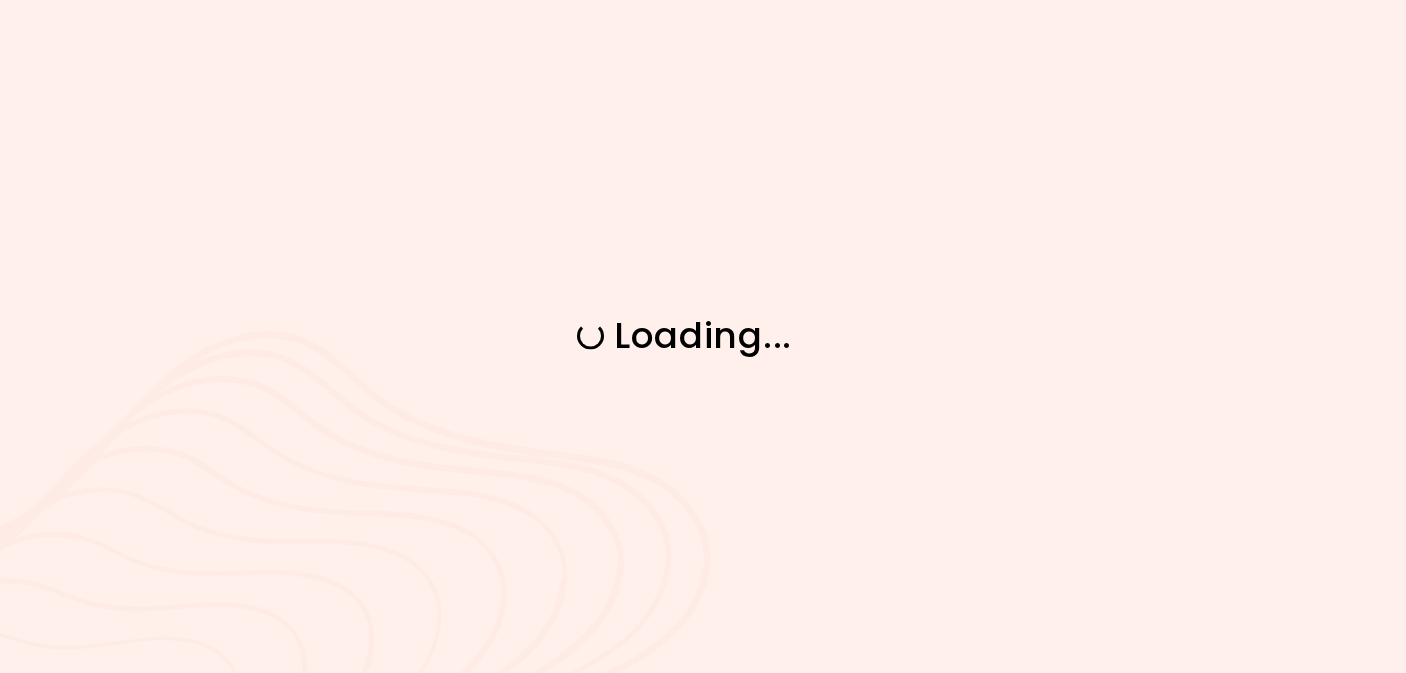 scroll, scrollTop: 0, scrollLeft: 0, axis: both 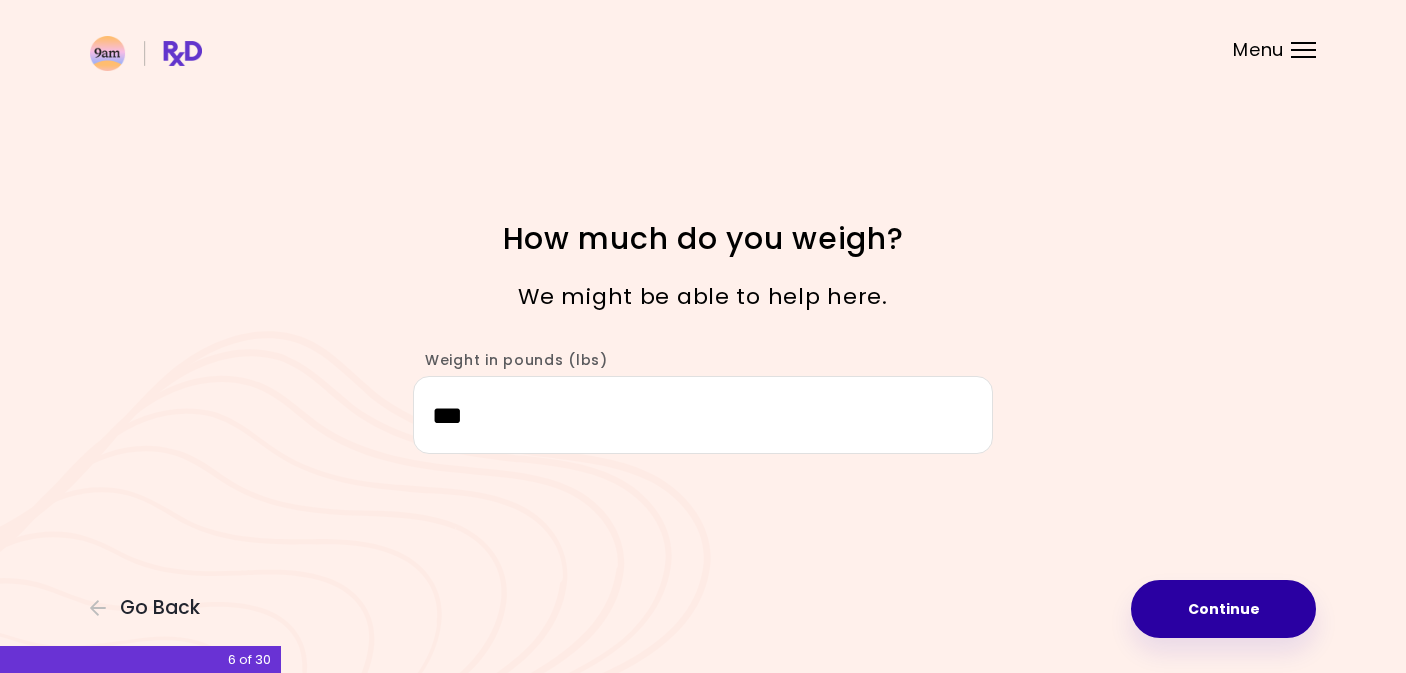 type on "***" 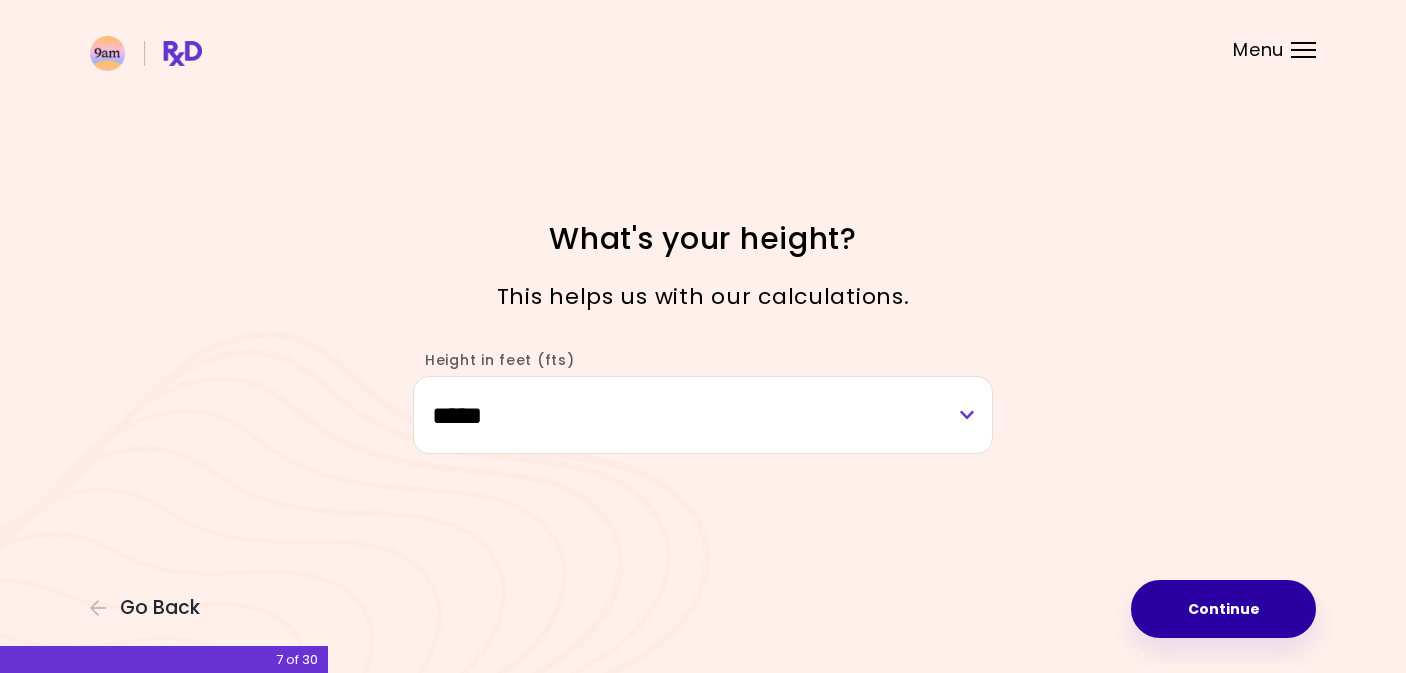 click on "Continue" at bounding box center (1223, 609) 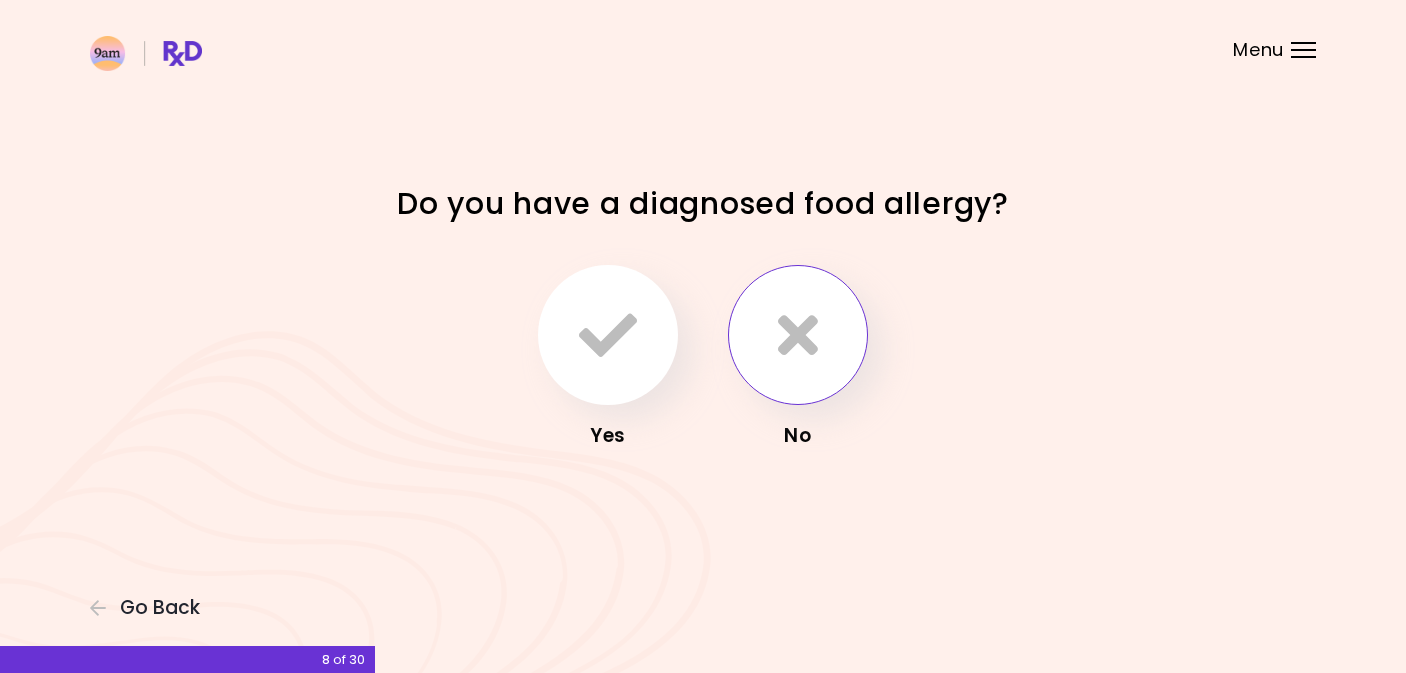 click at bounding box center (798, 335) 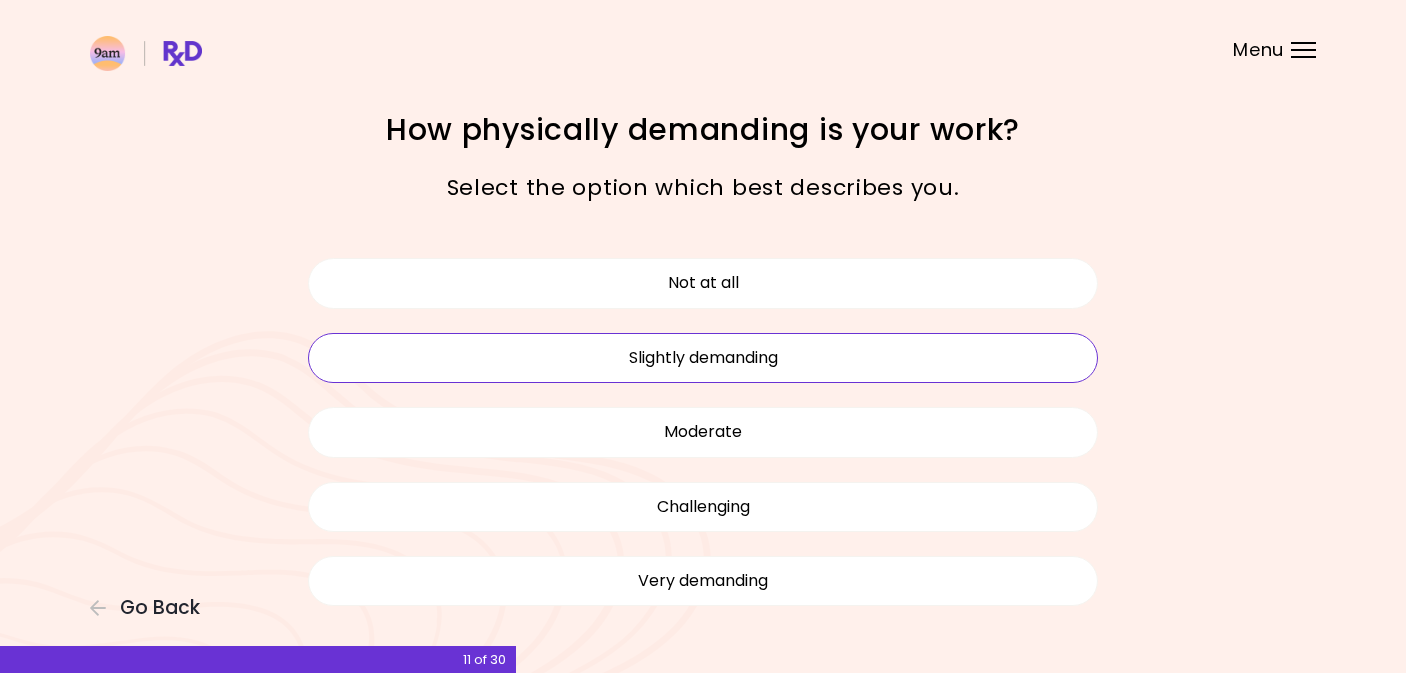 click on "Slightly demanding" at bounding box center (703, 358) 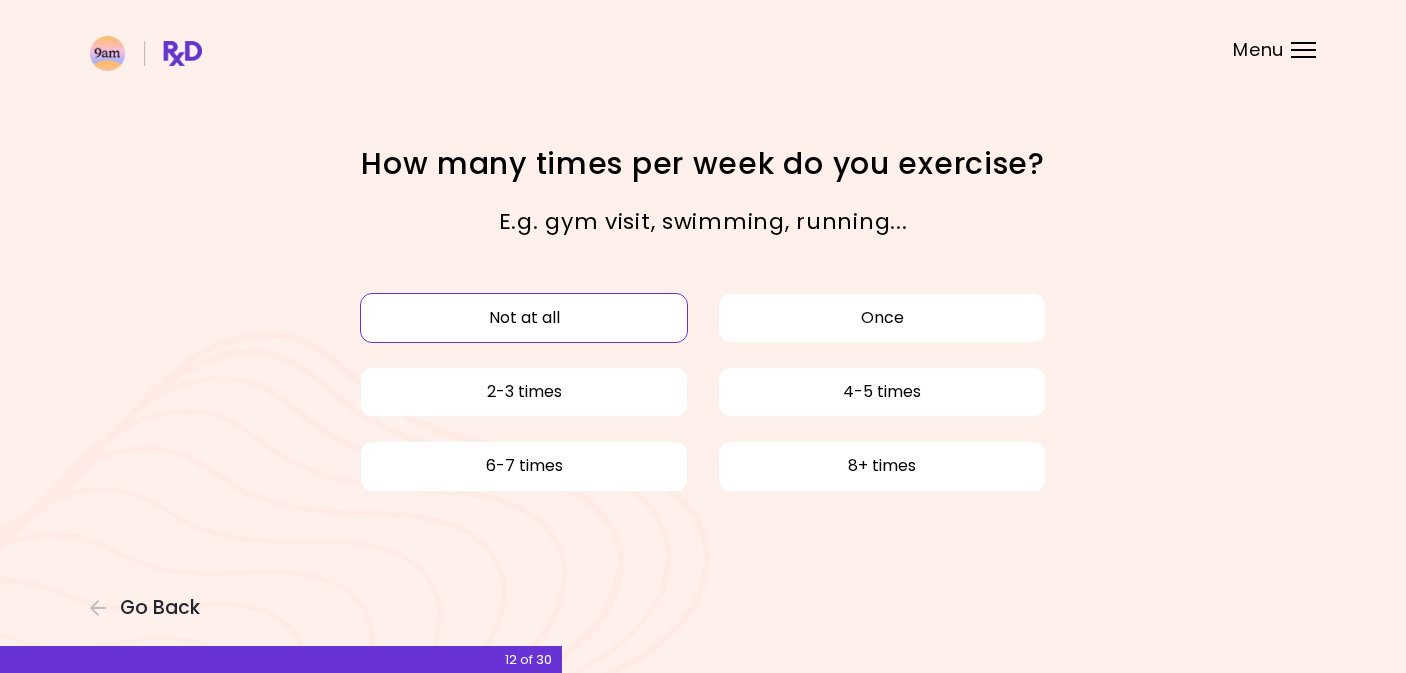click on "Not at all" at bounding box center [524, 318] 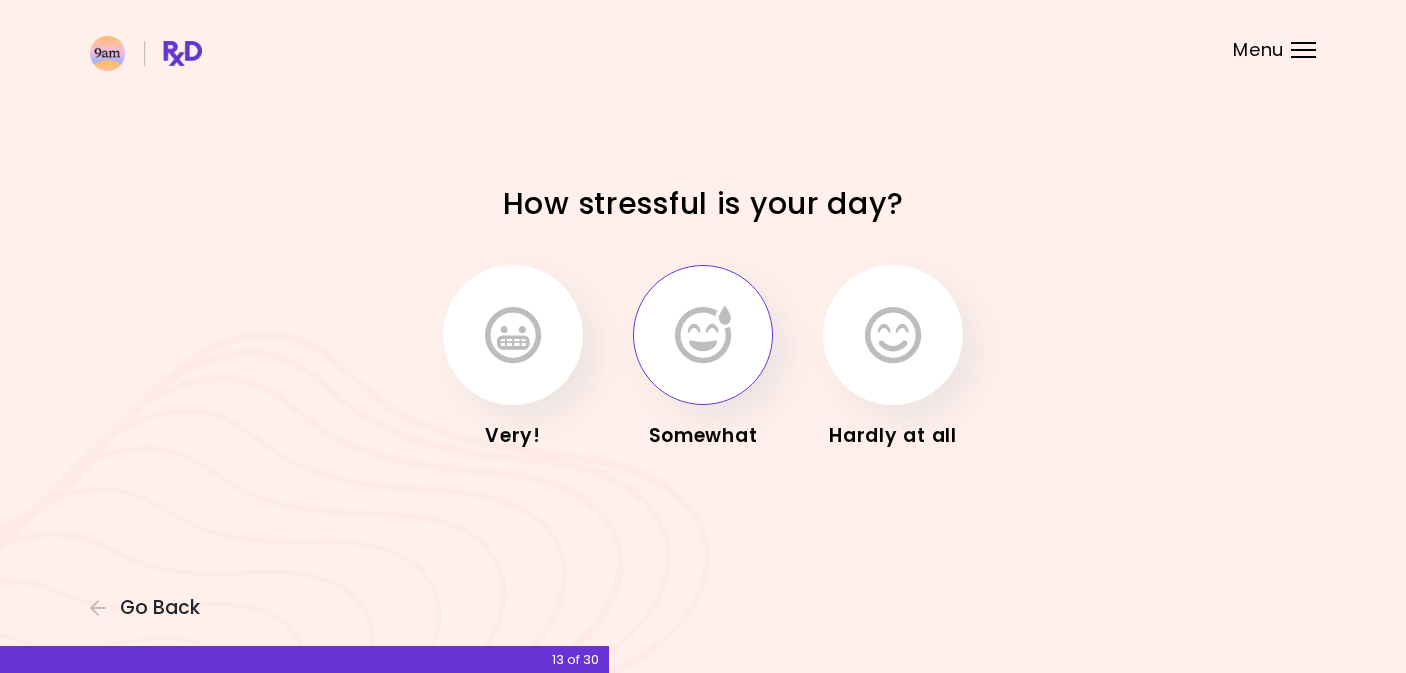 click at bounding box center (703, 335) 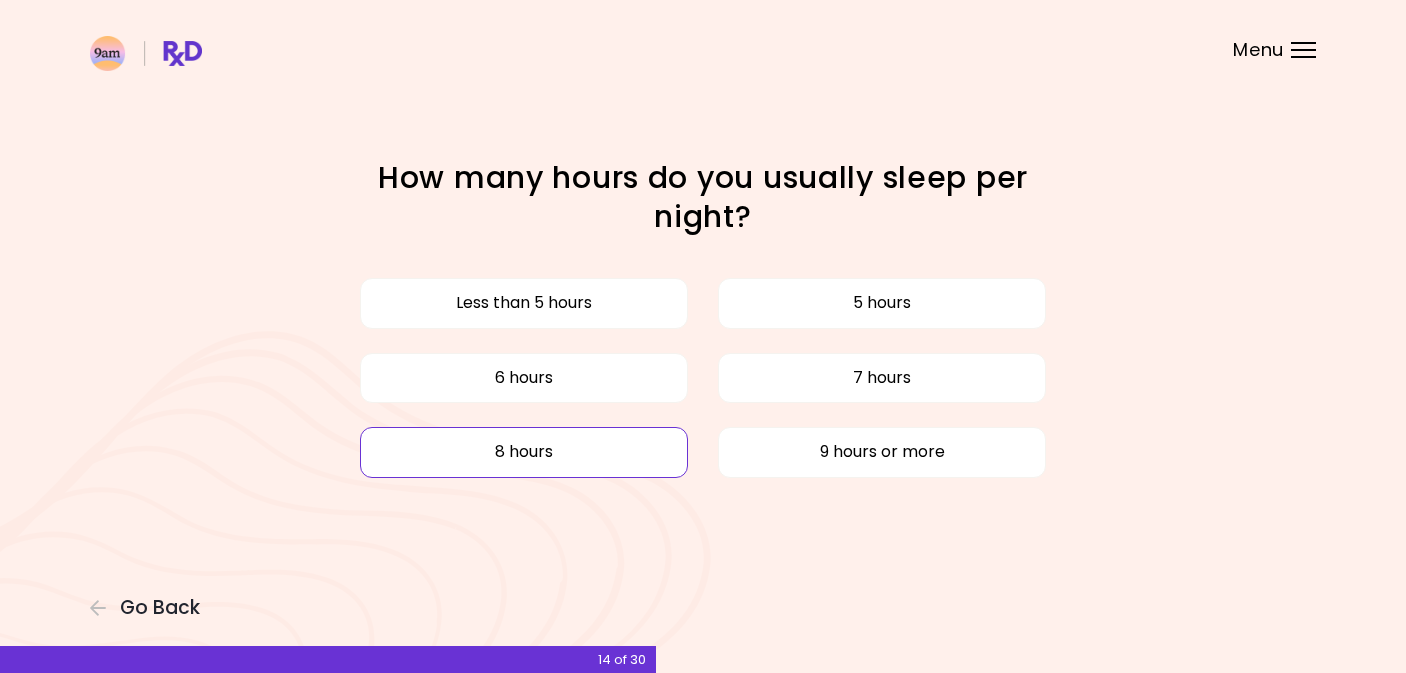 click on "8 hours" at bounding box center (524, 452) 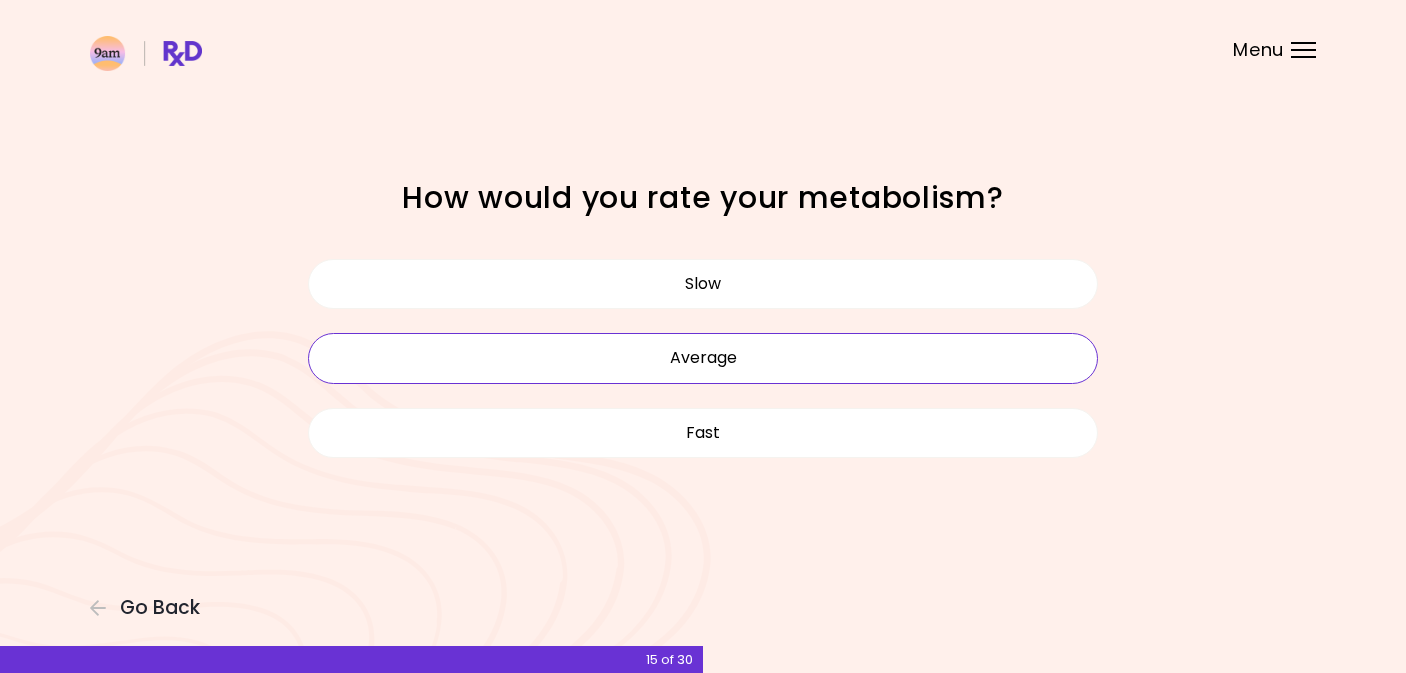 click on "Average" at bounding box center [703, 358] 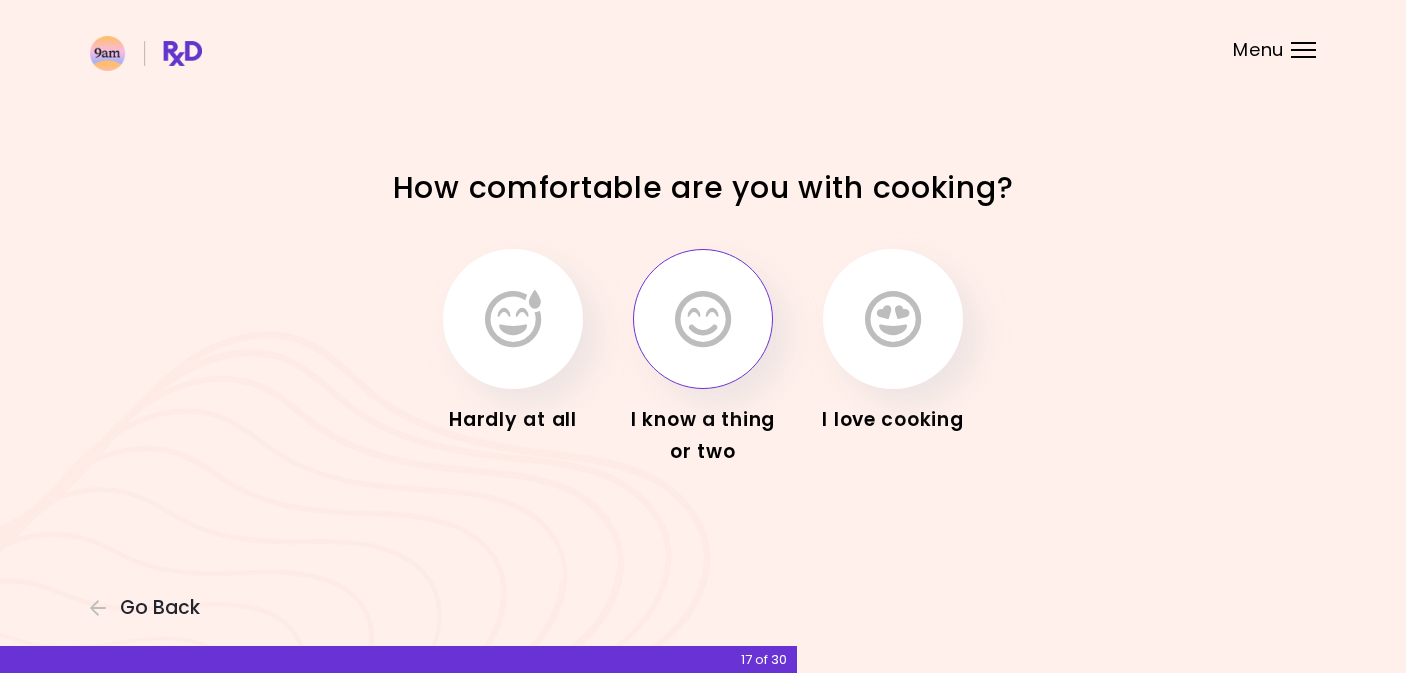 click at bounding box center (703, 319) 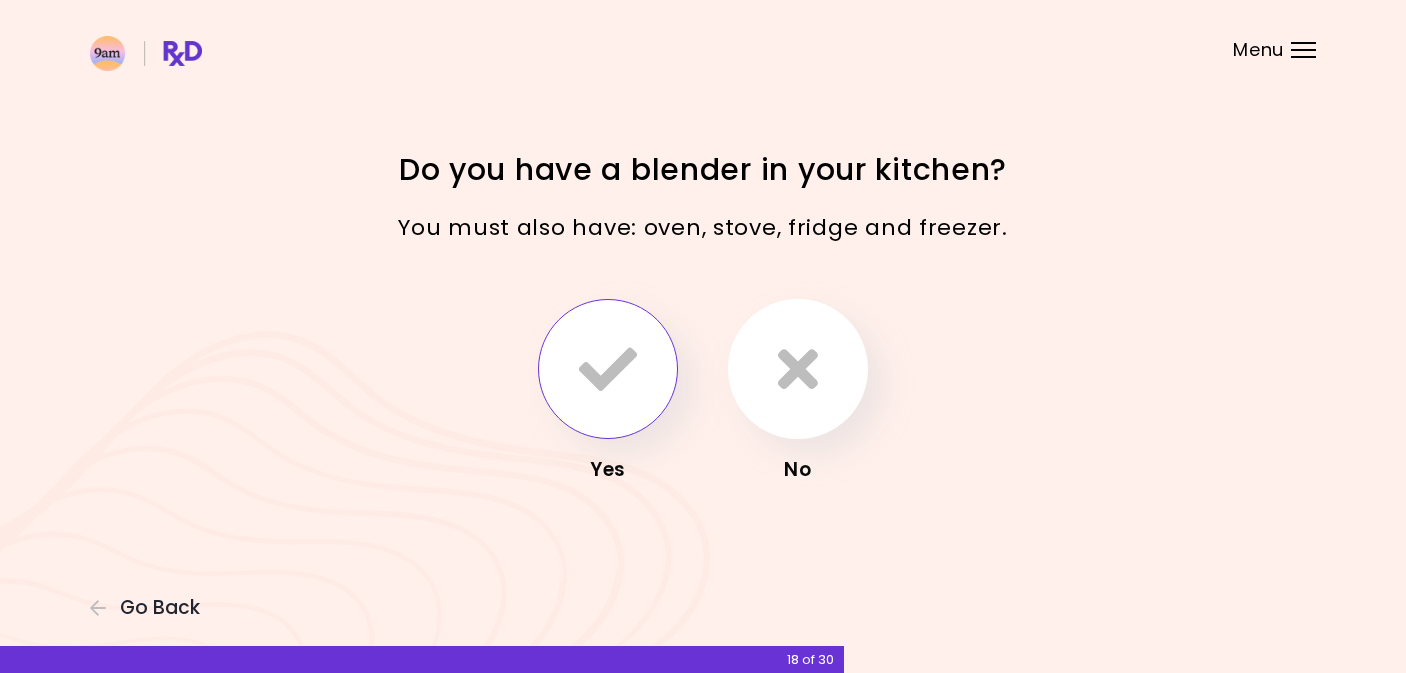 click at bounding box center [608, 369] 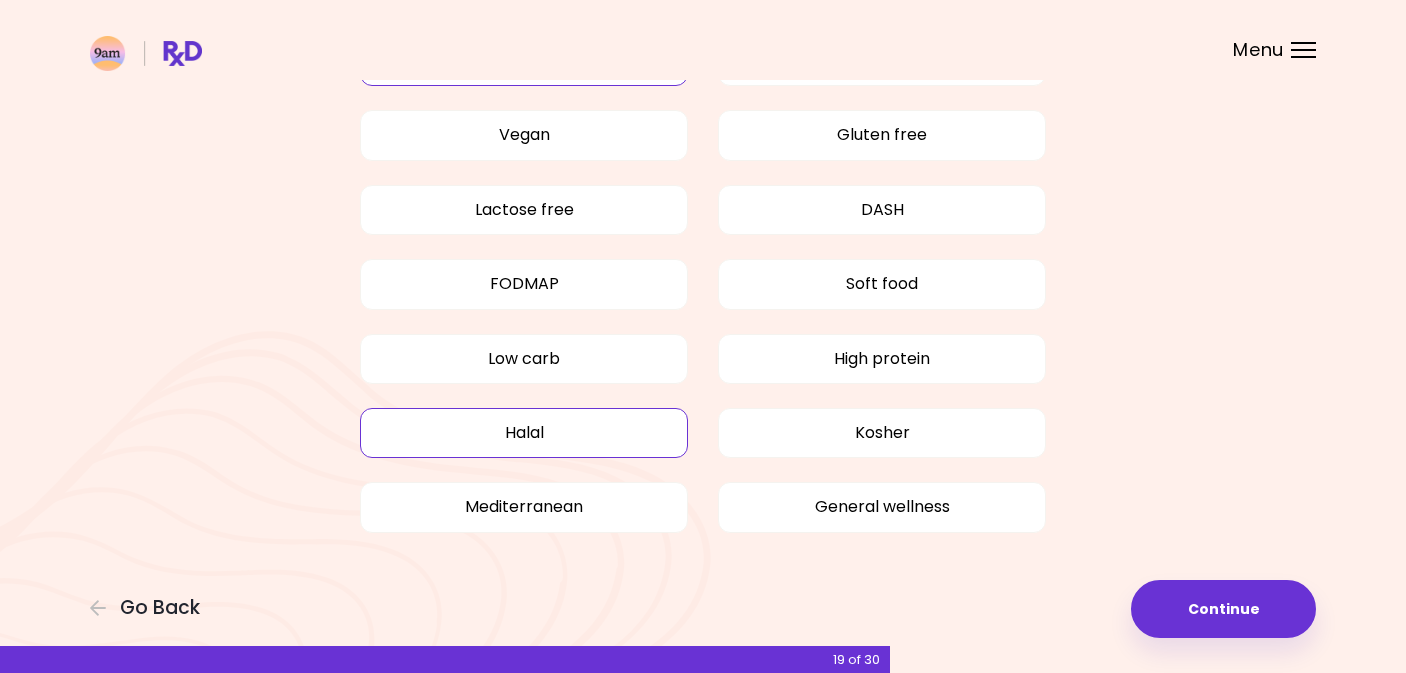 scroll, scrollTop: 162, scrollLeft: 0, axis: vertical 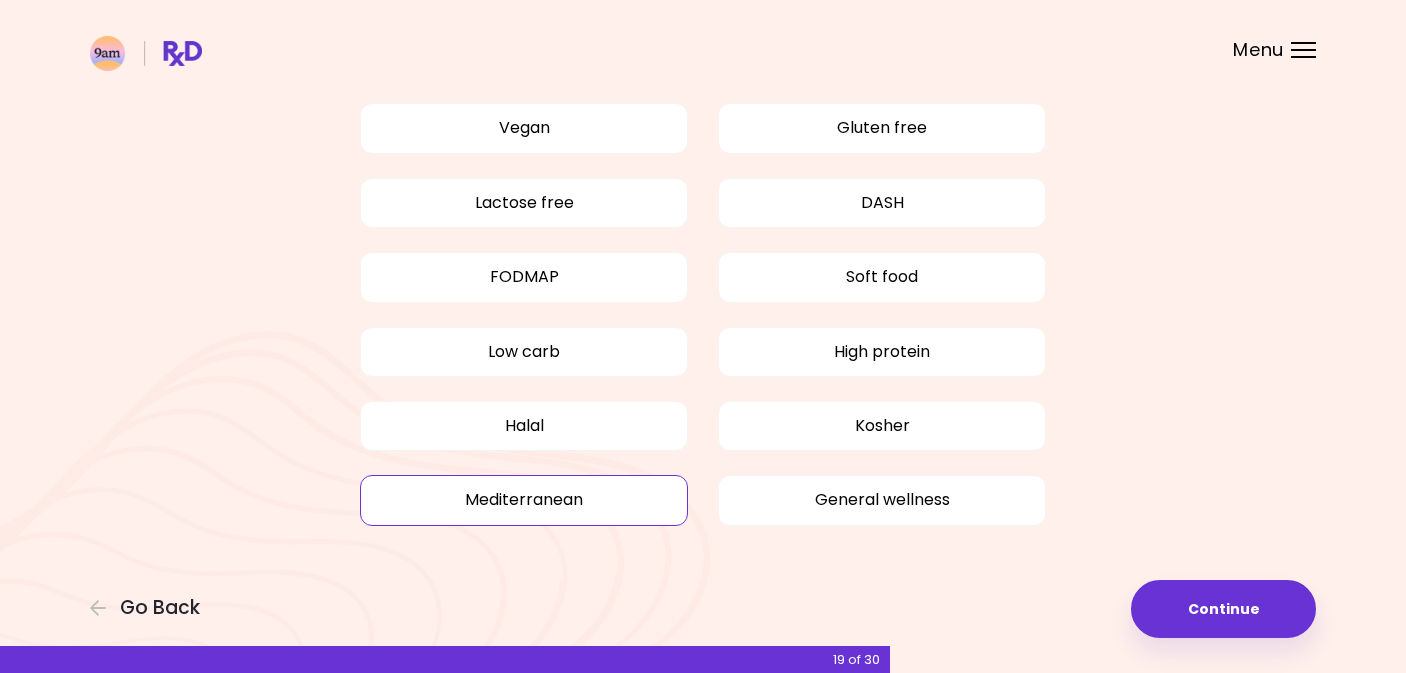 click on "Mediterranean" at bounding box center [524, 500] 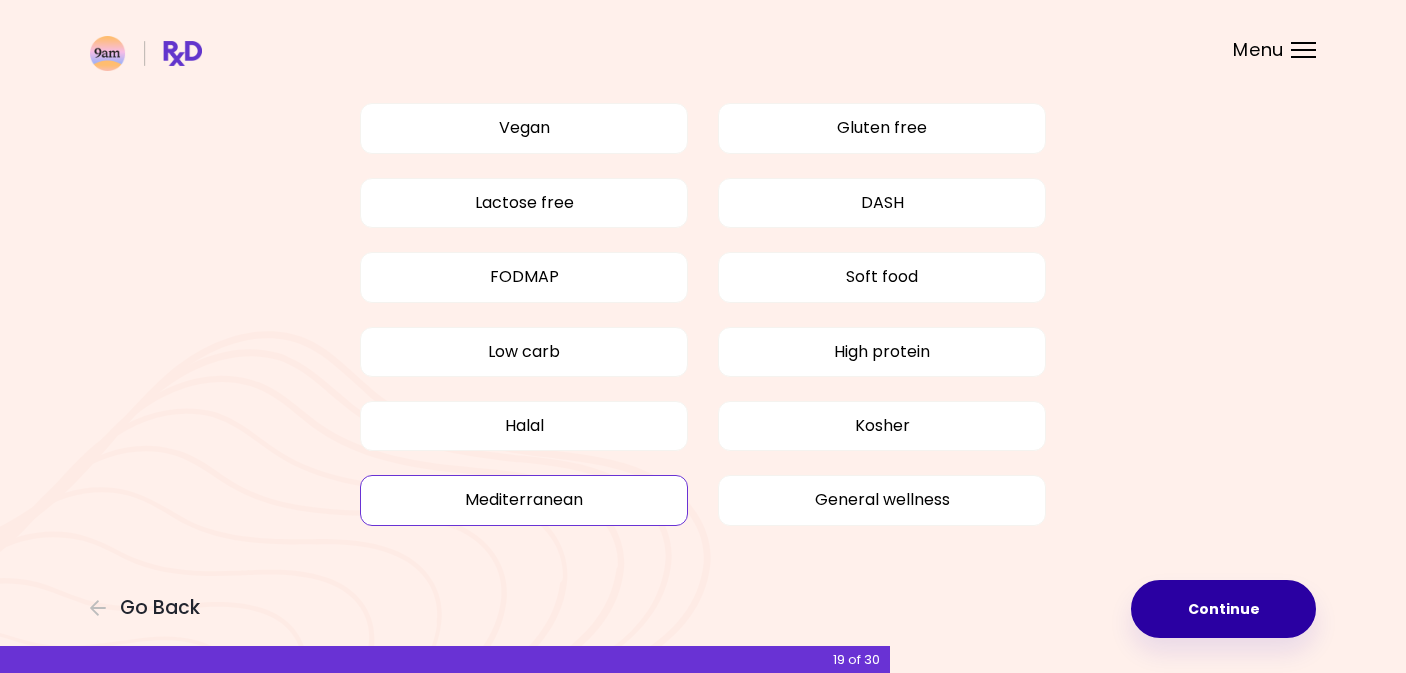 click on "Continue" at bounding box center (1223, 609) 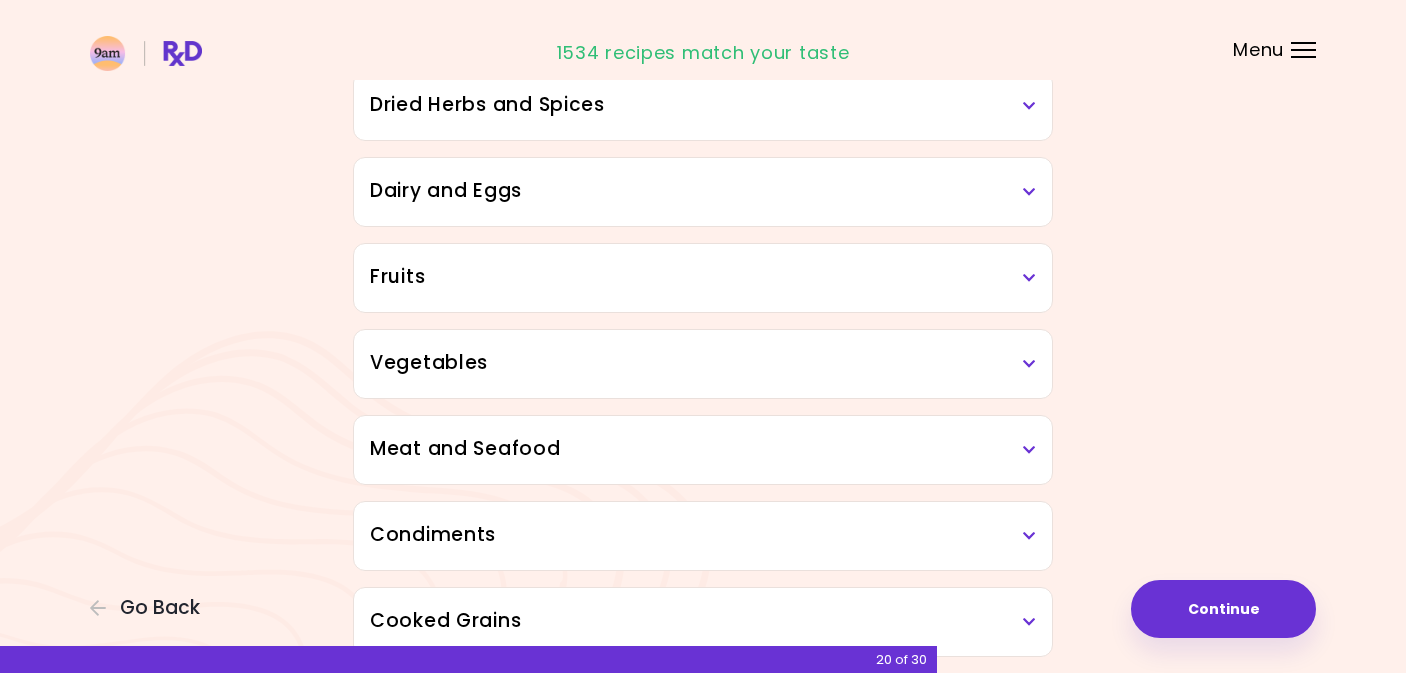 scroll, scrollTop: 166, scrollLeft: 0, axis: vertical 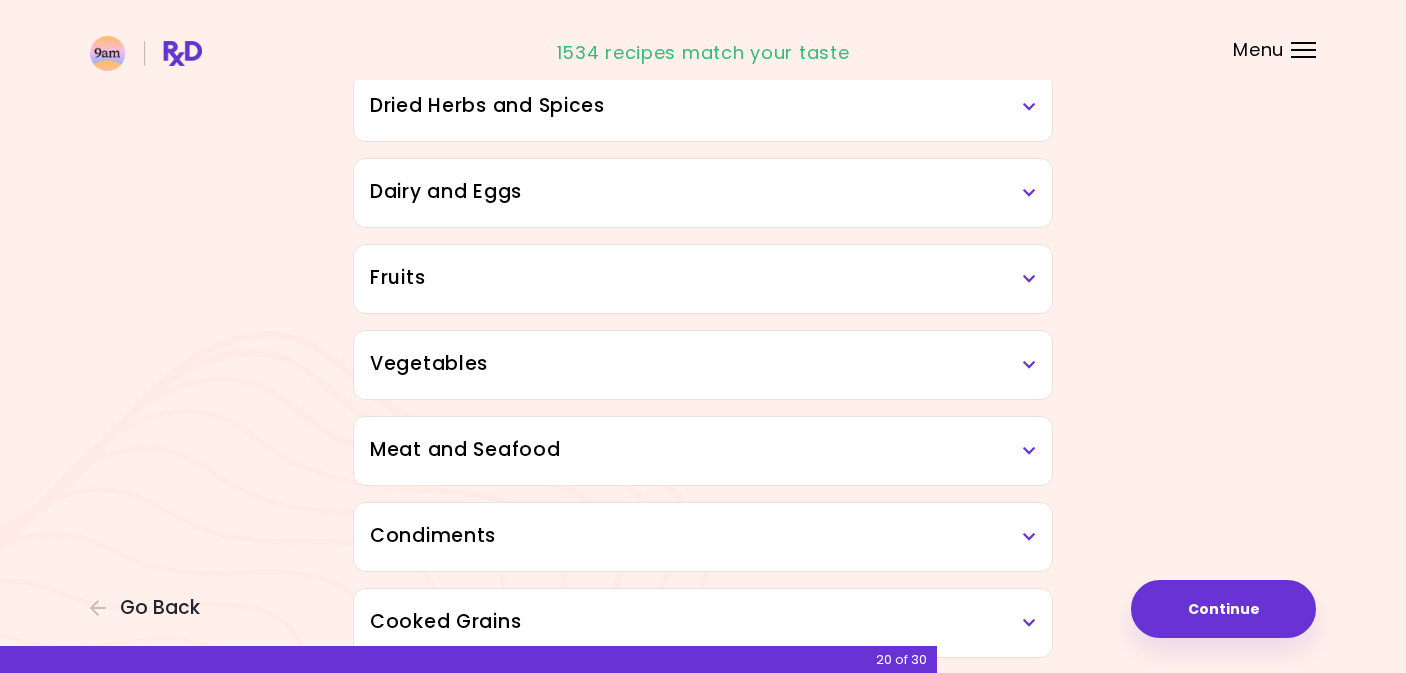 click on "Dairy and Eggs" at bounding box center [703, 192] 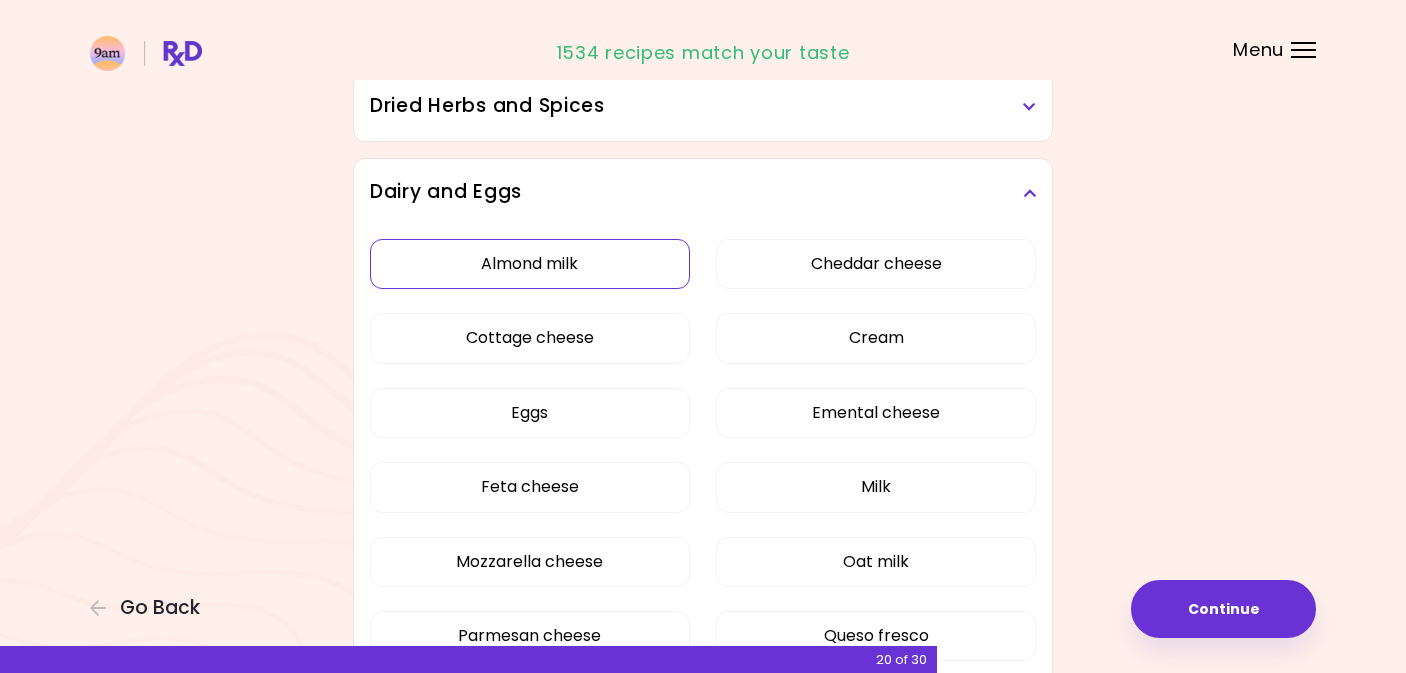 click on "Almond milk" at bounding box center [530, 264] 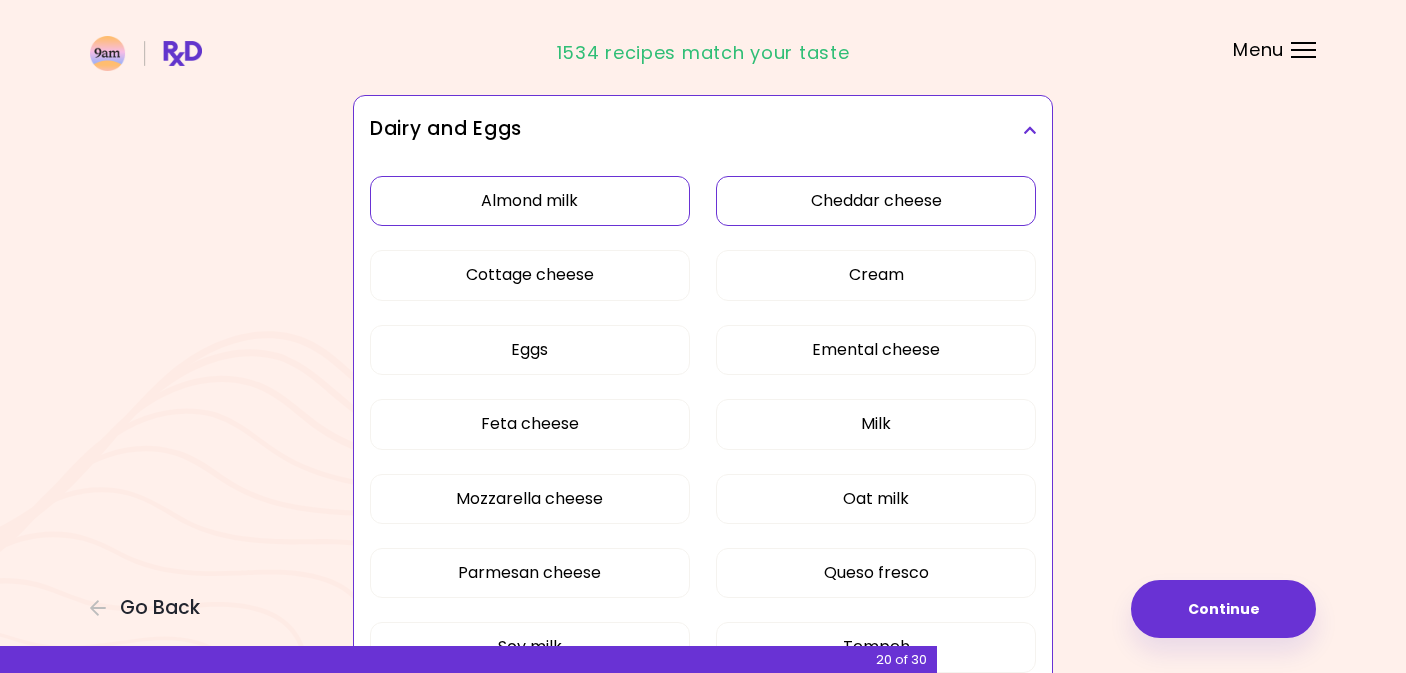 scroll, scrollTop: 230, scrollLeft: 0, axis: vertical 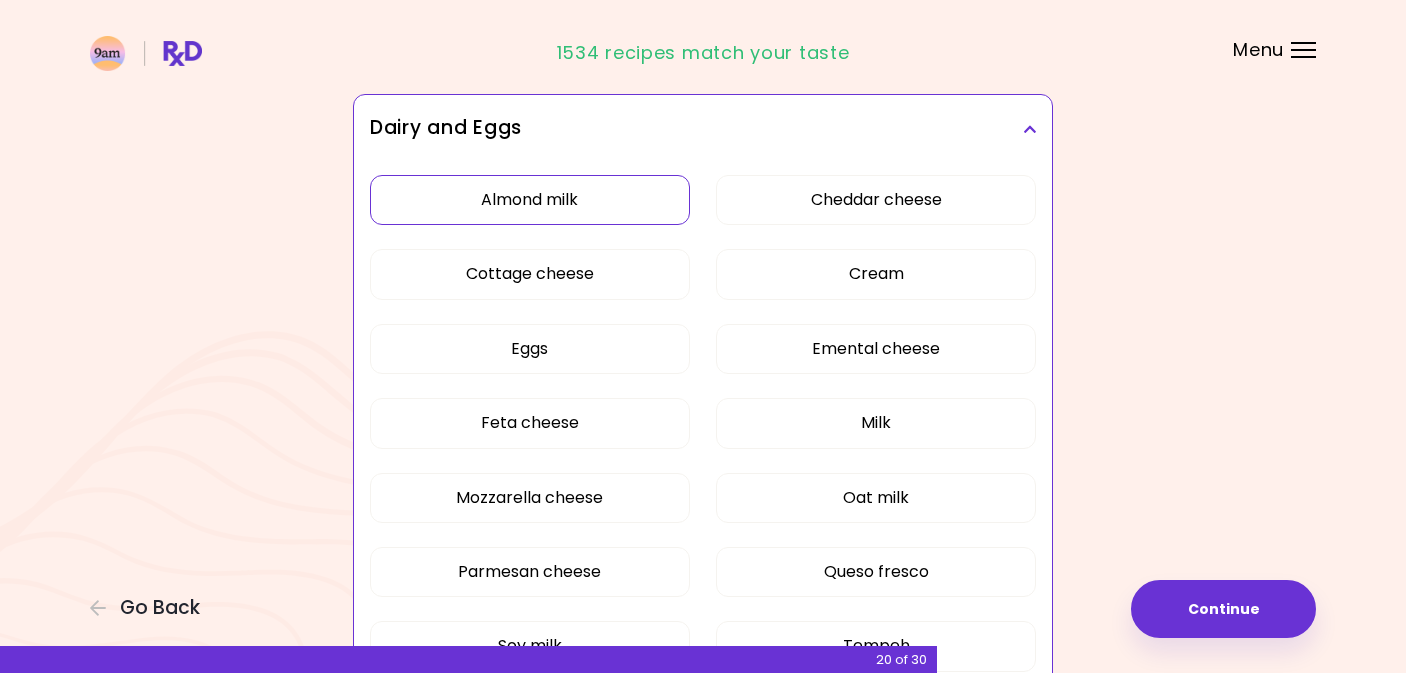 click on "Almond milk" at bounding box center [530, 200] 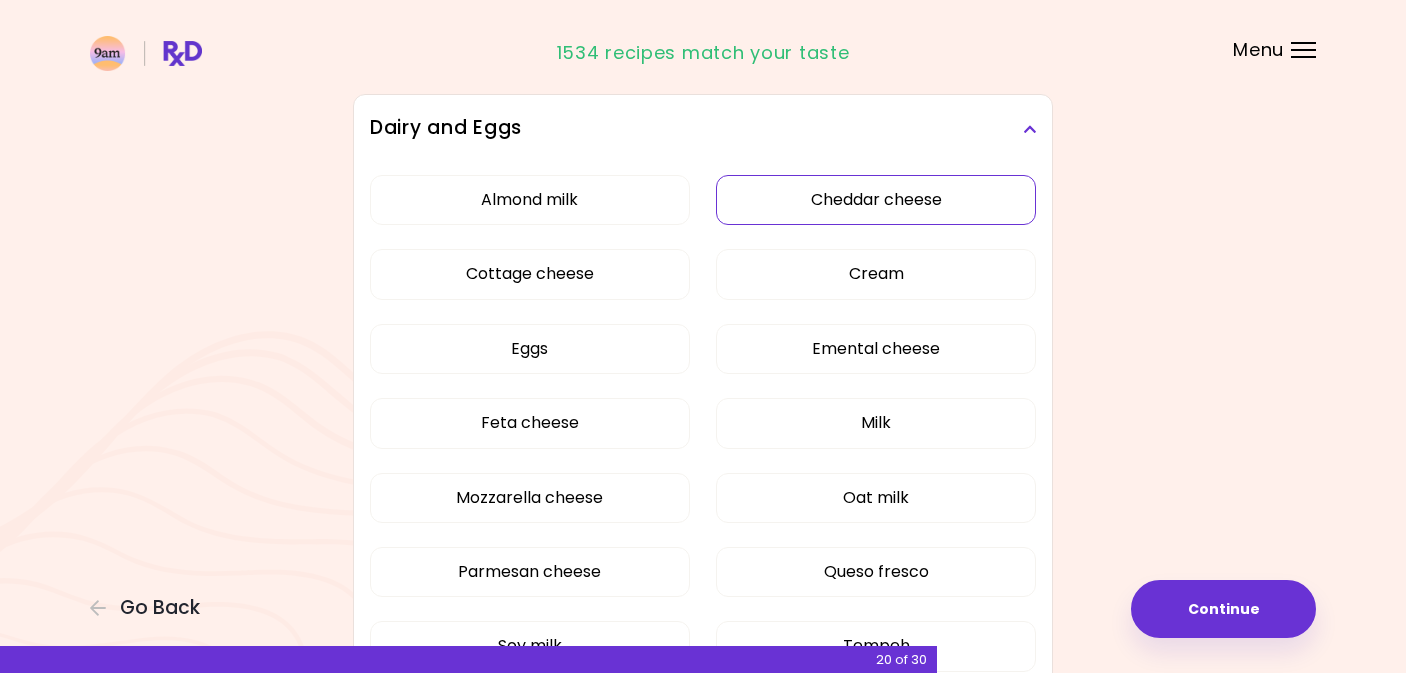 click on "Cheddar cheese" at bounding box center (876, 200) 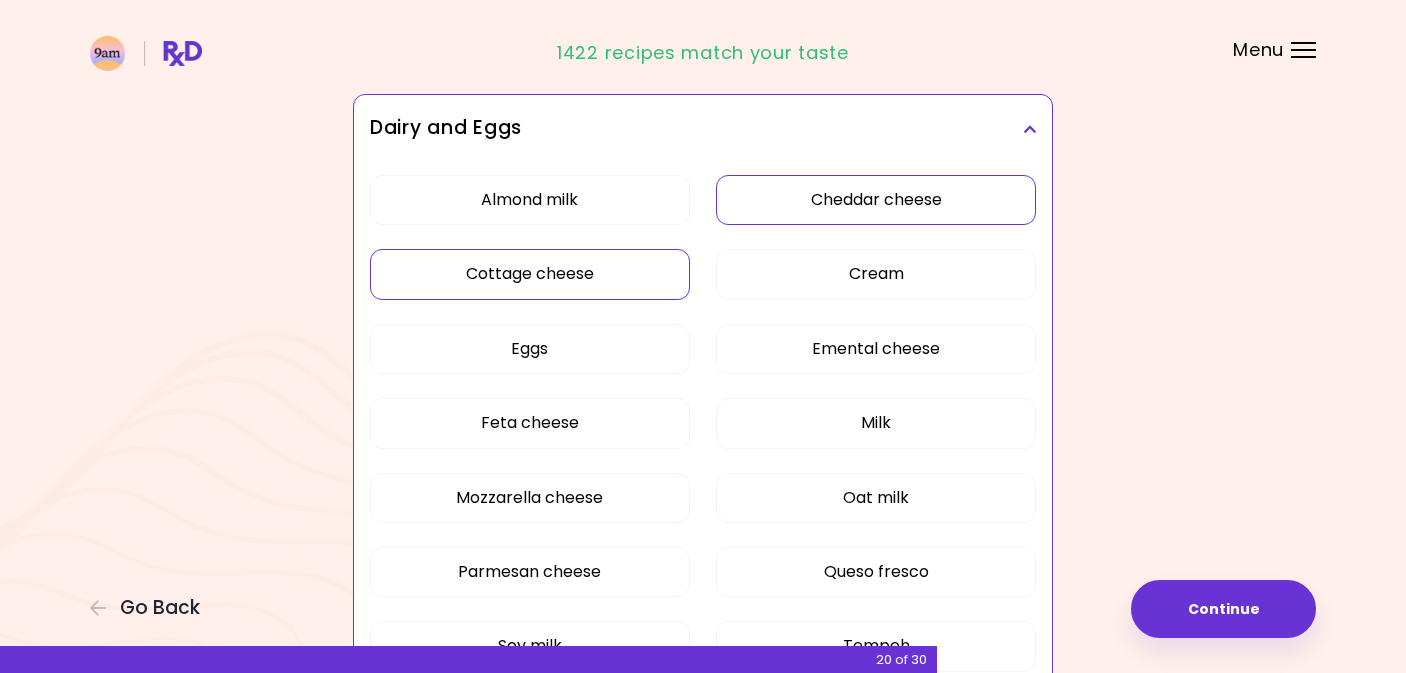 click on "Cottage cheese" at bounding box center (530, 274) 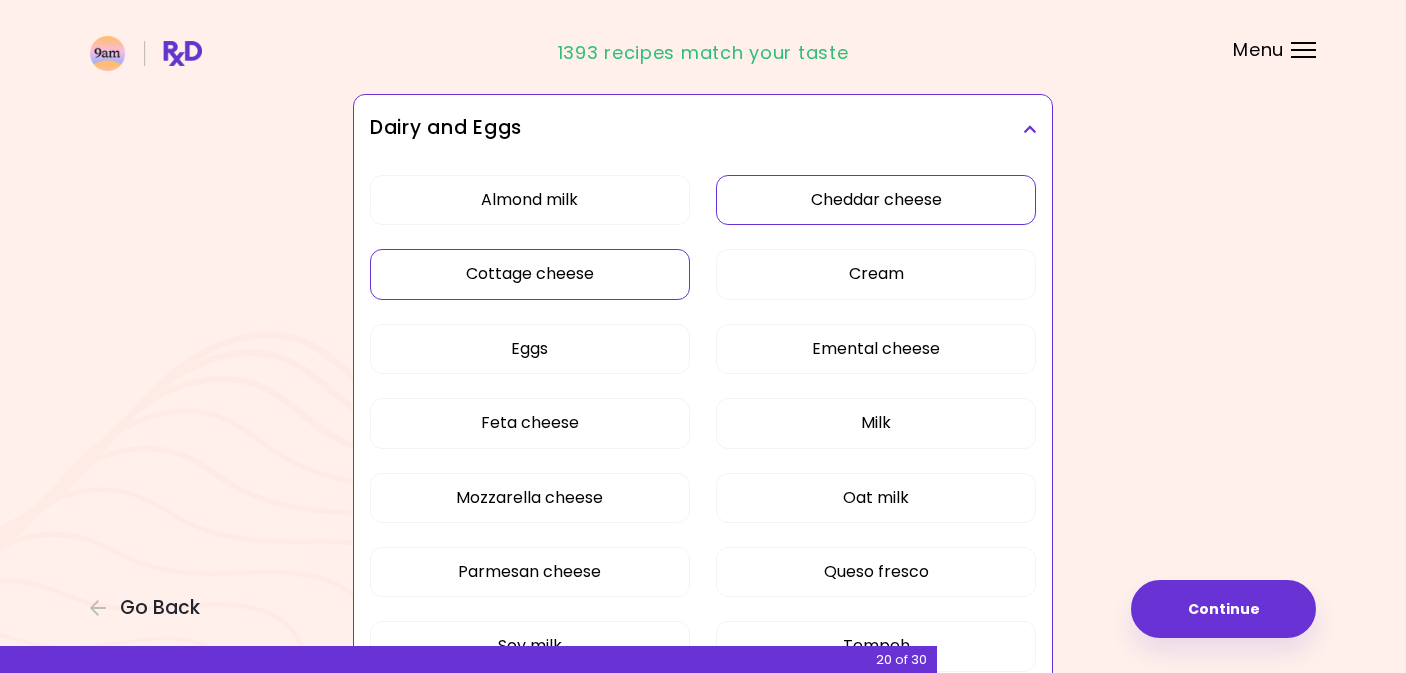 click on "Cheddar cheese" at bounding box center (876, 200) 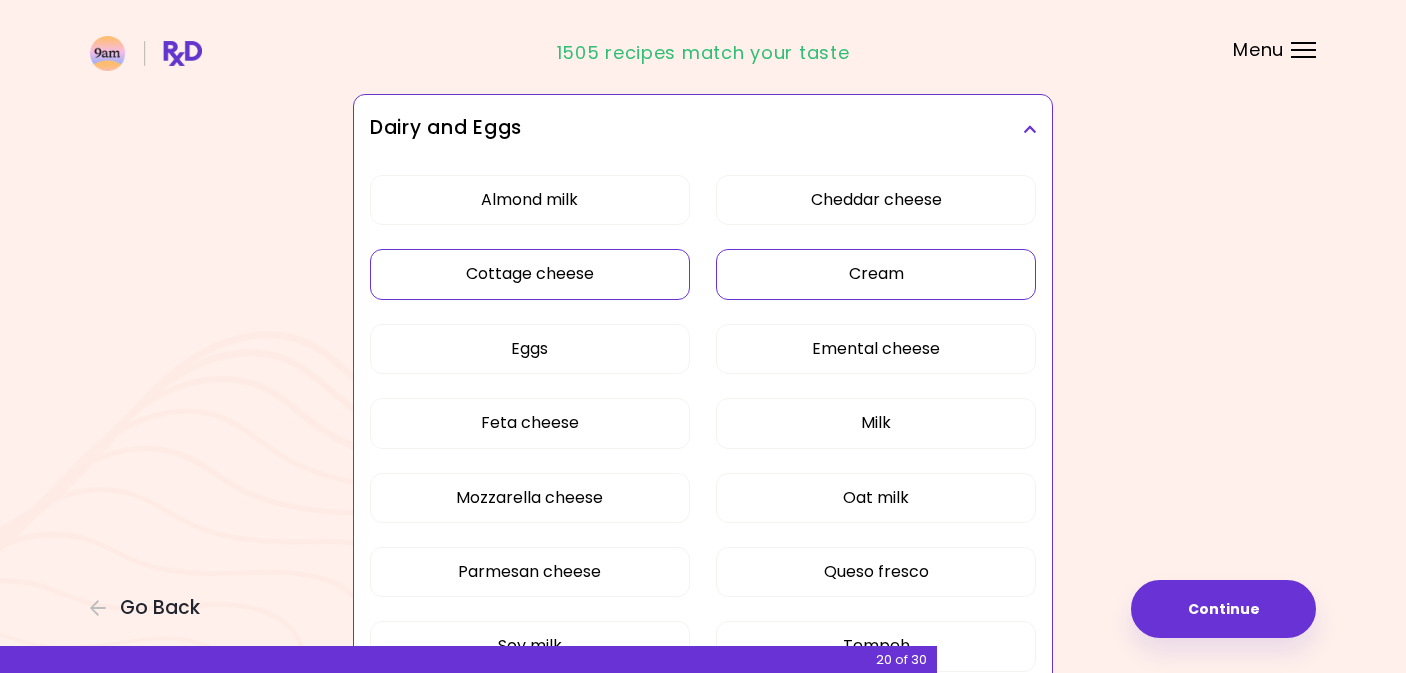 click on "Cream" at bounding box center (876, 274) 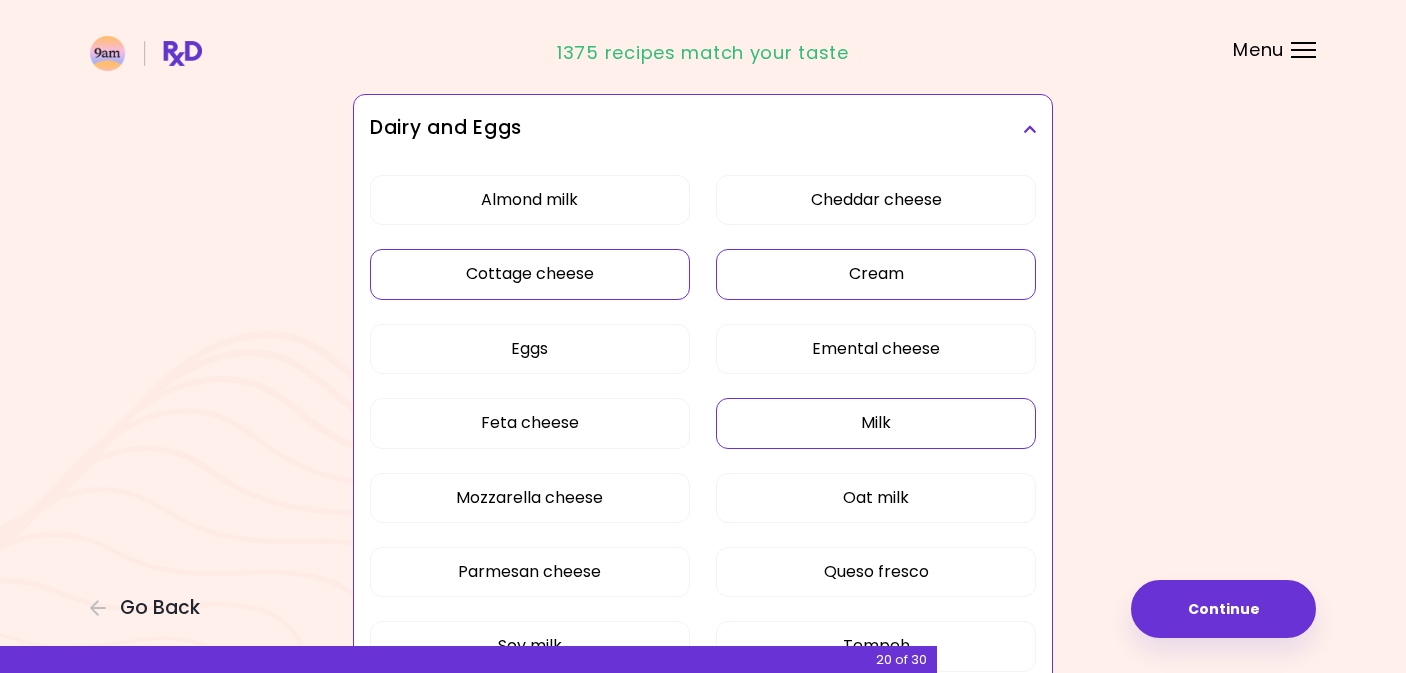 click on "Milk" at bounding box center [876, 423] 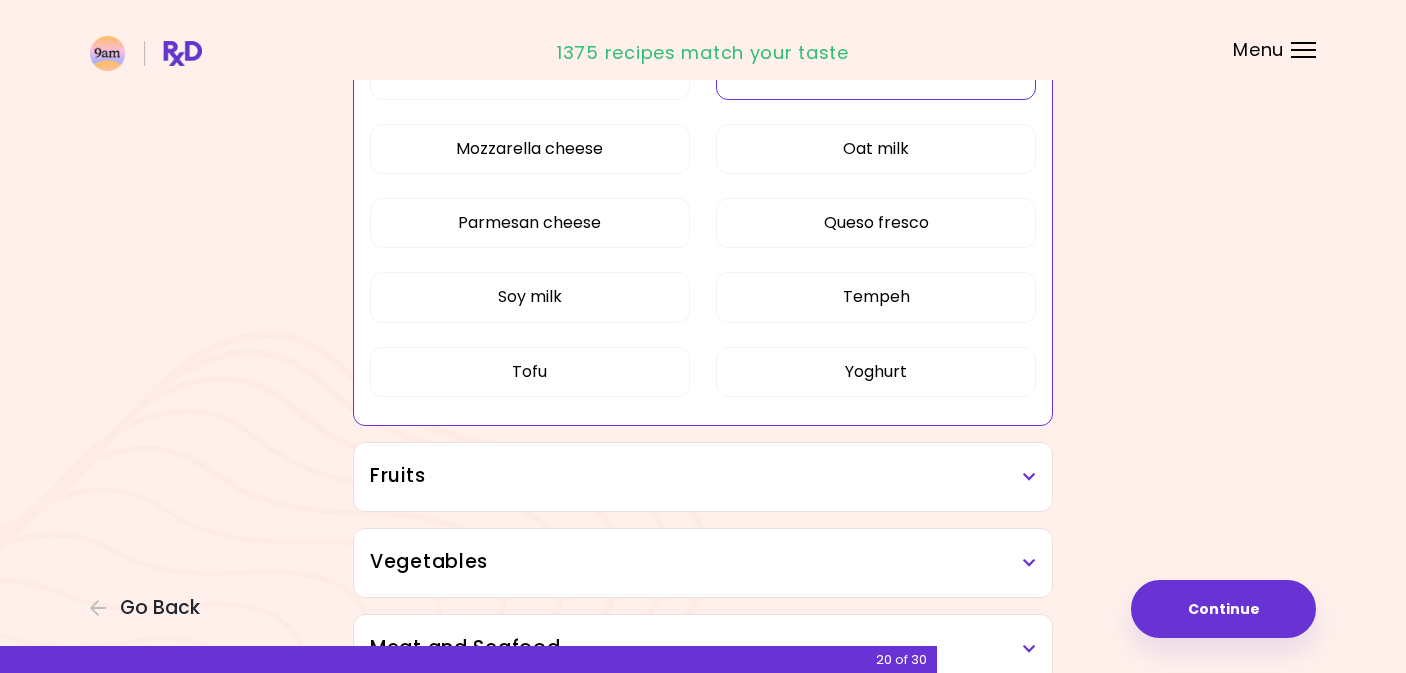 scroll, scrollTop: 501, scrollLeft: 0, axis: vertical 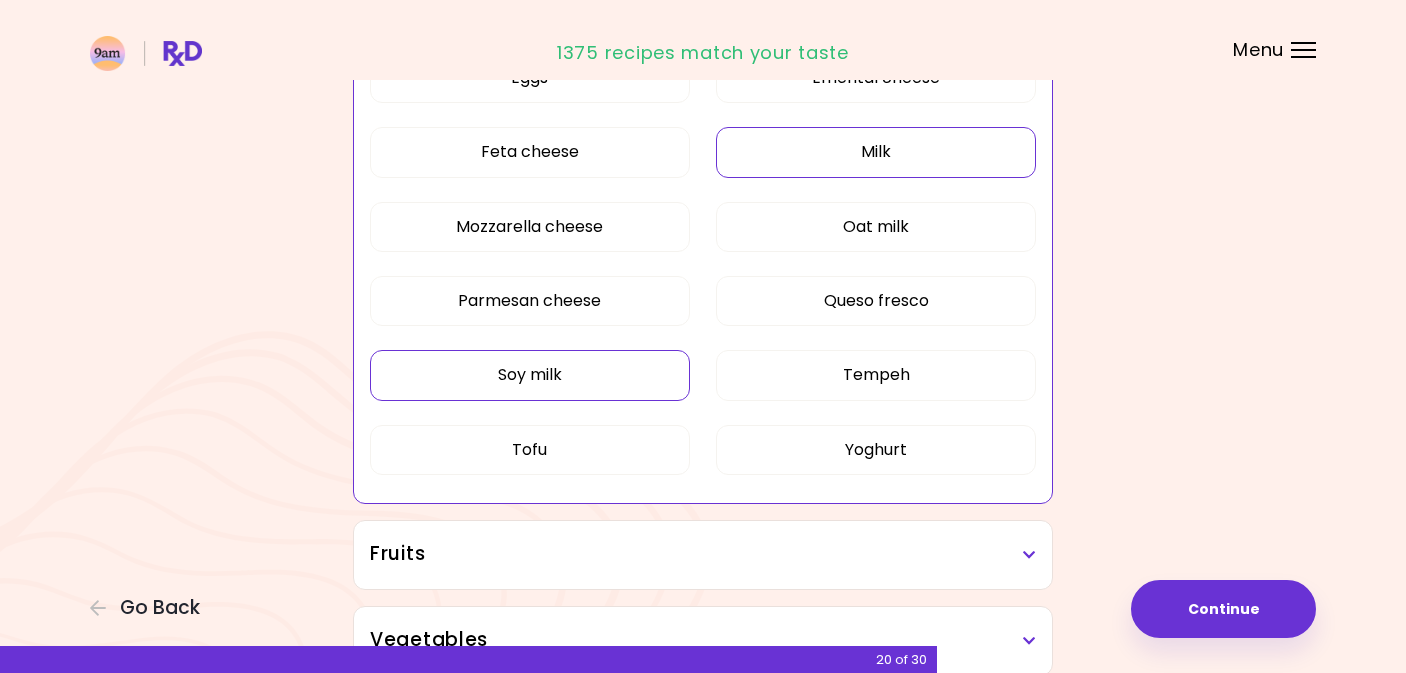 click on "Soy milk" at bounding box center [530, 375] 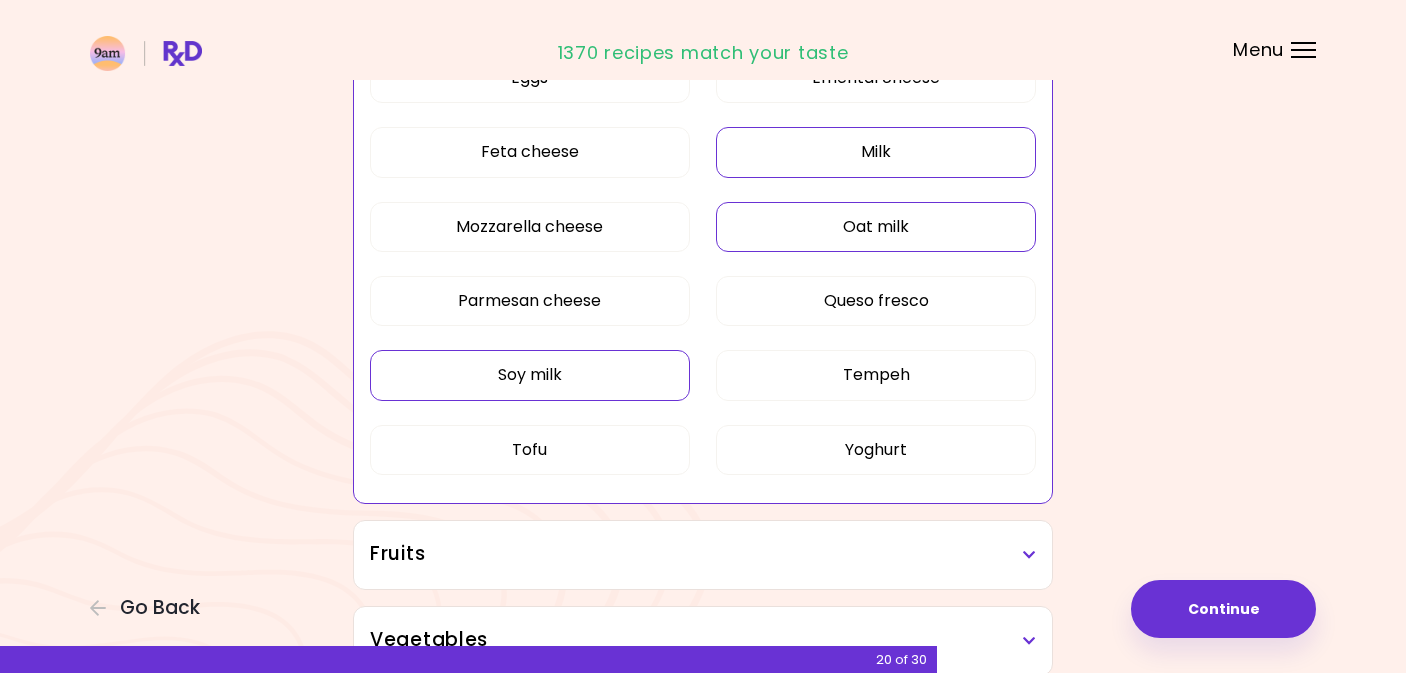 click on "Oat milk" at bounding box center (876, 227) 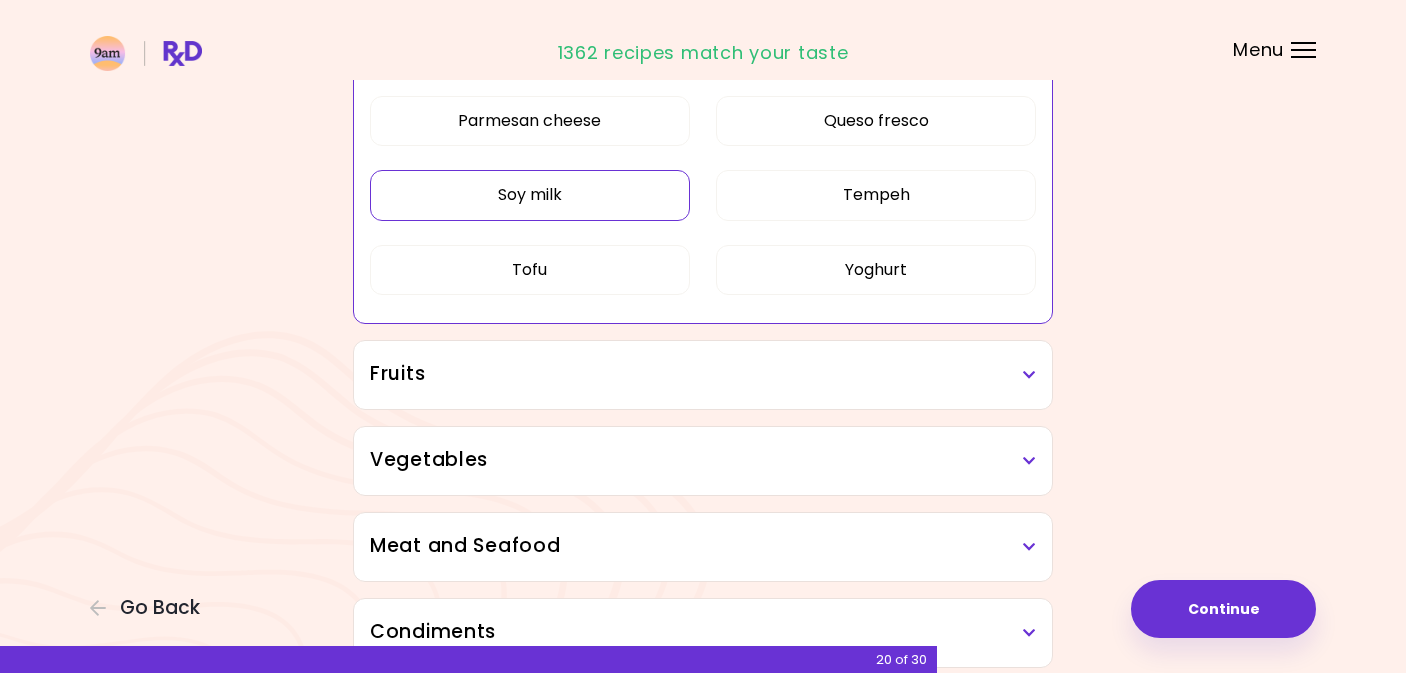 scroll, scrollTop: 696, scrollLeft: 0, axis: vertical 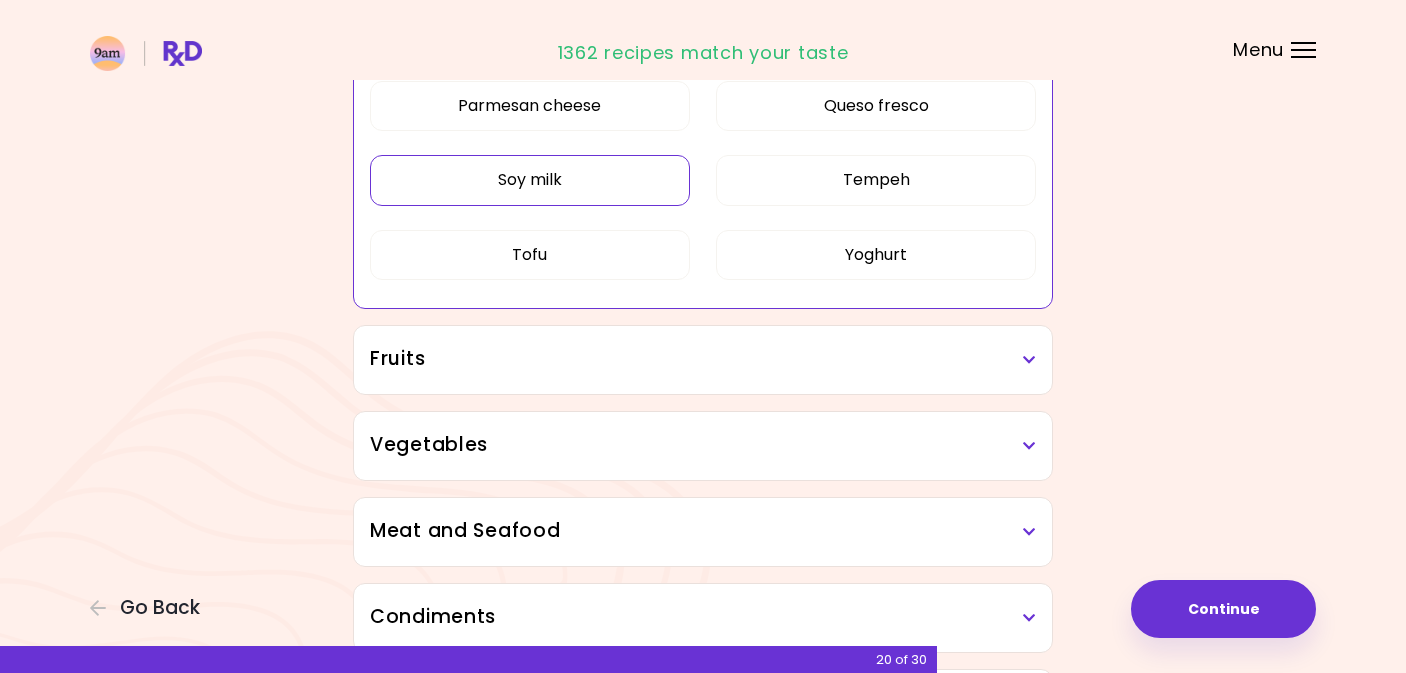 click on "Fruits" at bounding box center [703, 359] 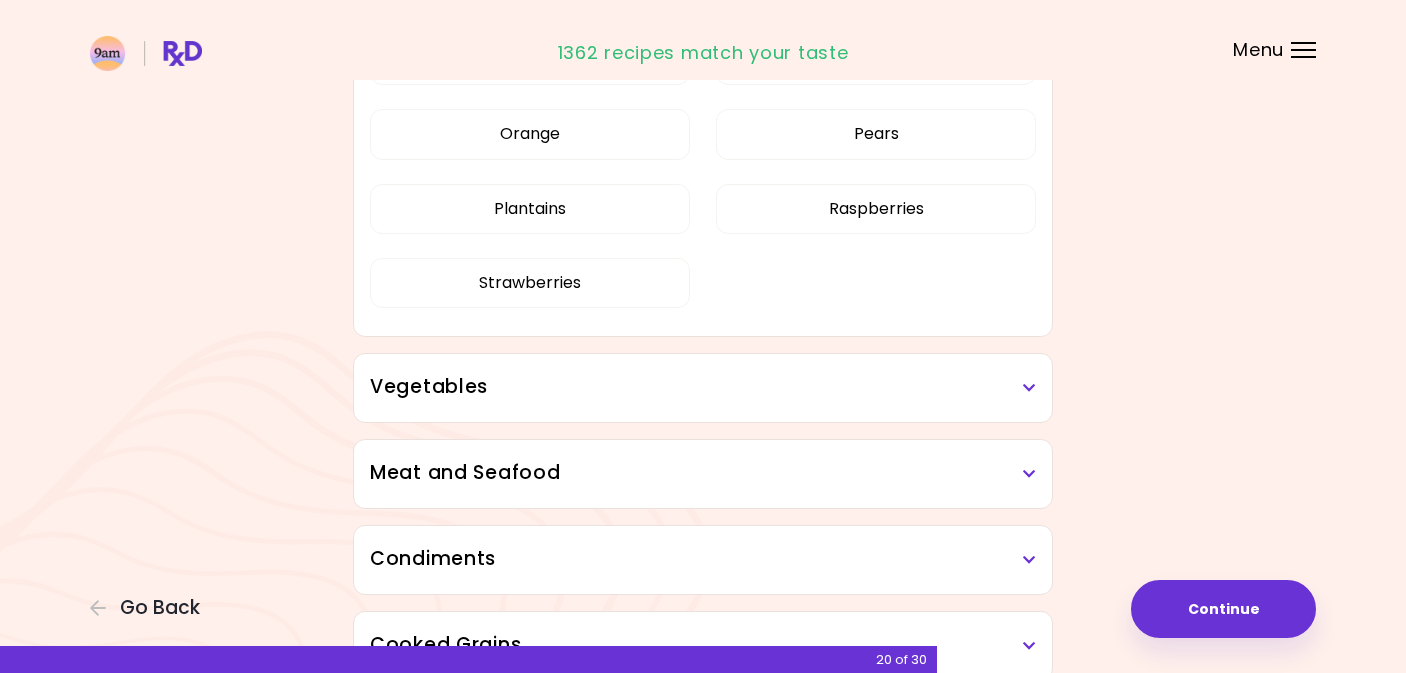 scroll, scrollTop: 1240, scrollLeft: 0, axis: vertical 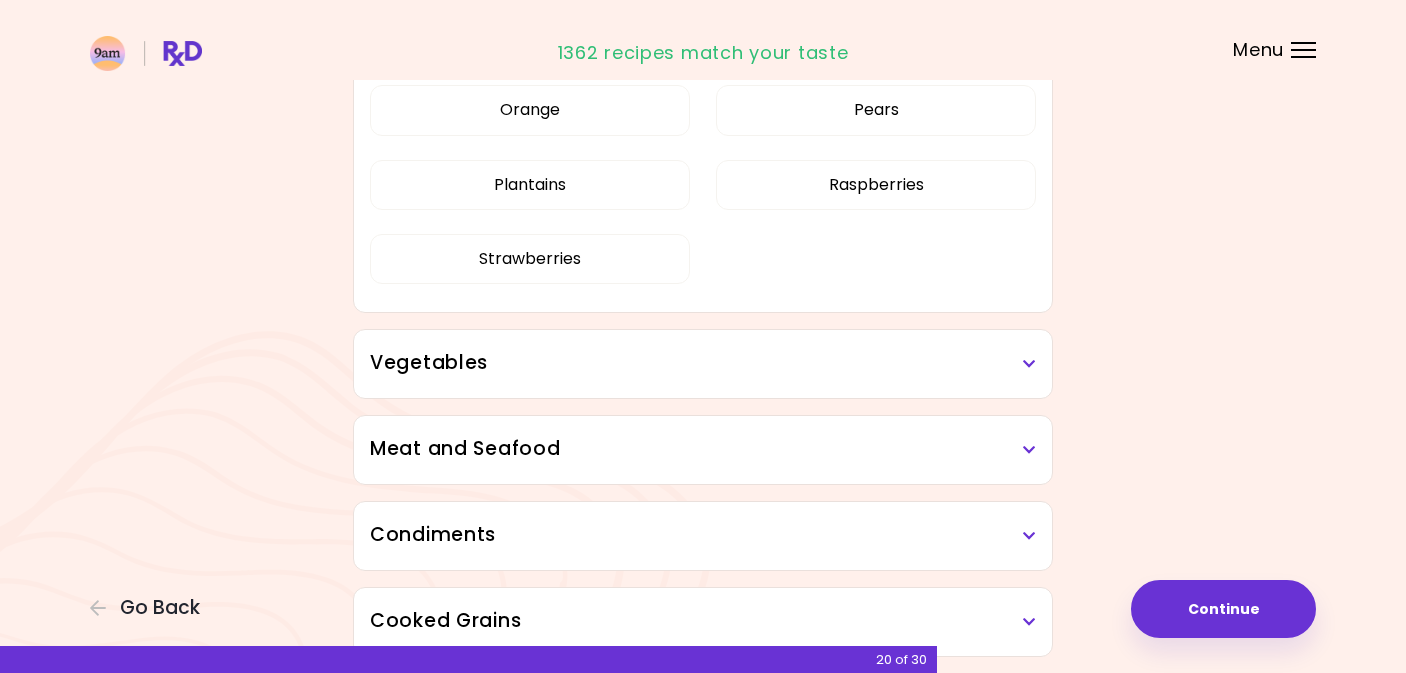 click on "Vegetables" at bounding box center (703, 363) 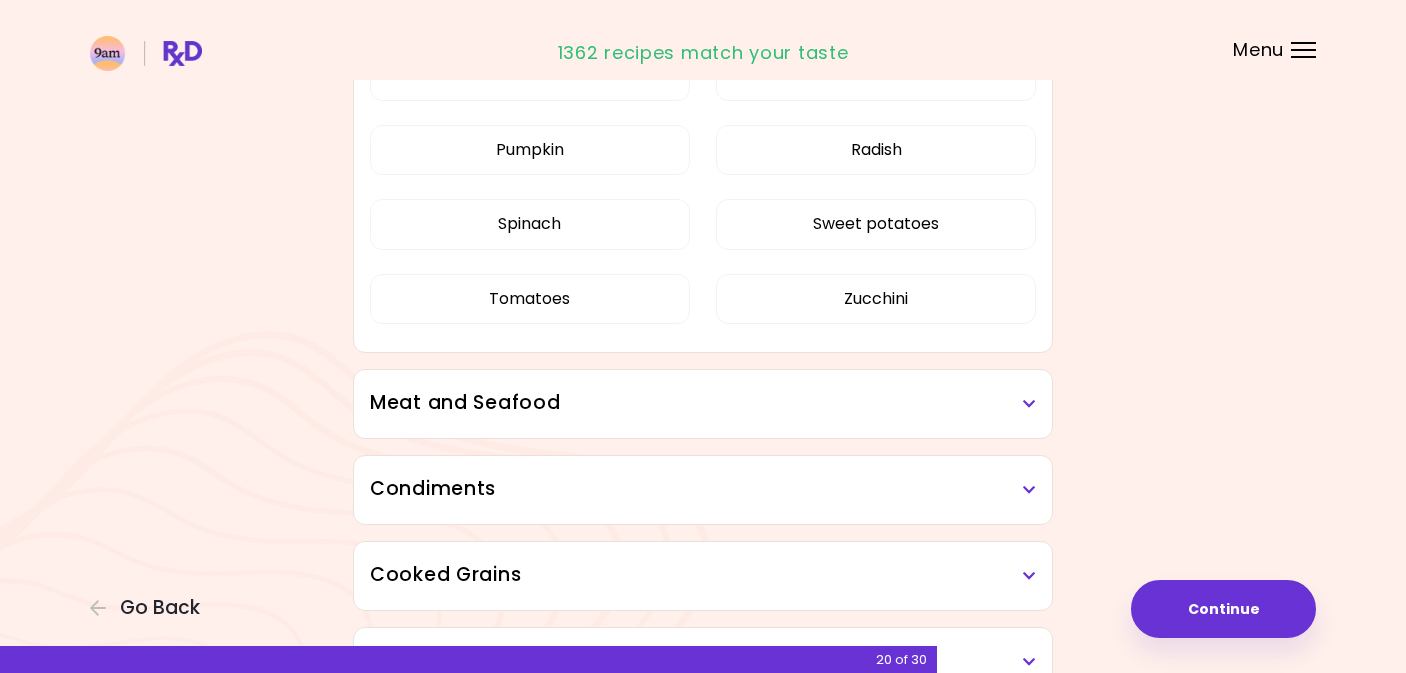 scroll, scrollTop: 2441, scrollLeft: 0, axis: vertical 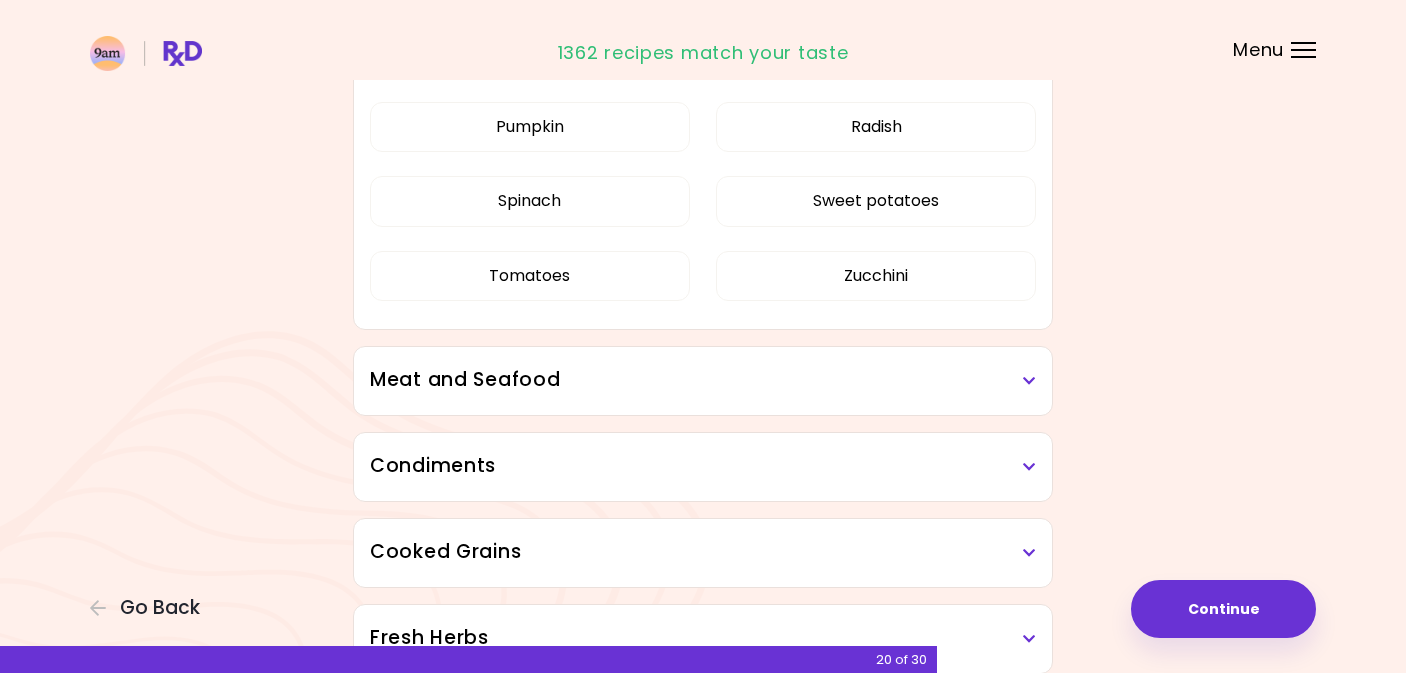 click on "Meat and Seafood" at bounding box center [703, 380] 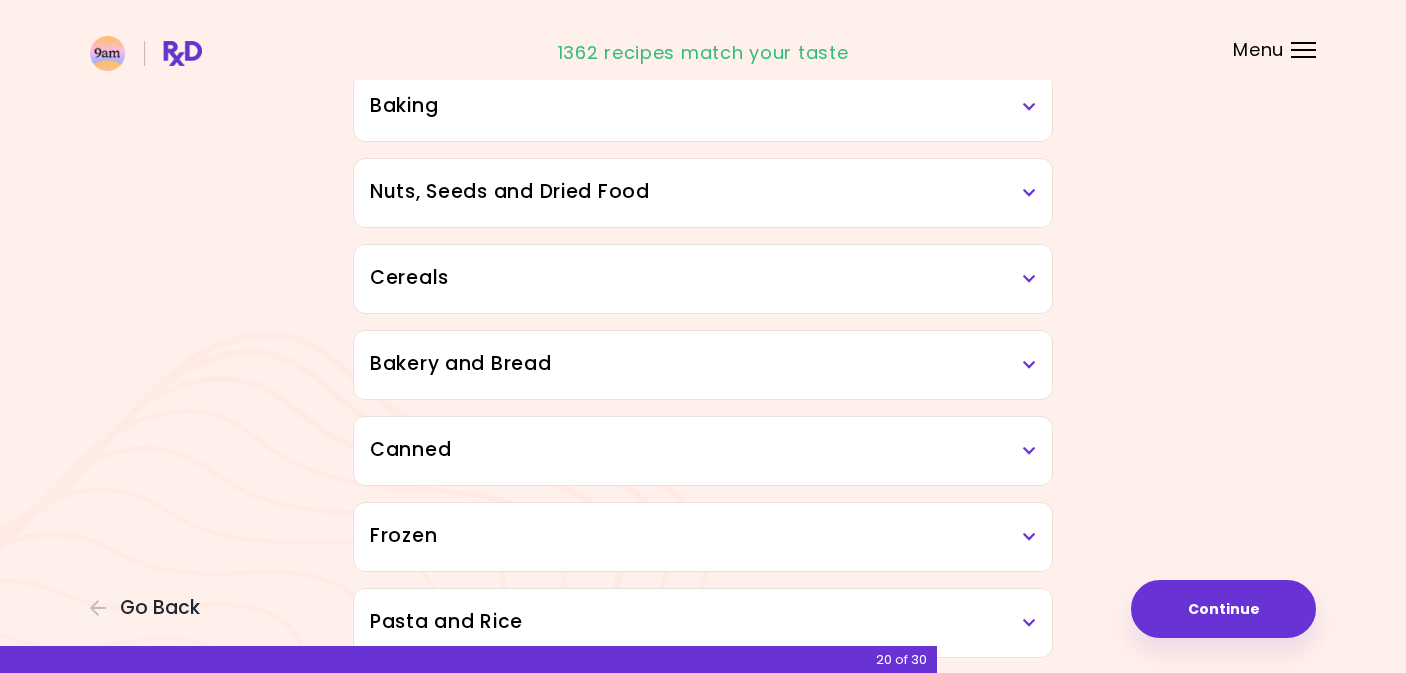 scroll, scrollTop: 3610, scrollLeft: 0, axis: vertical 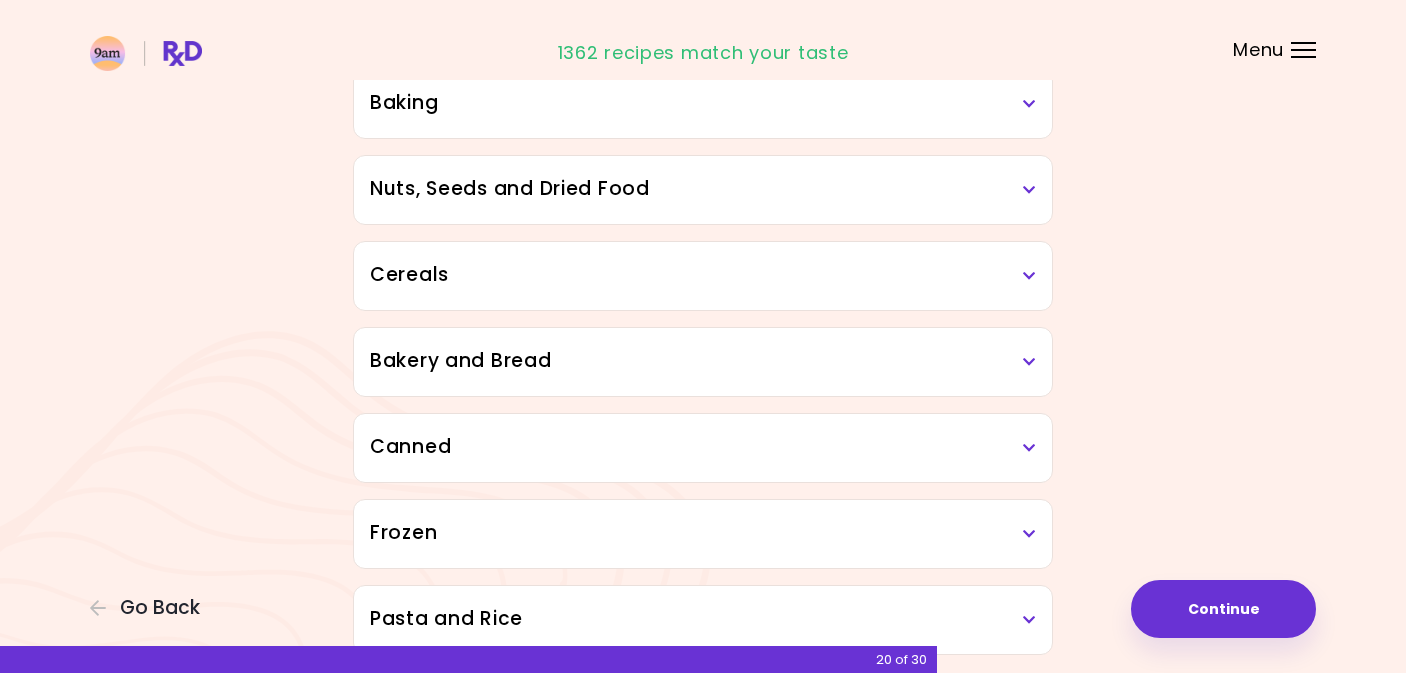 click on "Bakery and Bread" at bounding box center [703, 361] 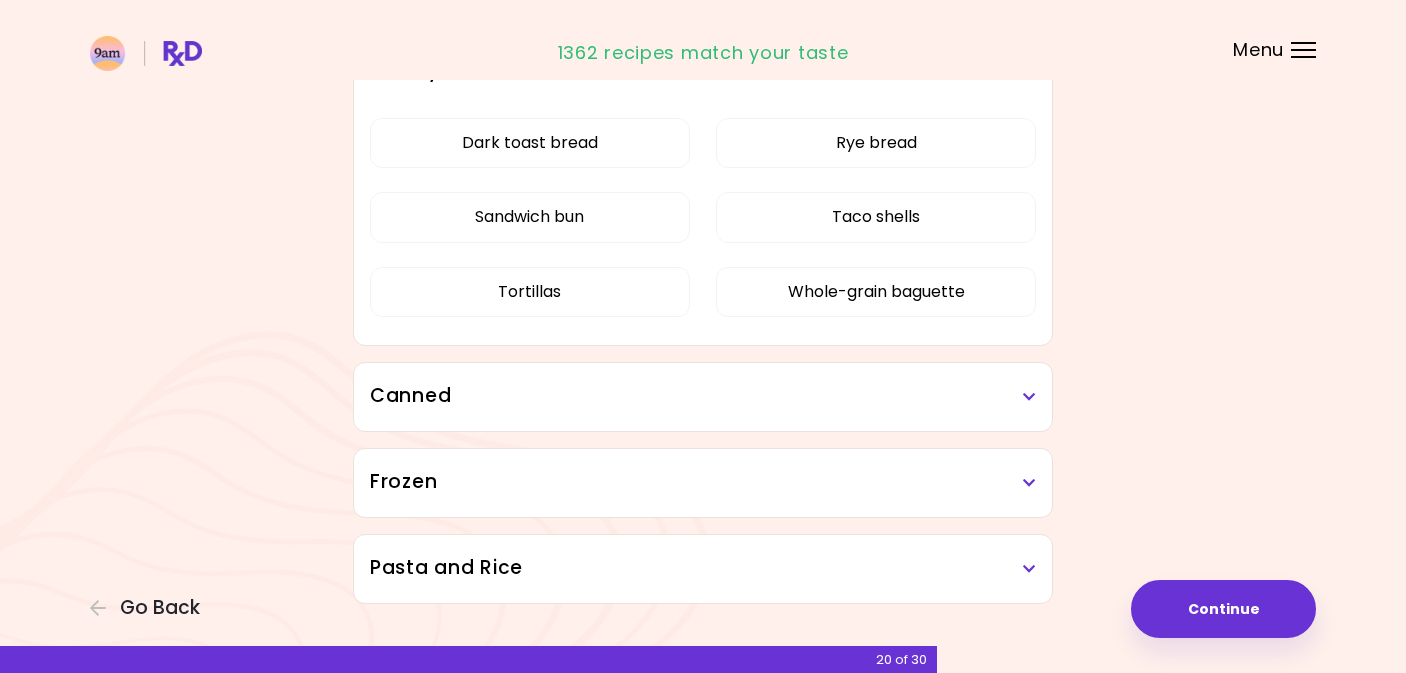 scroll, scrollTop: 3941, scrollLeft: 0, axis: vertical 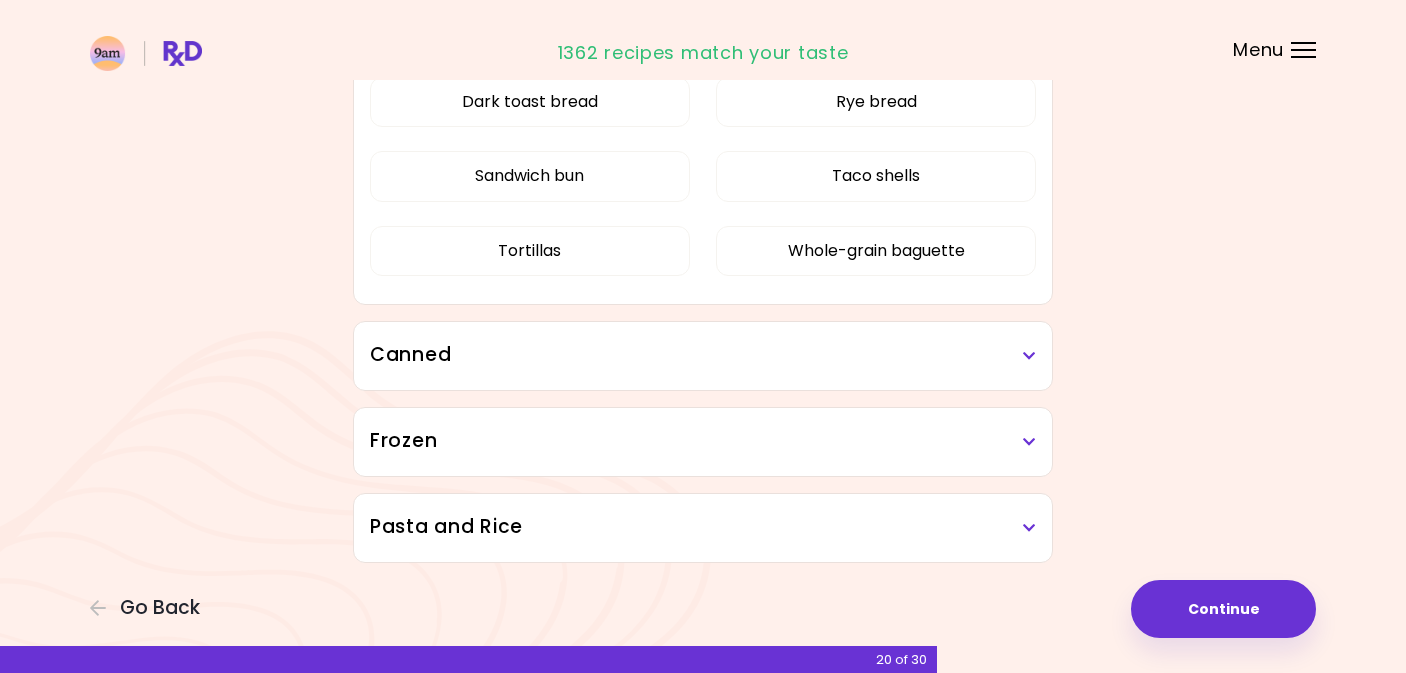 click on "Frozen" at bounding box center (703, 441) 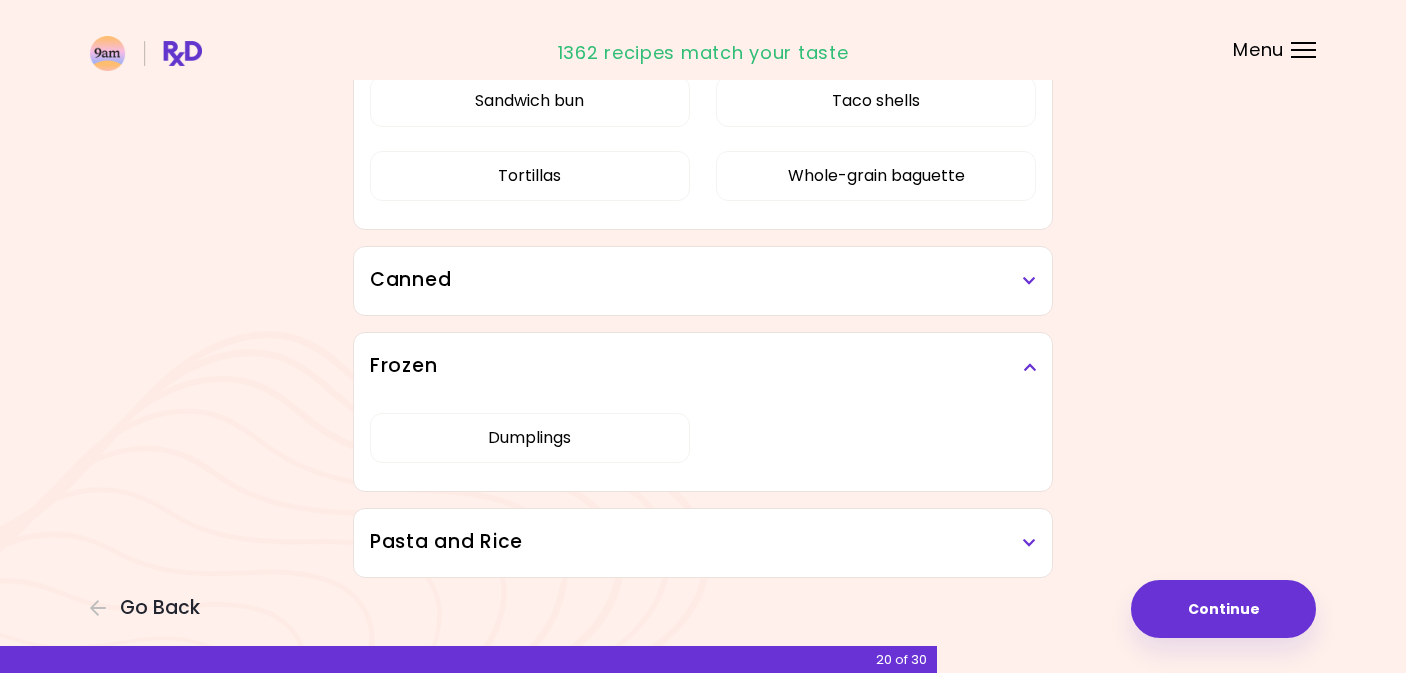 scroll, scrollTop: 4031, scrollLeft: 0, axis: vertical 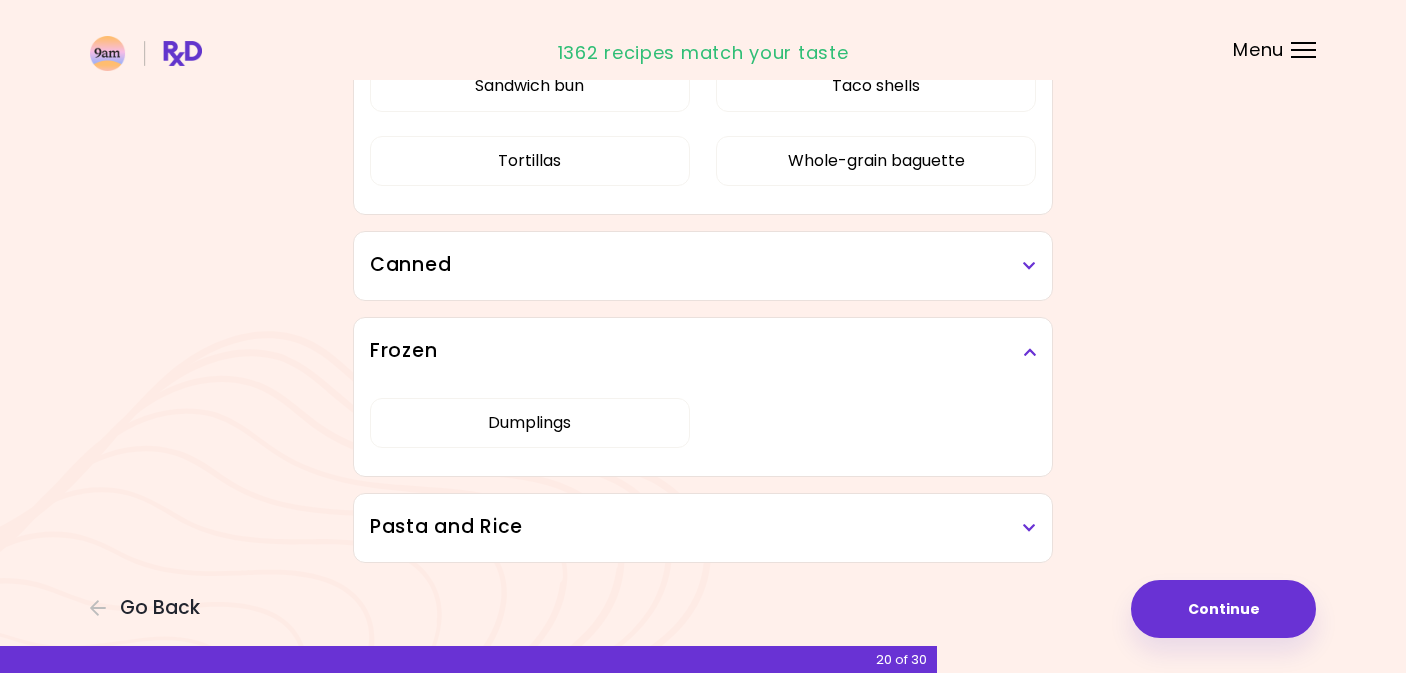 click on "Pasta and Rice" at bounding box center [703, 527] 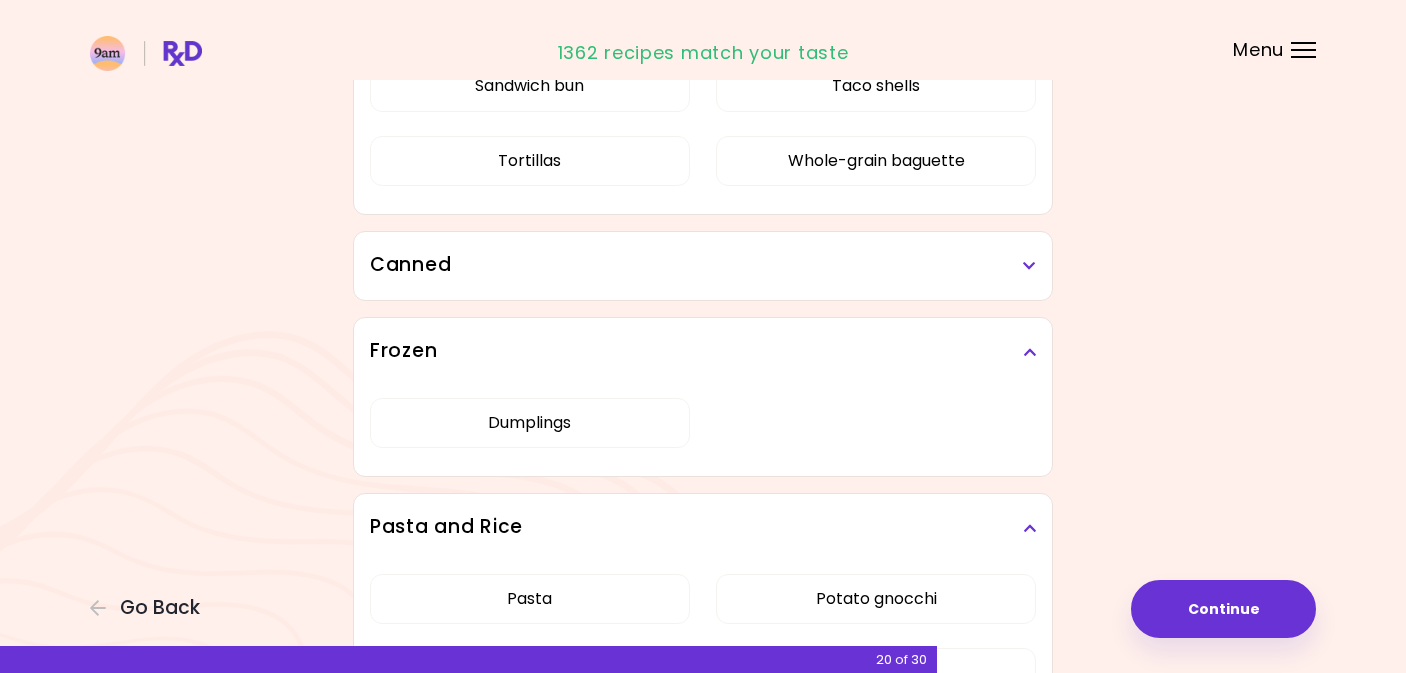 scroll, scrollTop: 4196, scrollLeft: 0, axis: vertical 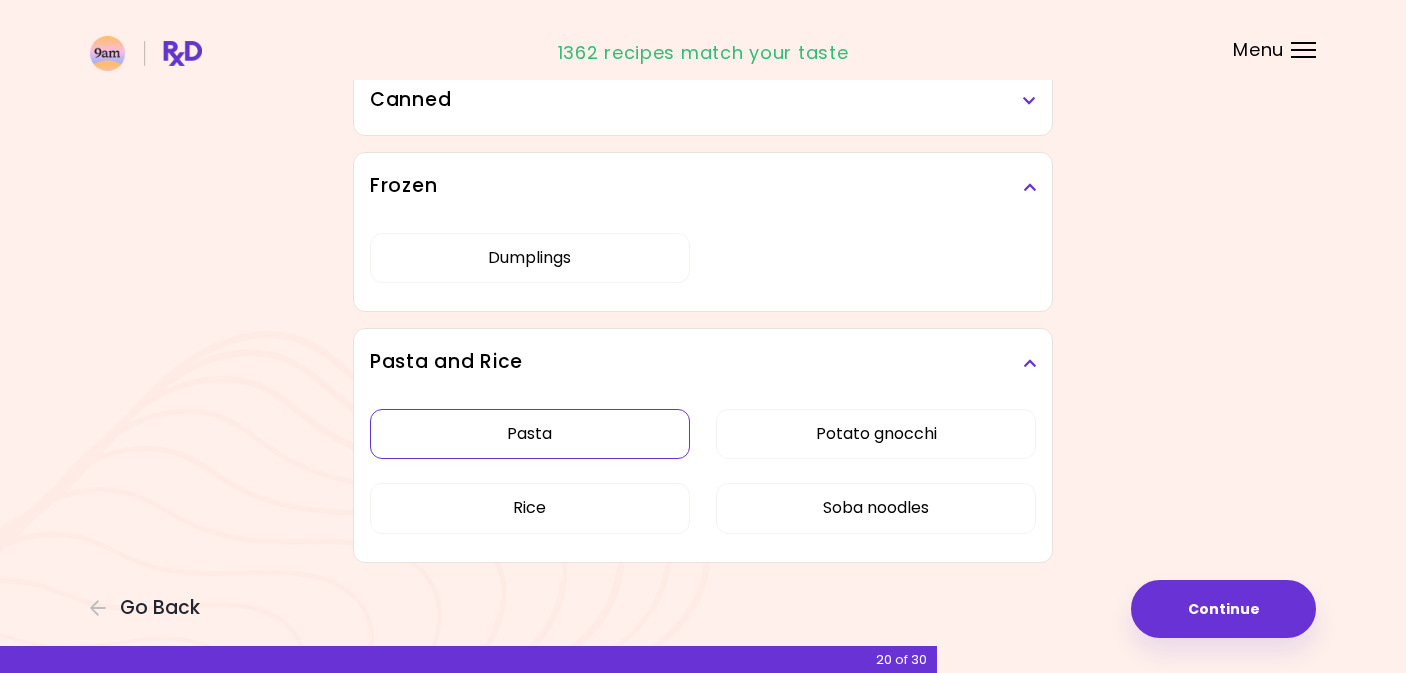 click on "Pasta" at bounding box center (530, 434) 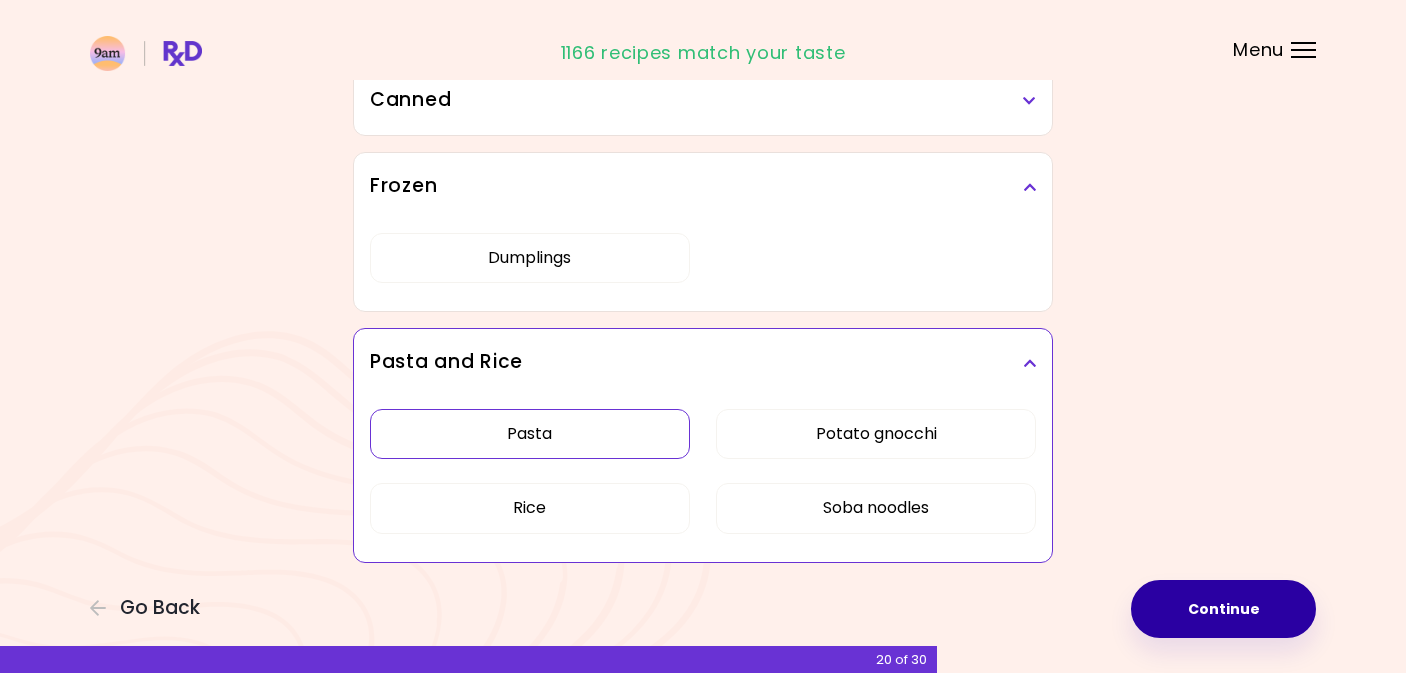 click on "Continue" at bounding box center (1223, 609) 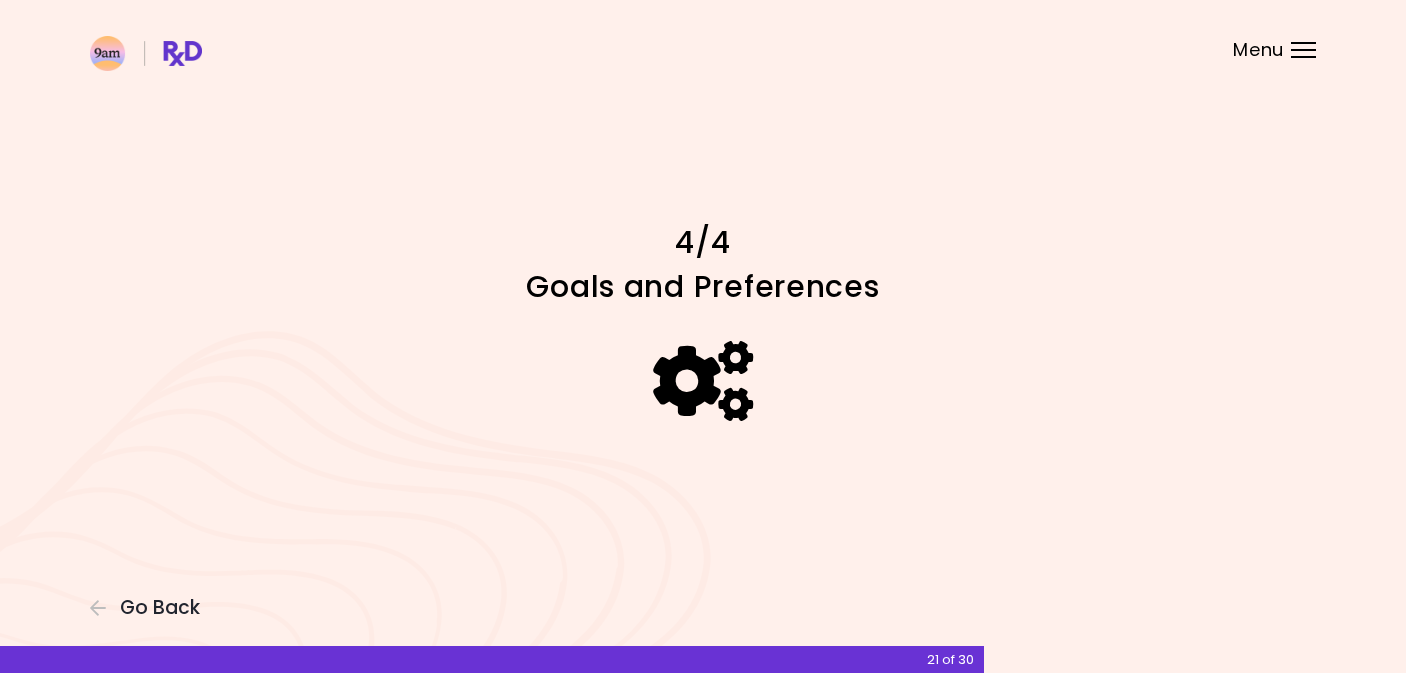 scroll, scrollTop: 0, scrollLeft: 0, axis: both 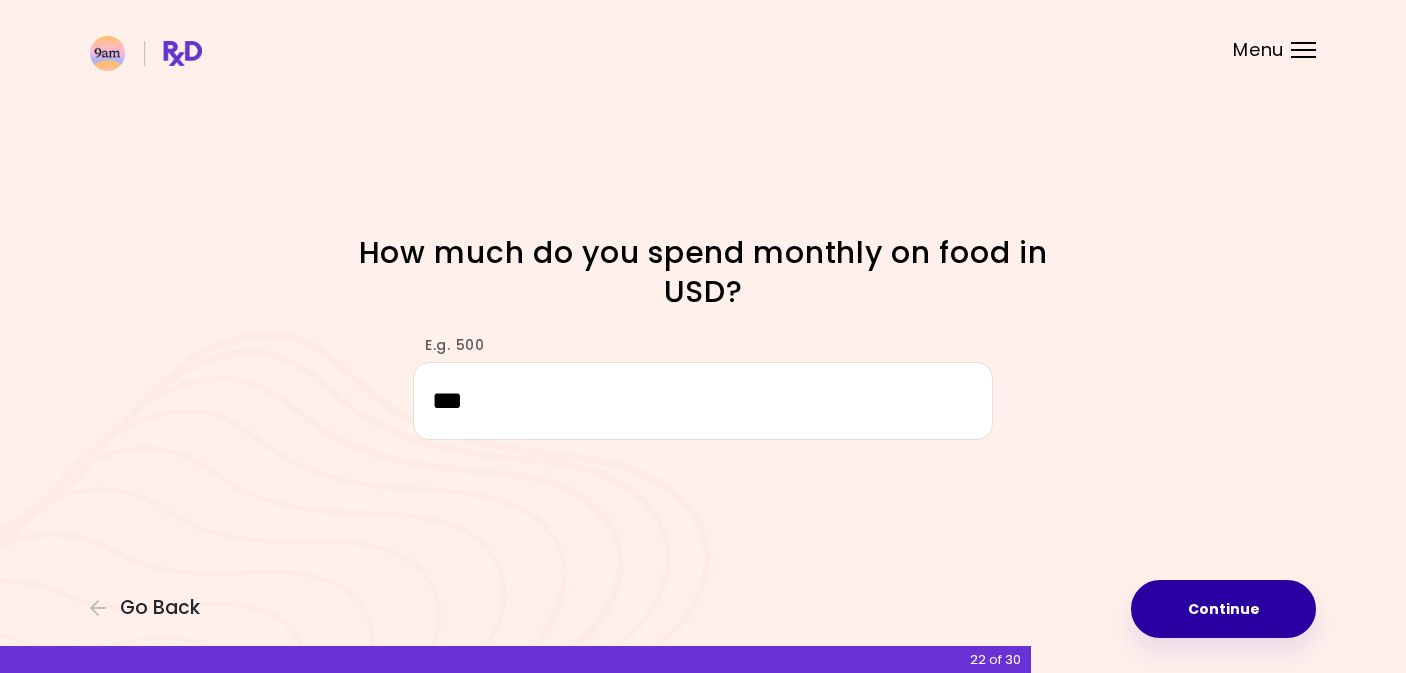 type on "***" 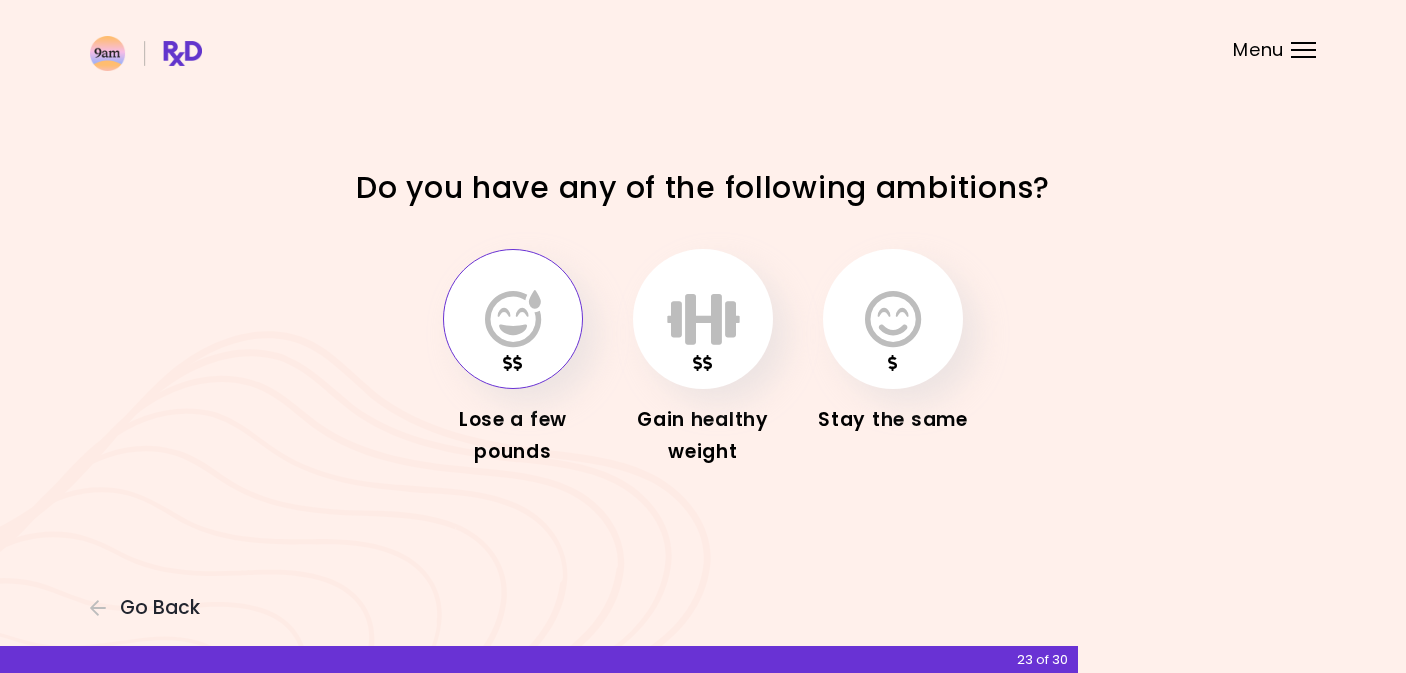 click at bounding box center [513, 319] 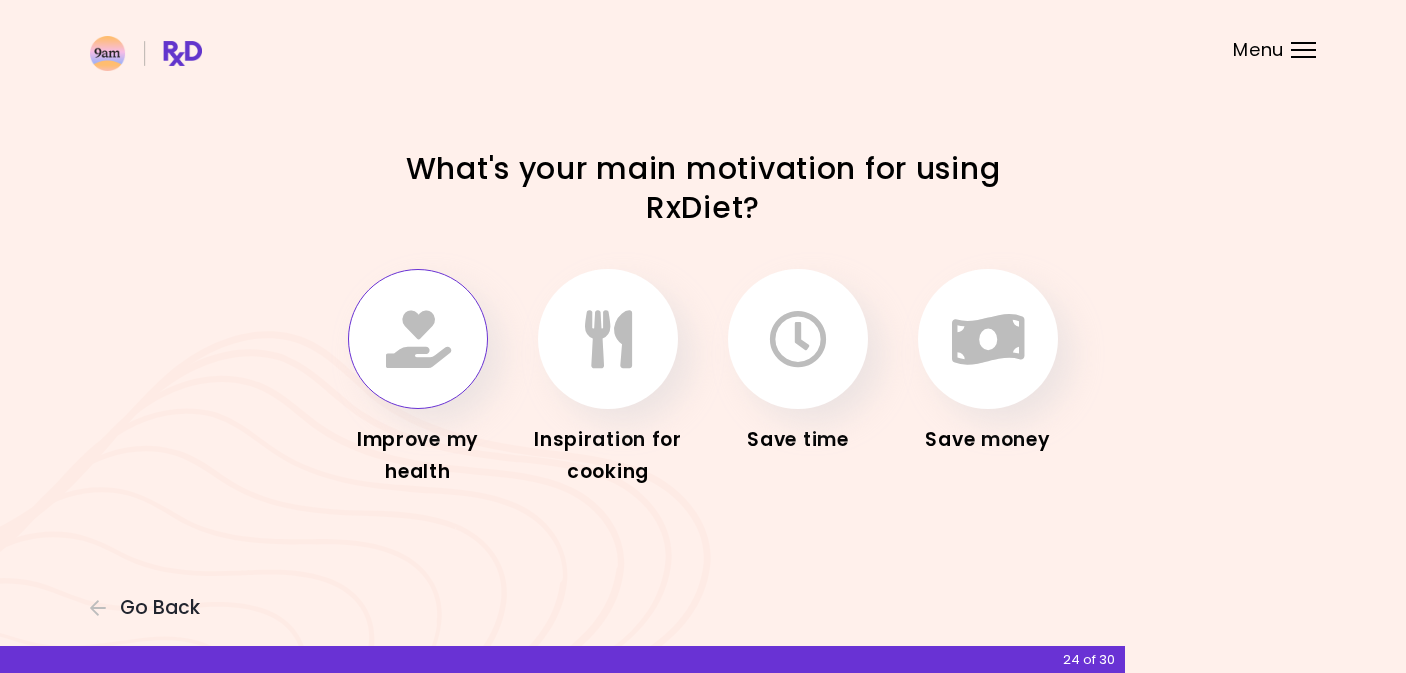 click at bounding box center (418, 339) 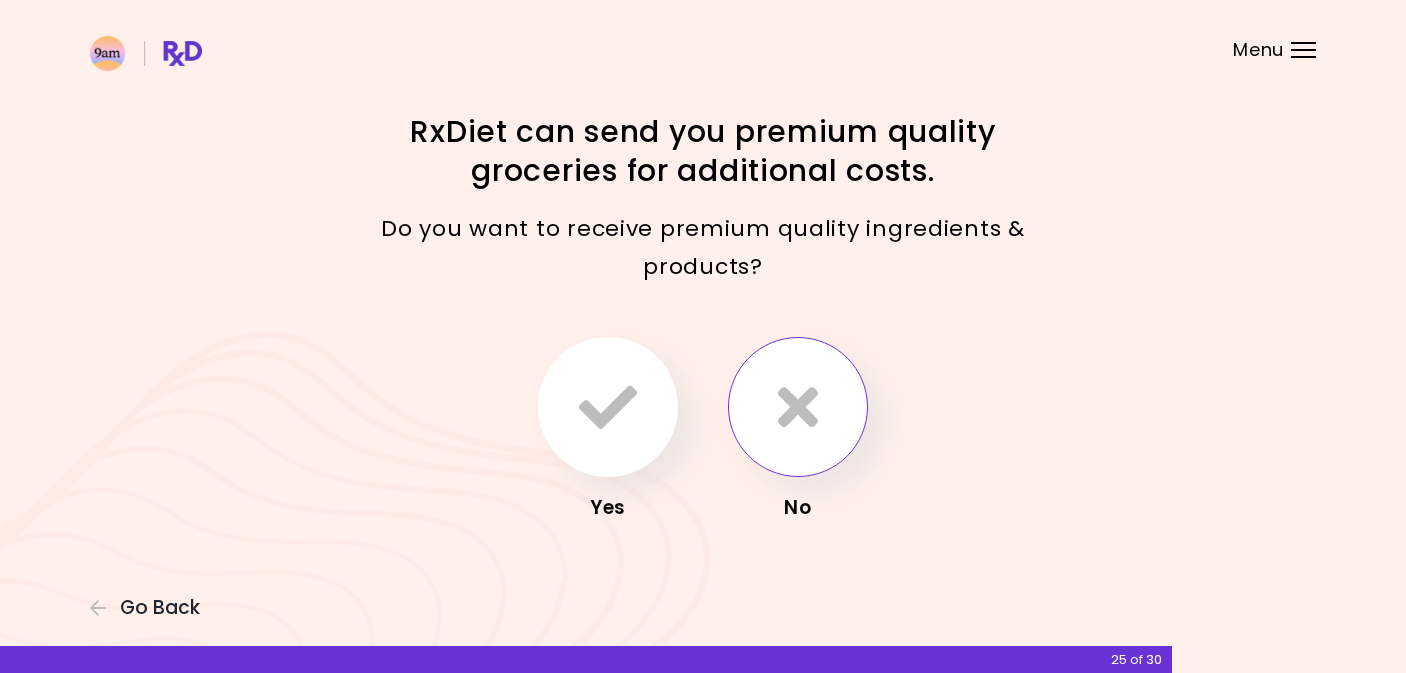 click at bounding box center [798, 407] 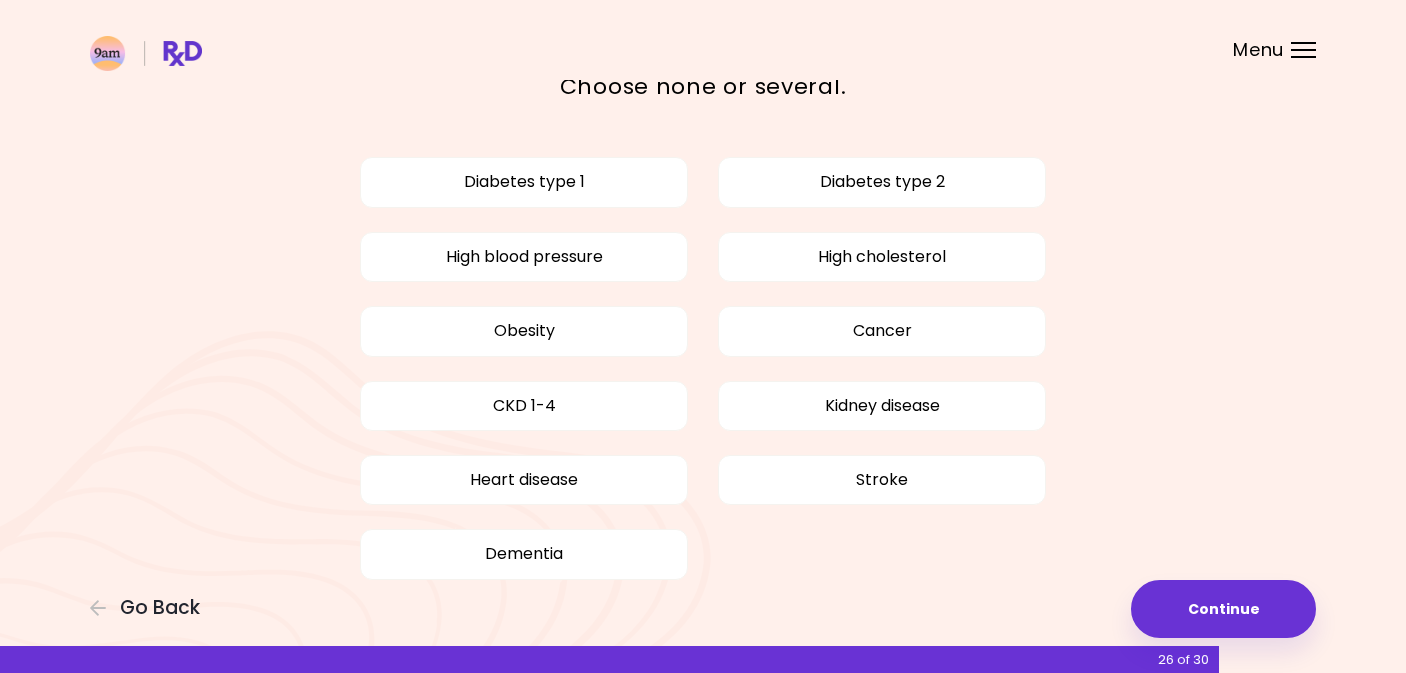 scroll, scrollTop: 155, scrollLeft: 0, axis: vertical 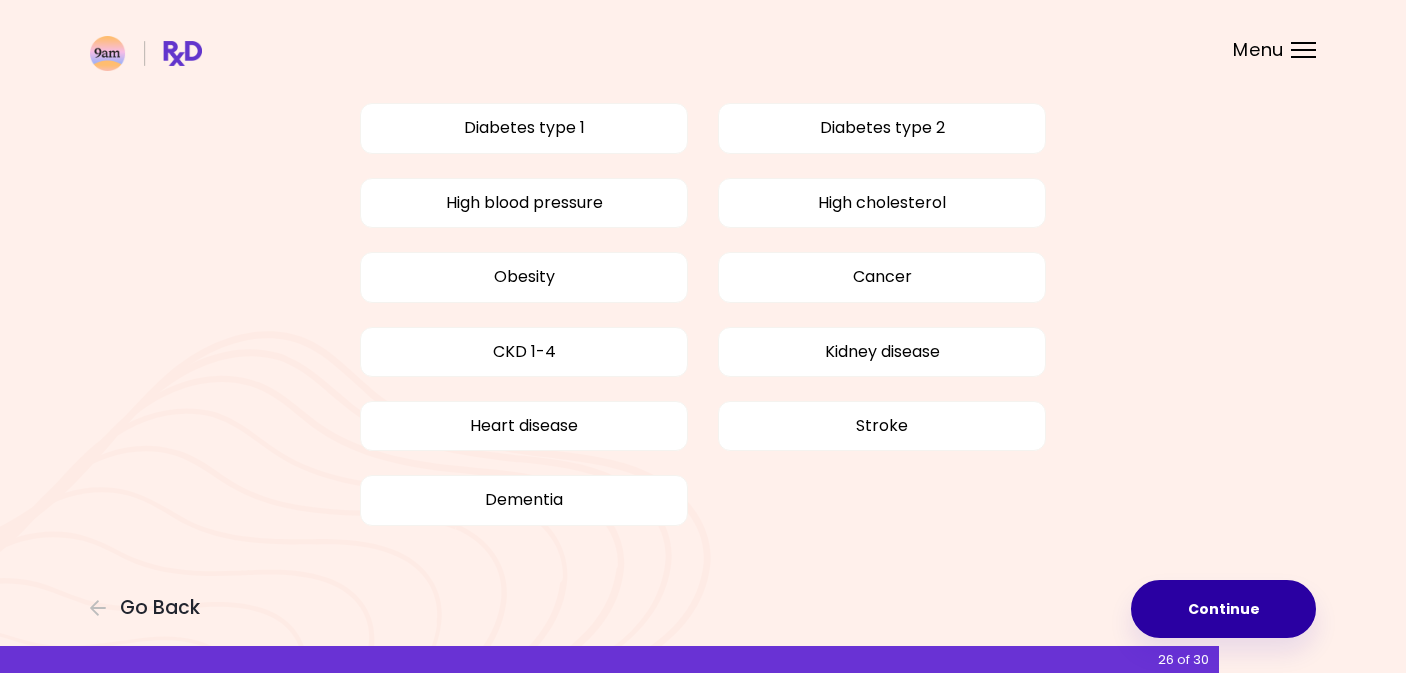 click on "Continue" at bounding box center (1223, 609) 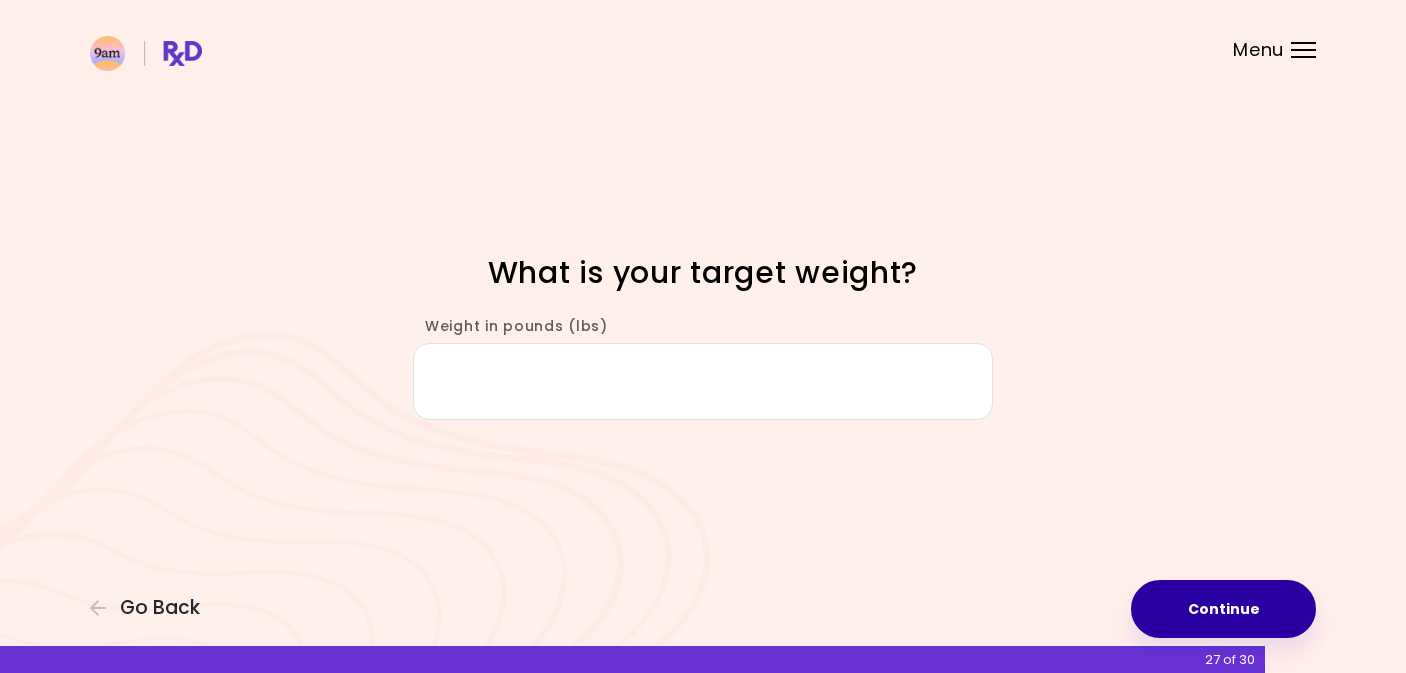 scroll, scrollTop: 0, scrollLeft: 0, axis: both 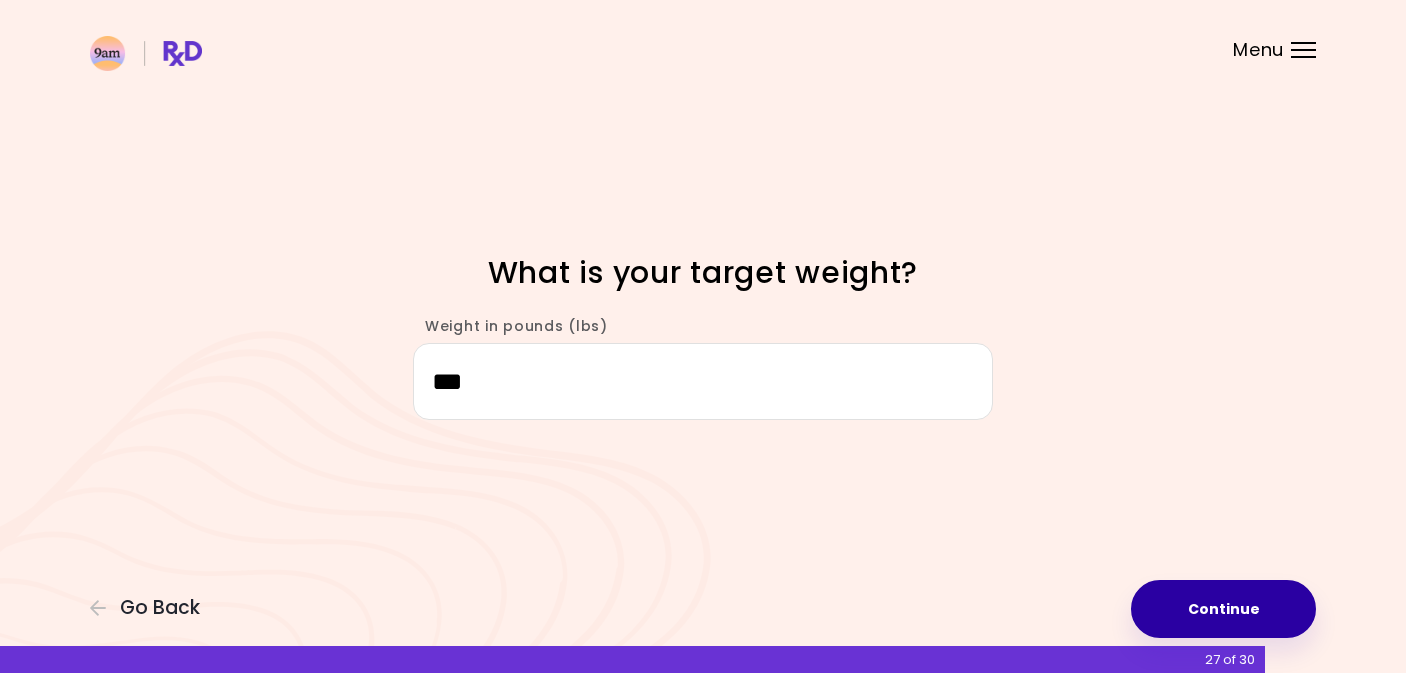 type on "***" 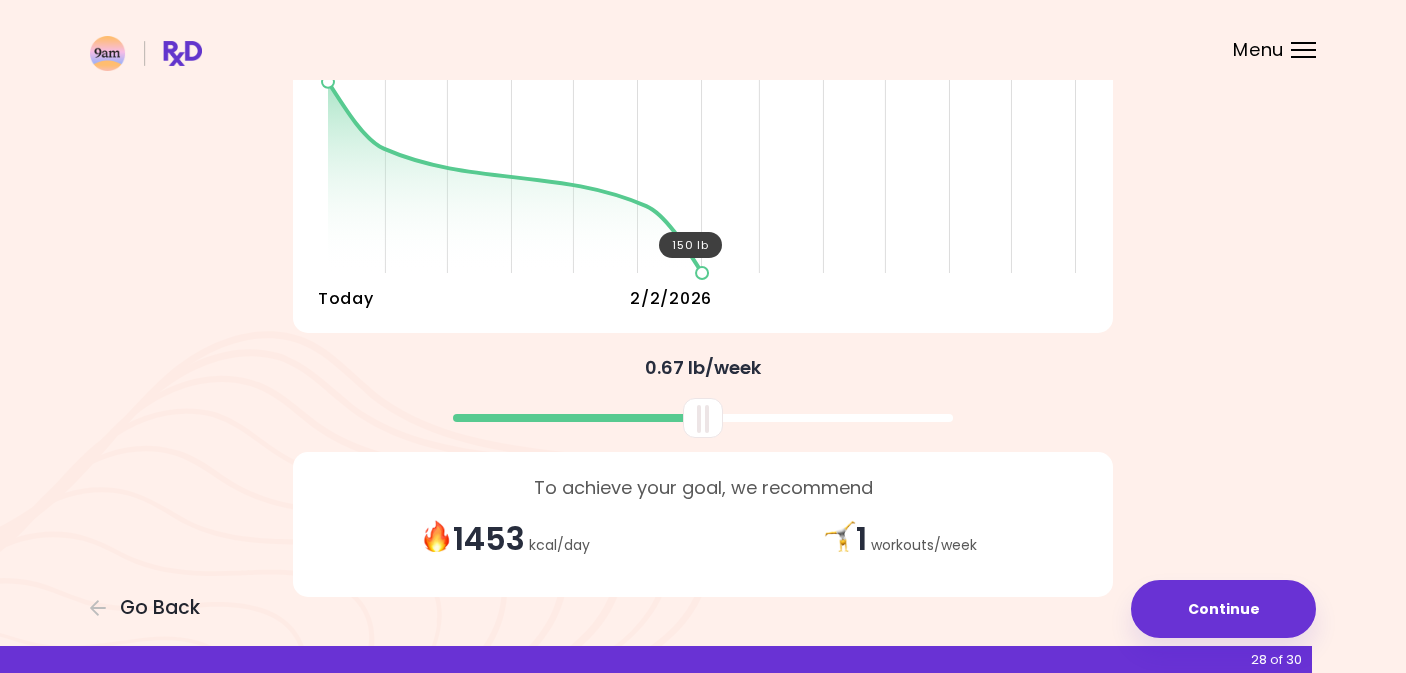 scroll, scrollTop: 311, scrollLeft: 0, axis: vertical 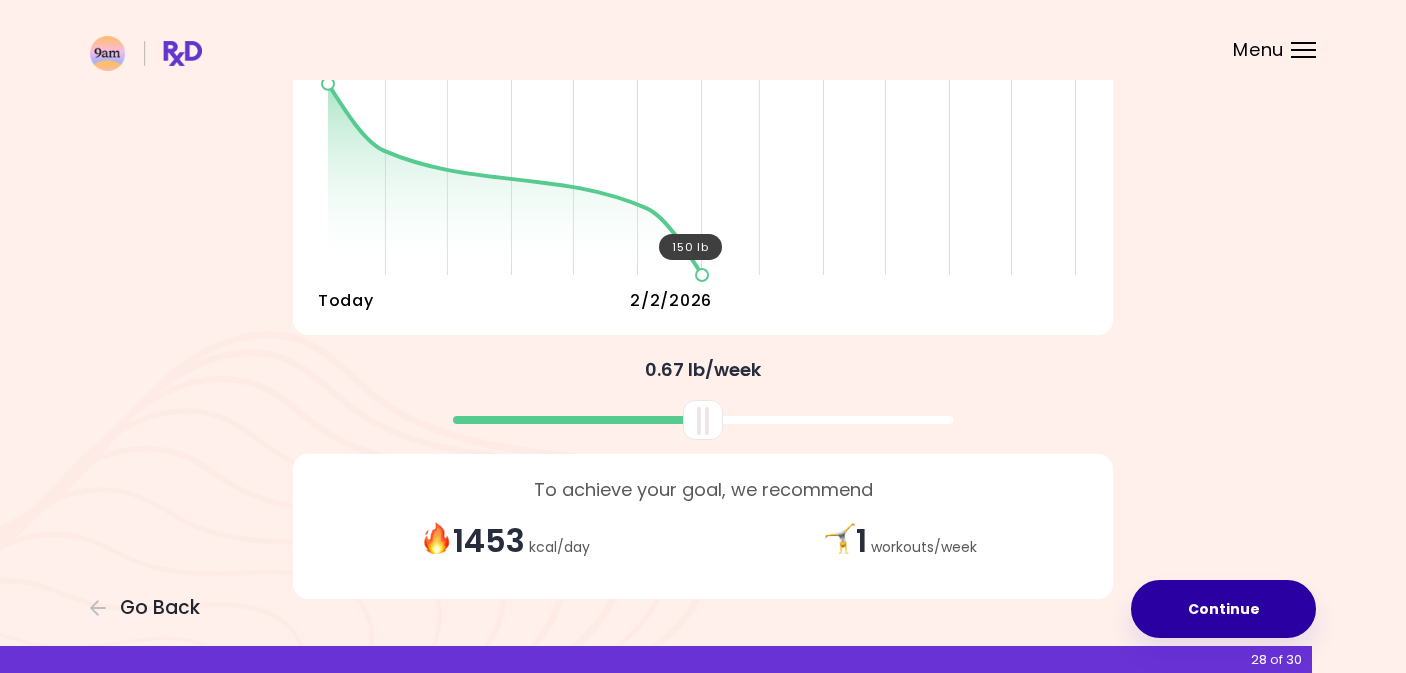 click on "Continue" at bounding box center (1223, 609) 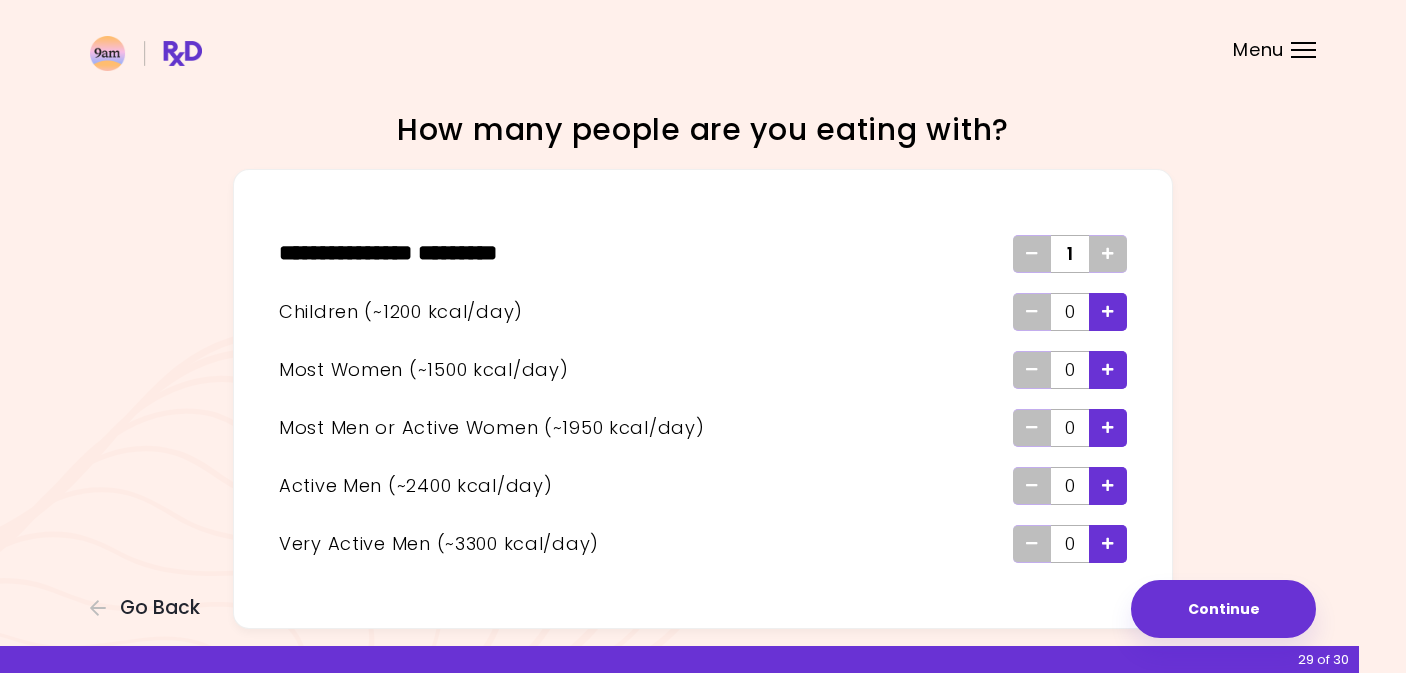 click at bounding box center (1108, 311) 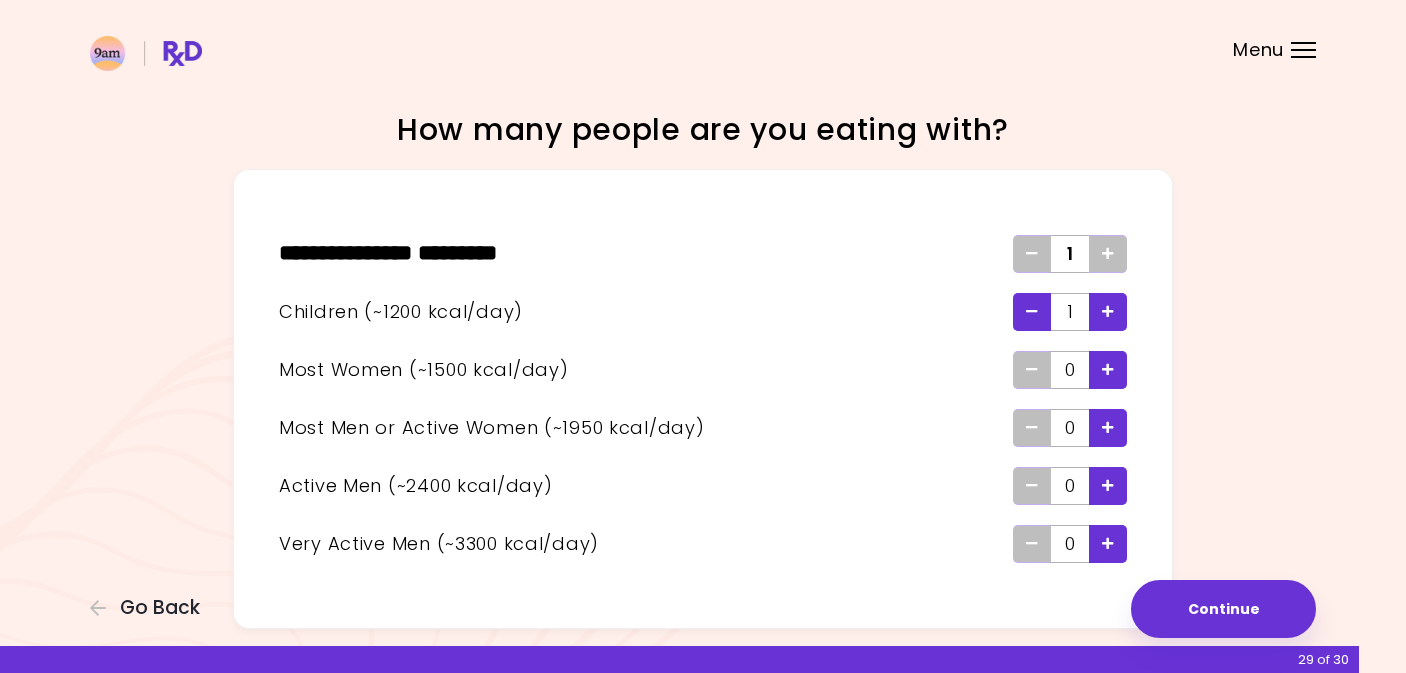 click at bounding box center [1108, 485] 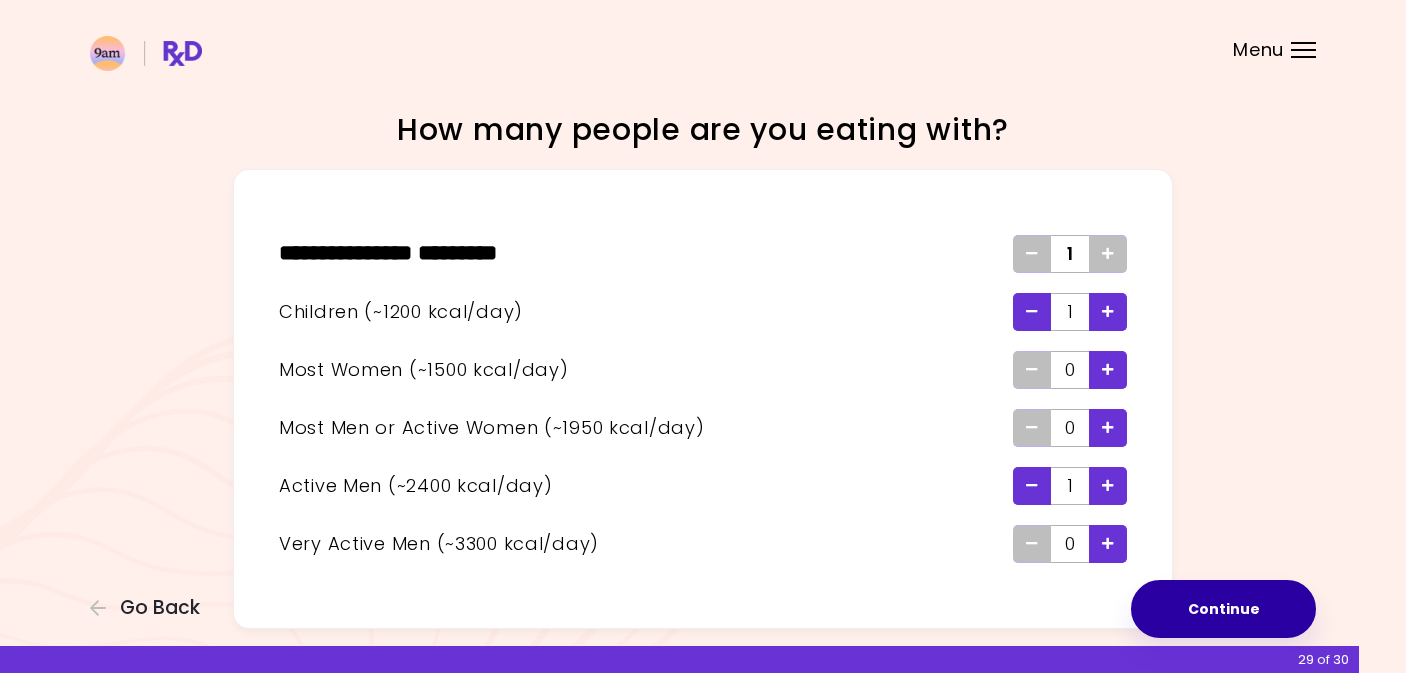 click on "Continue" at bounding box center [1223, 609] 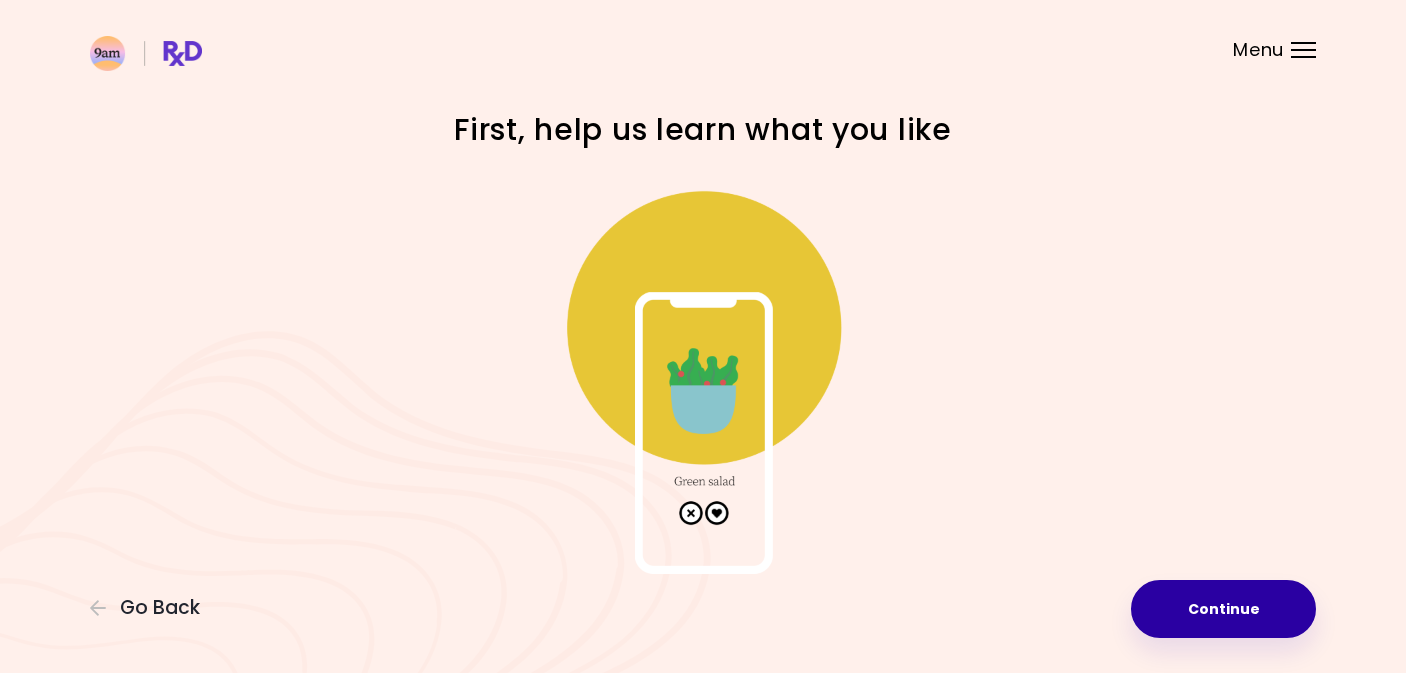click on "Continue" at bounding box center (1223, 609) 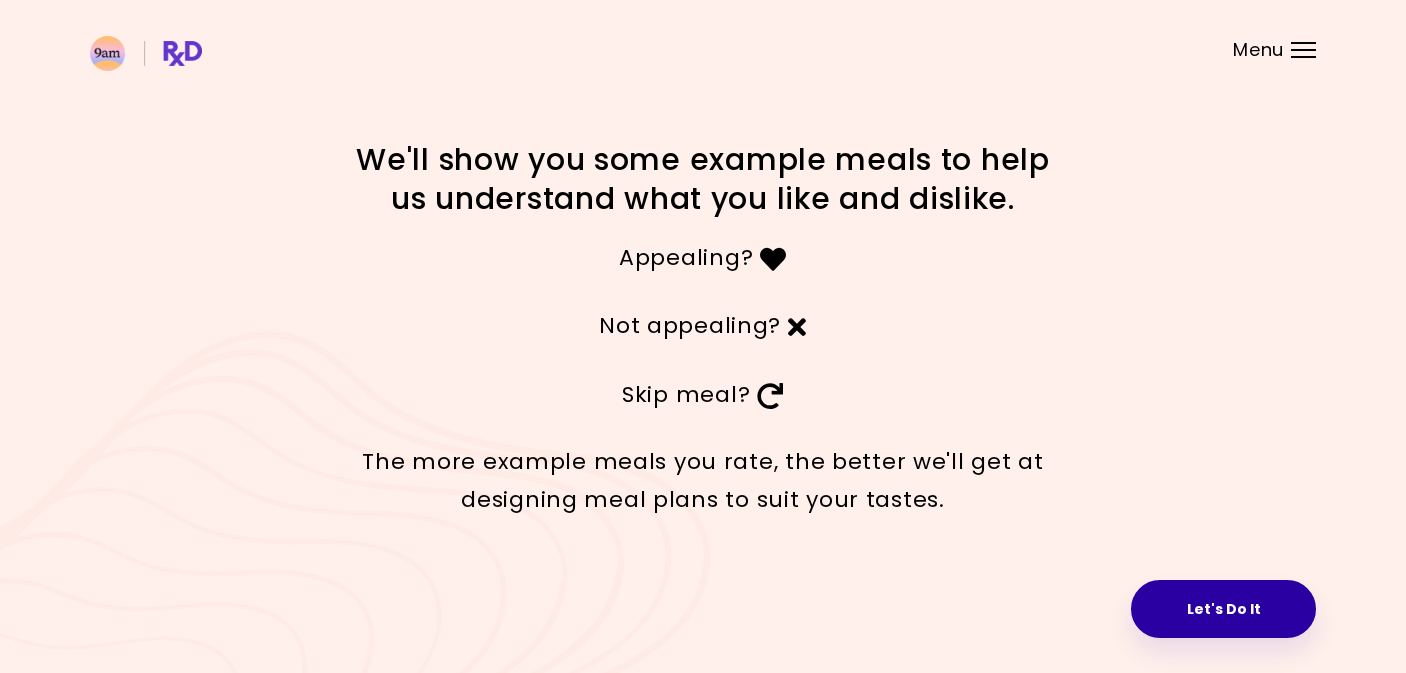 click on "Let's Do It" at bounding box center (1223, 609) 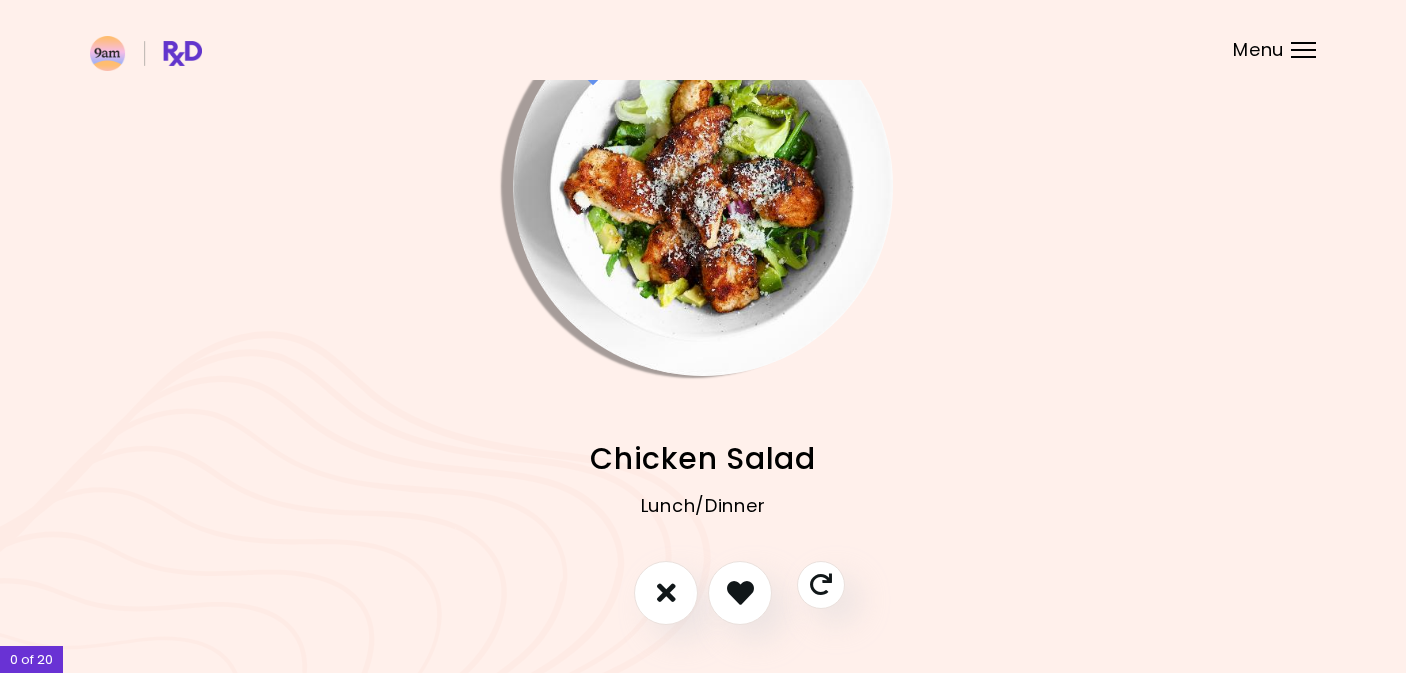 scroll, scrollTop: 93, scrollLeft: 0, axis: vertical 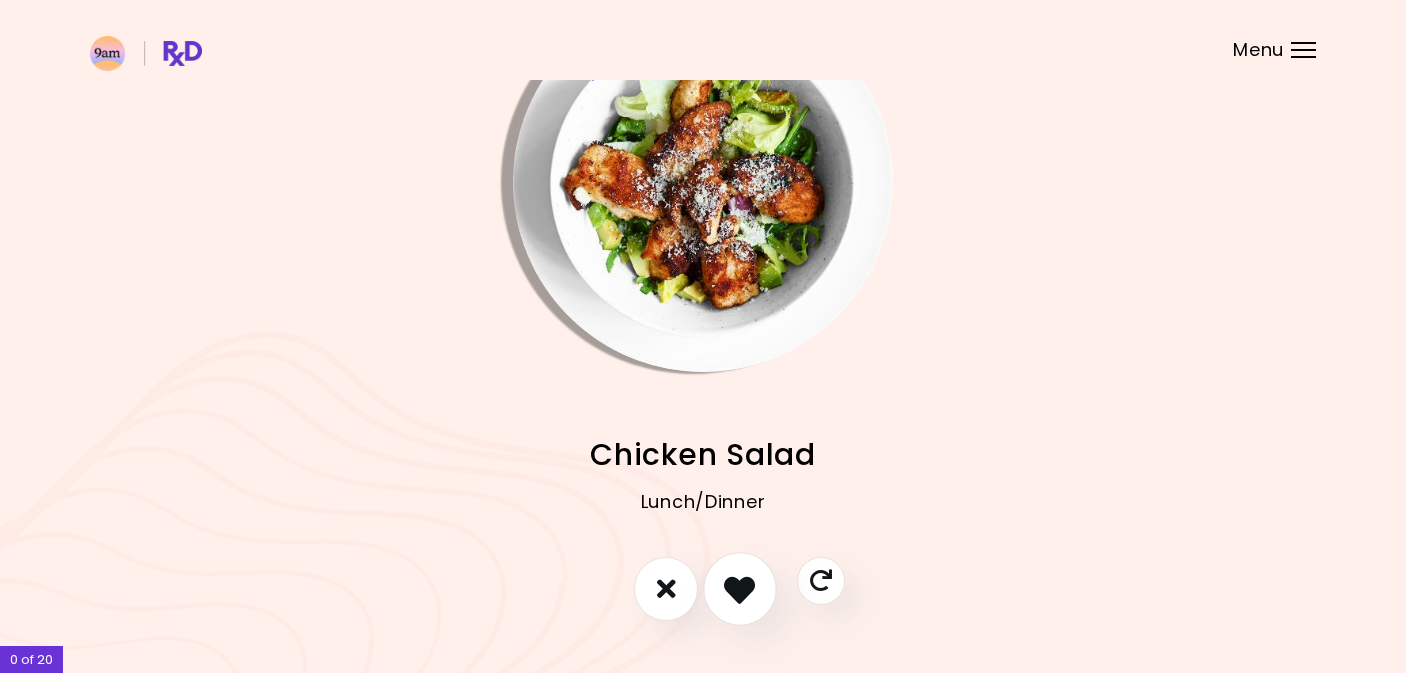 click at bounding box center [739, 588] 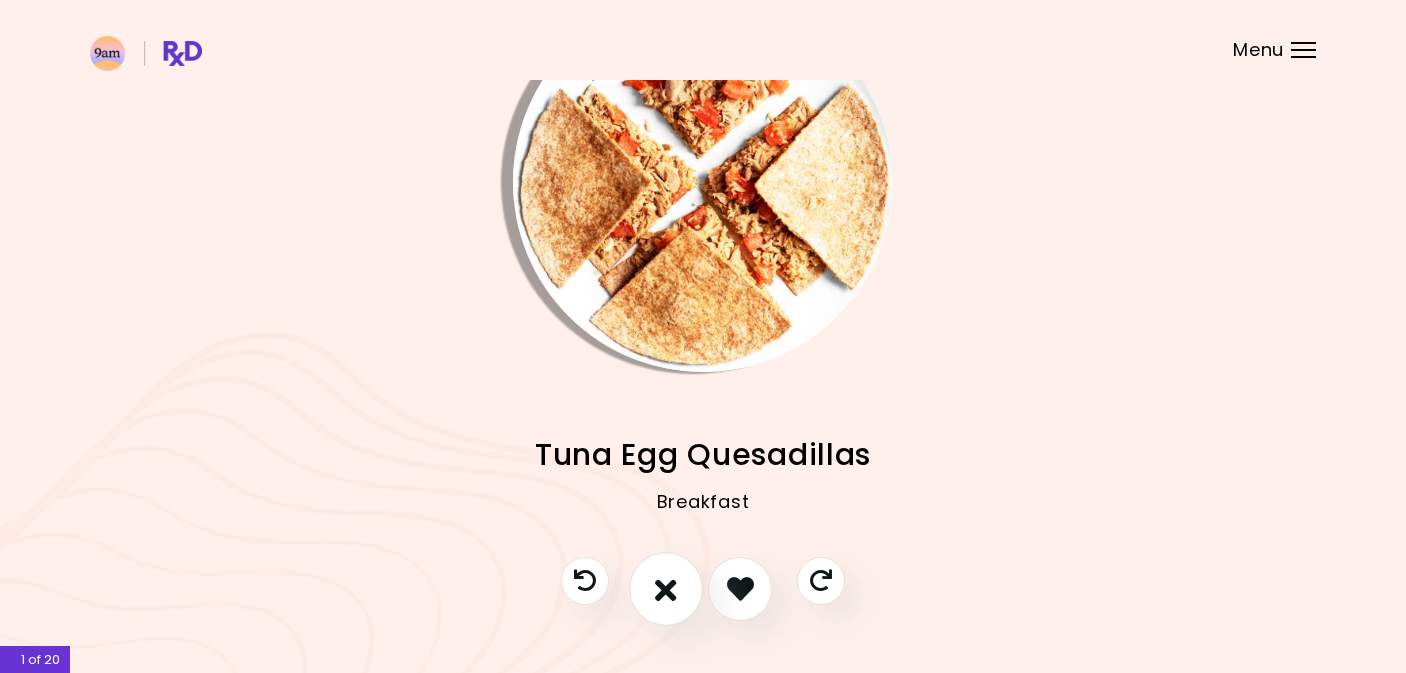 click at bounding box center (666, 588) 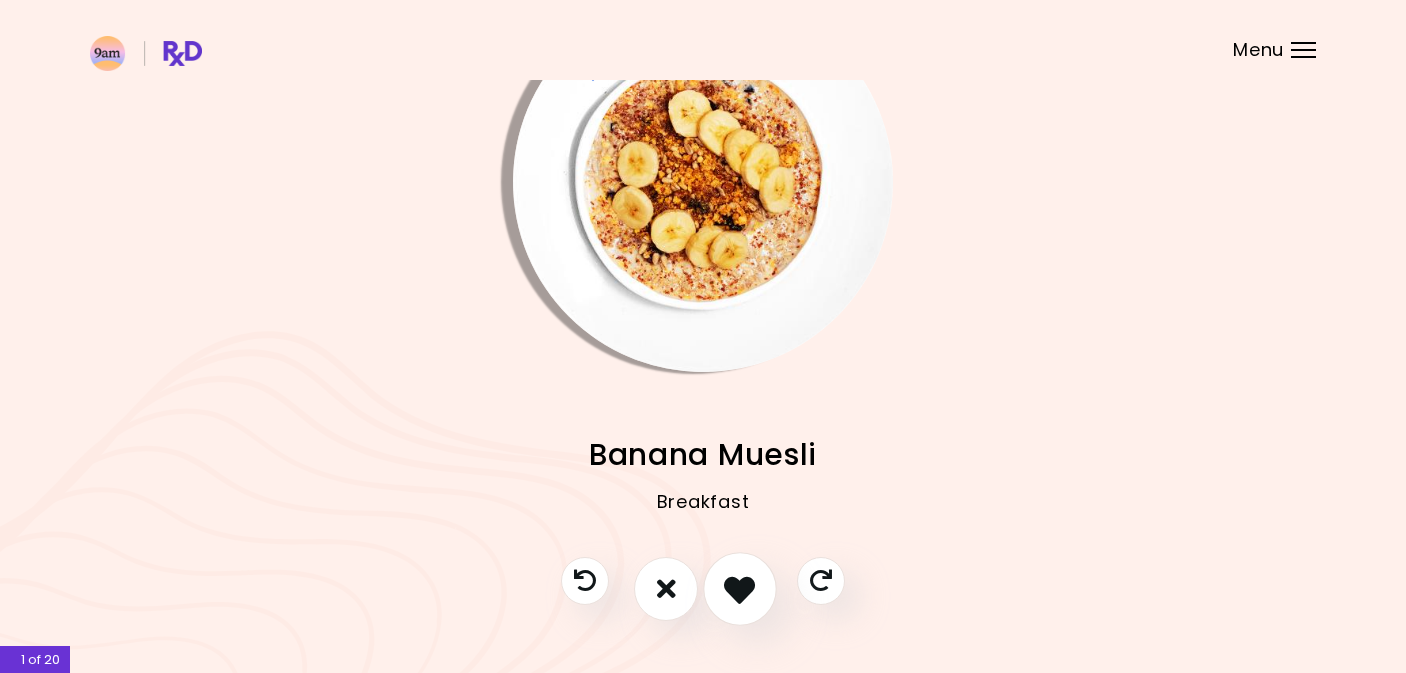 click at bounding box center [739, 588] 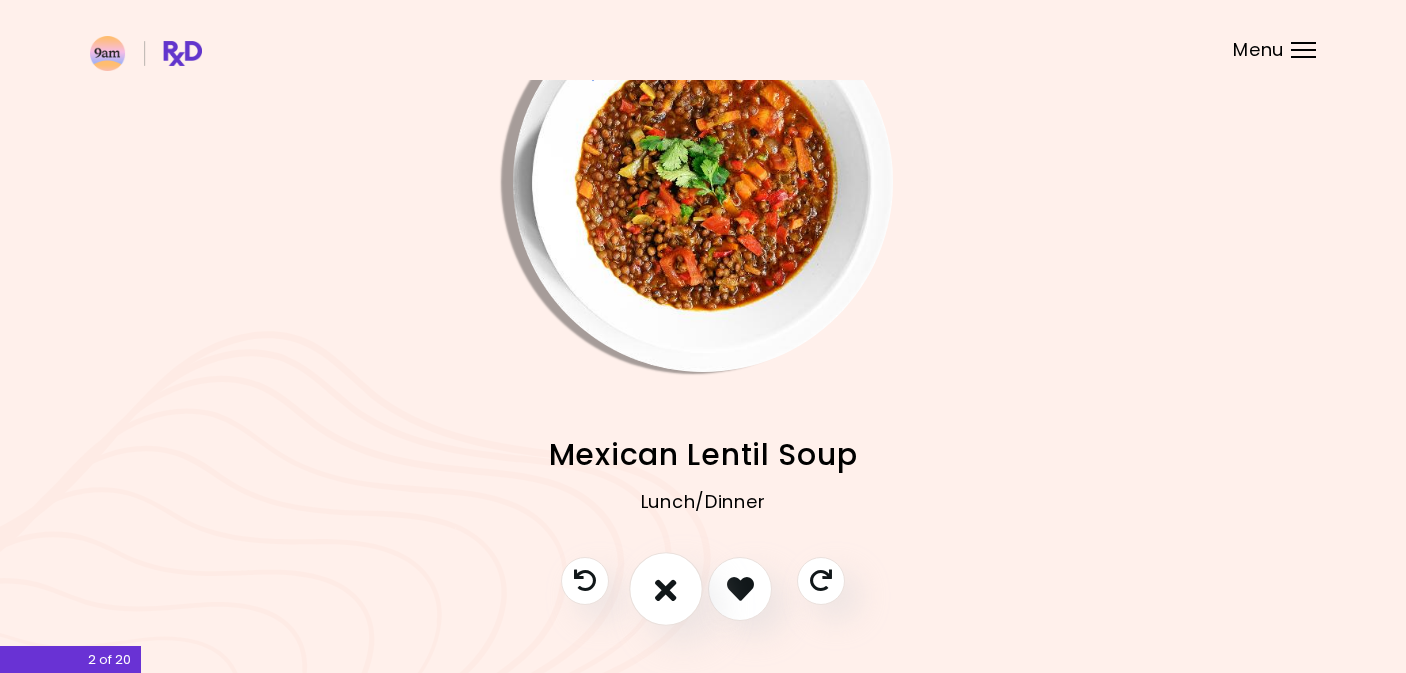 click at bounding box center (666, 588) 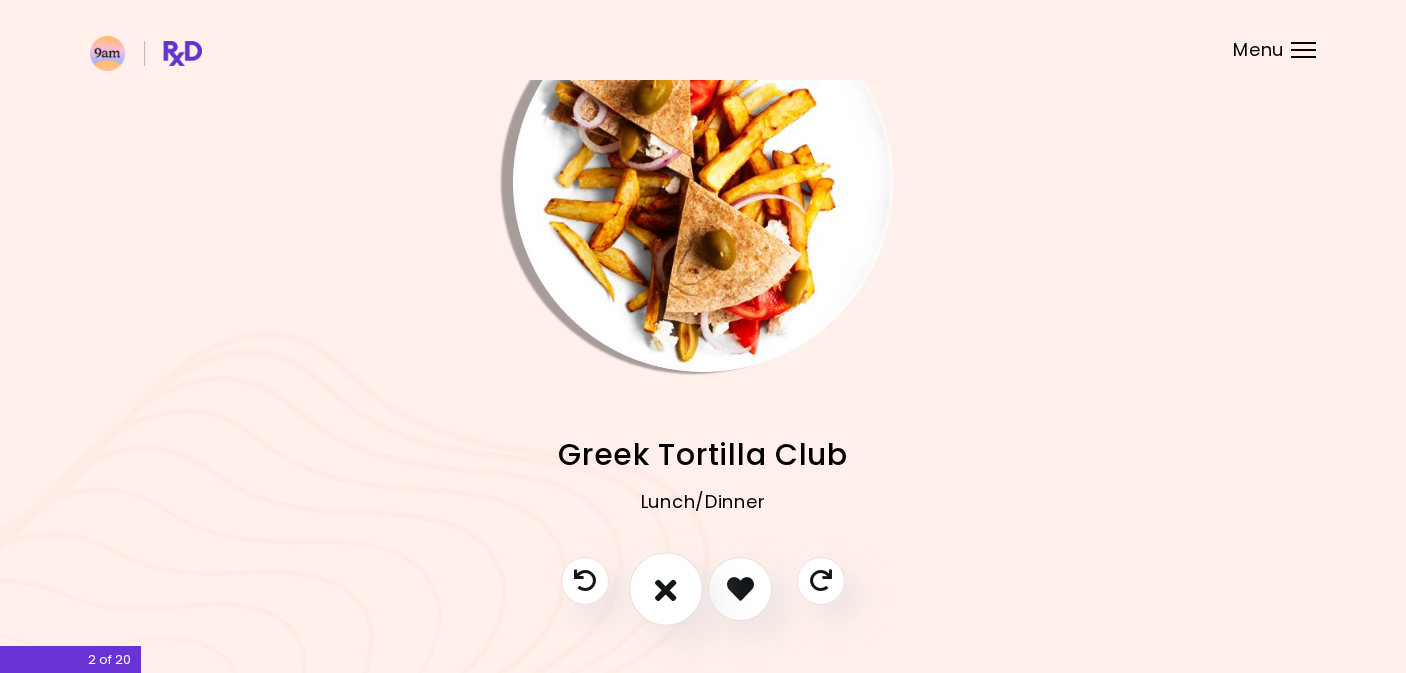 click at bounding box center [666, 588] 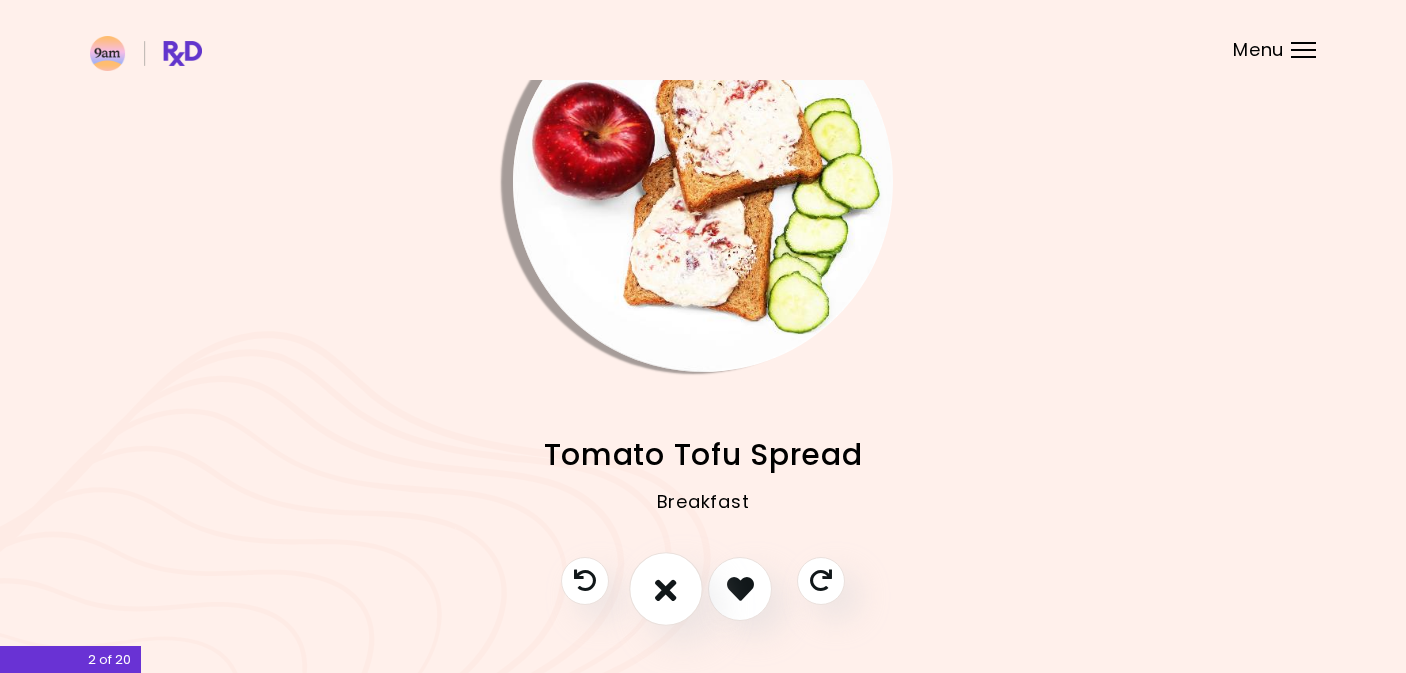 click at bounding box center [666, 588] 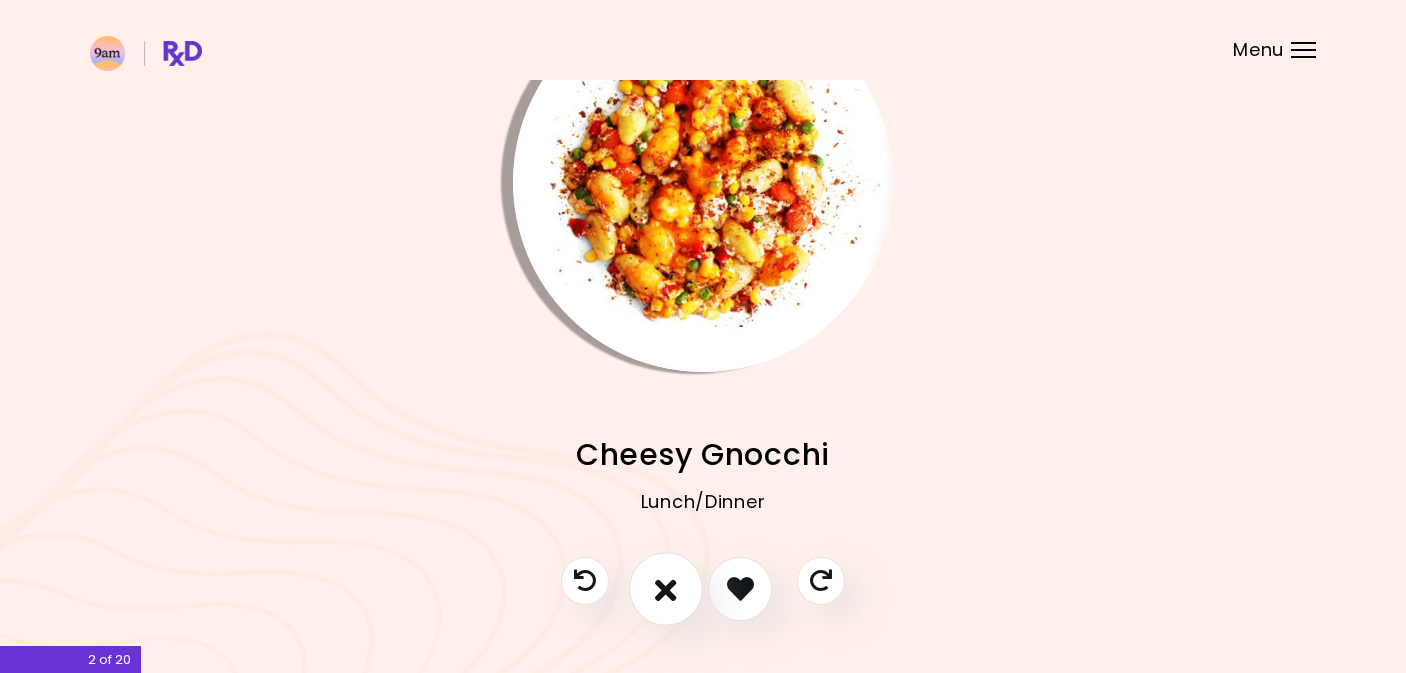 click at bounding box center [666, 588] 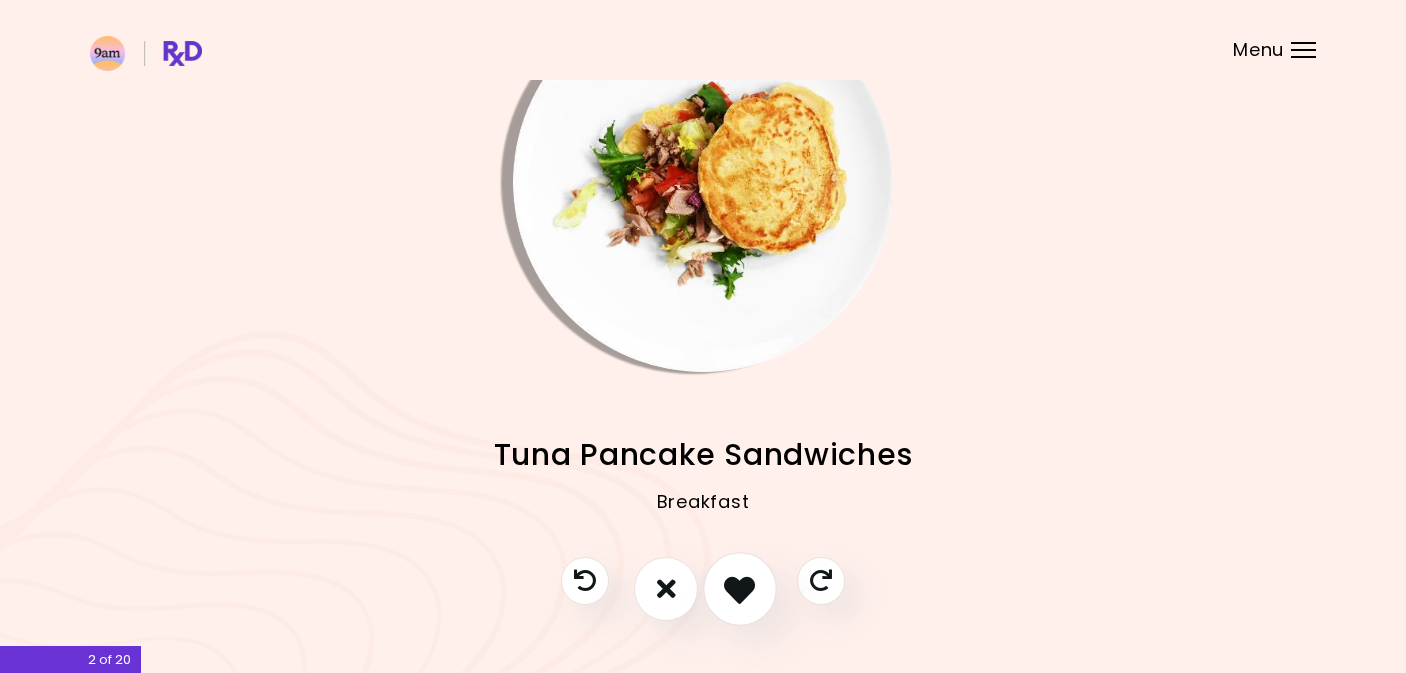 click at bounding box center (739, 588) 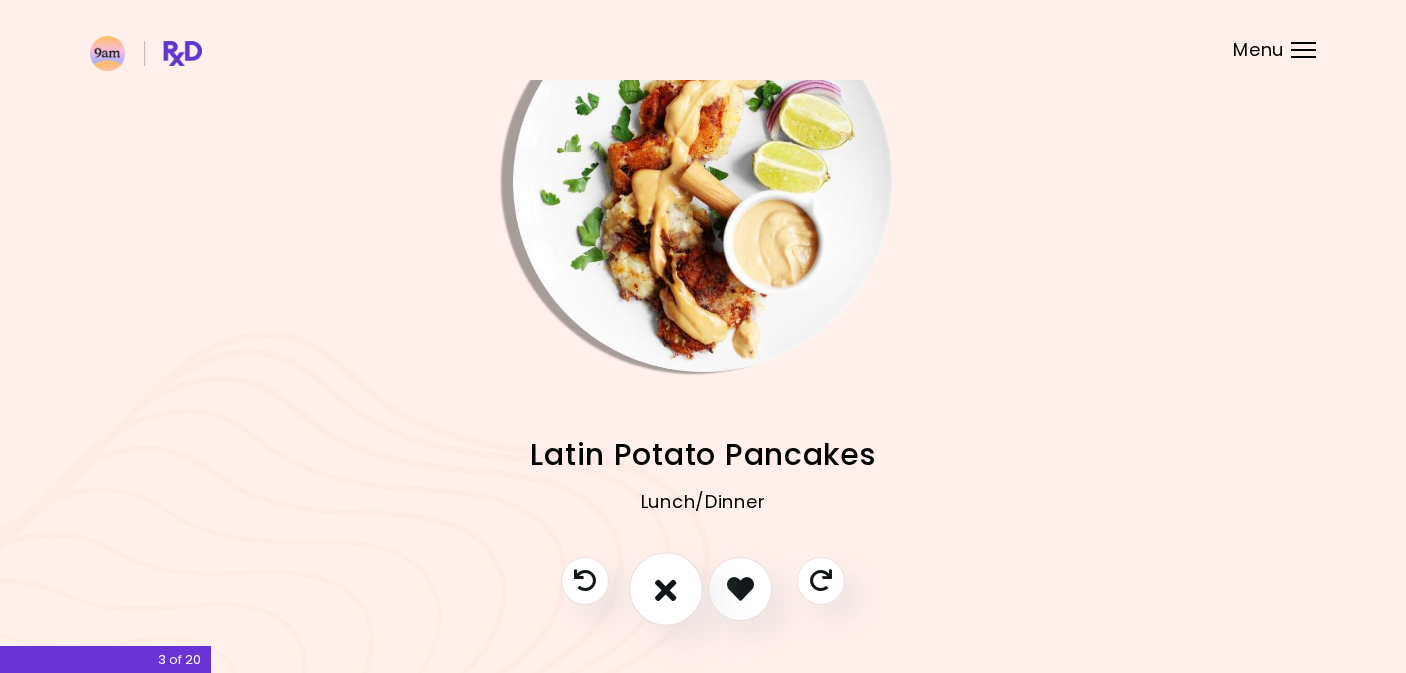 click at bounding box center [666, 588] 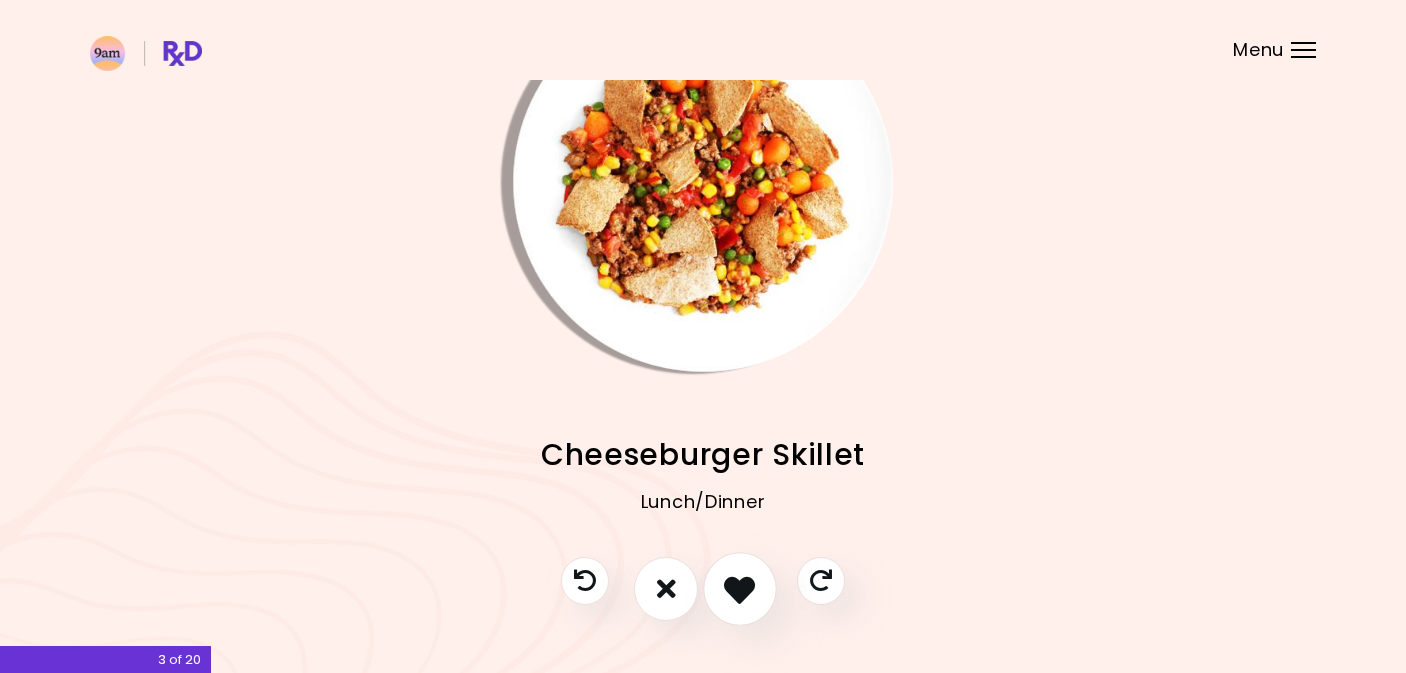 click at bounding box center [739, 588] 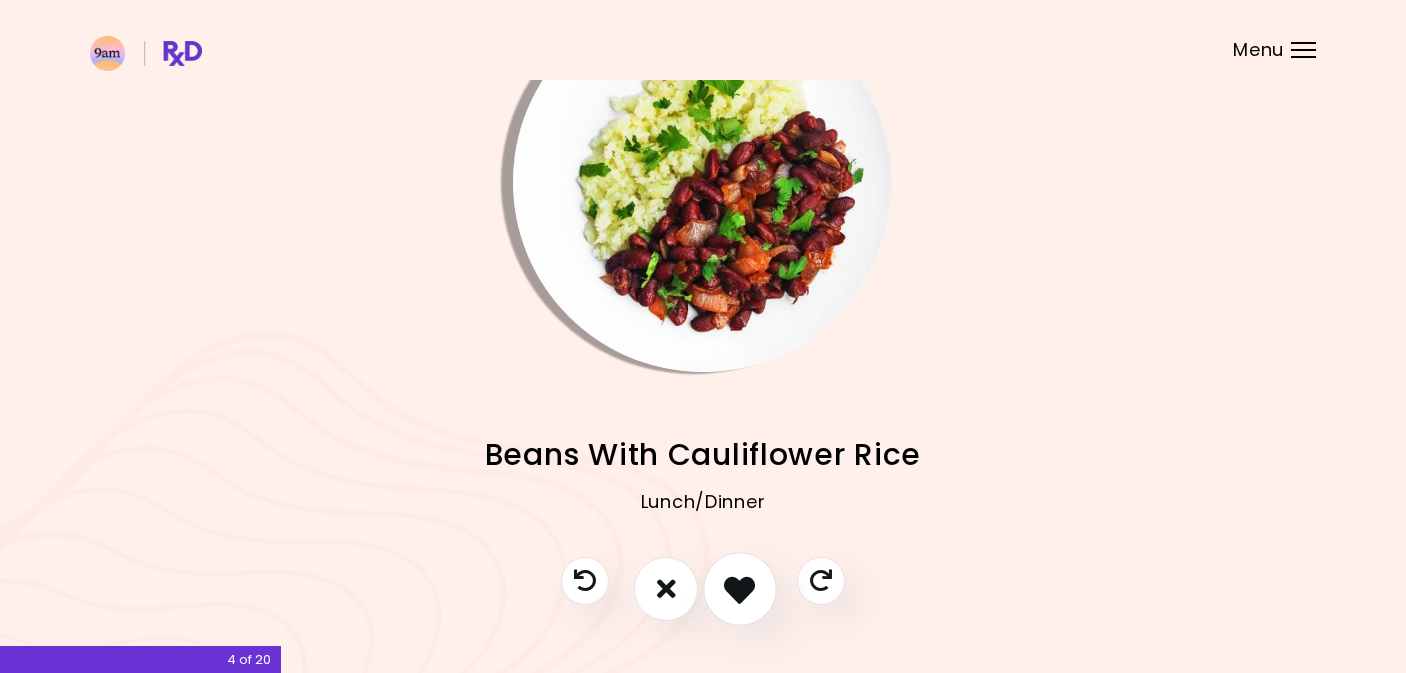 click at bounding box center (739, 588) 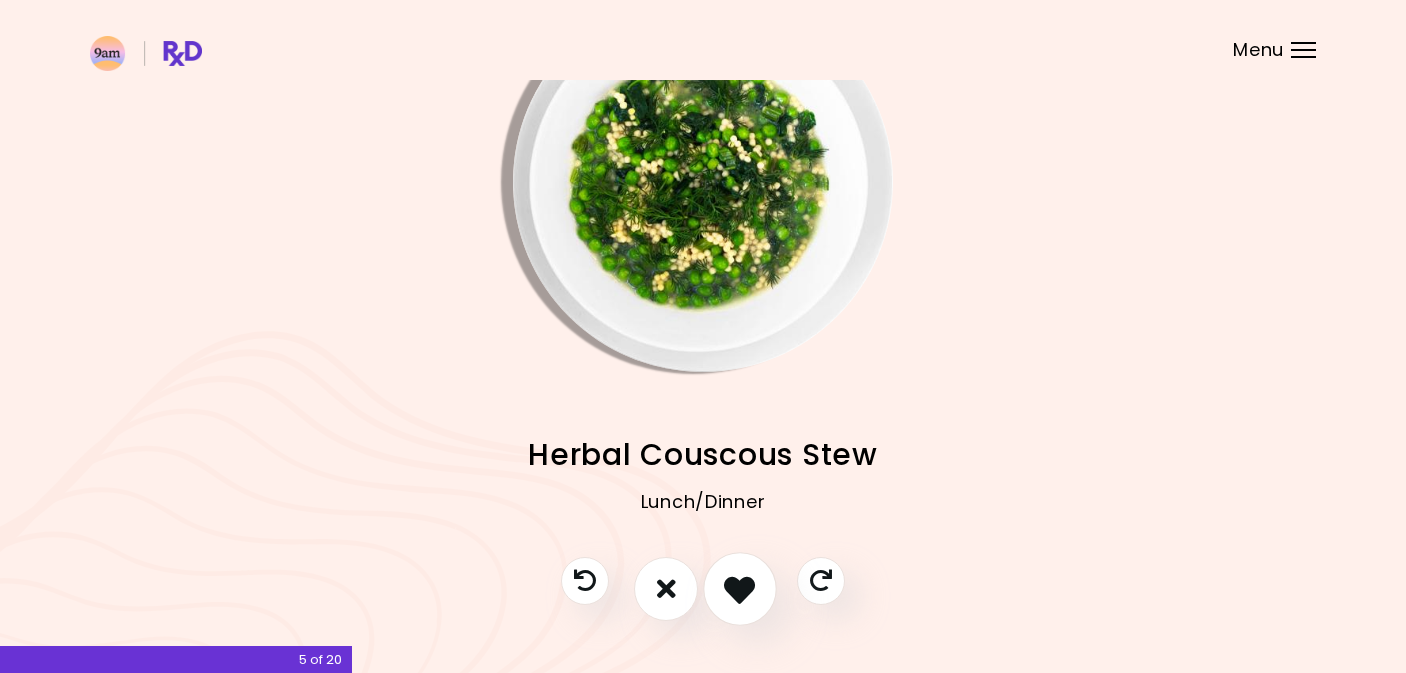 click at bounding box center (739, 588) 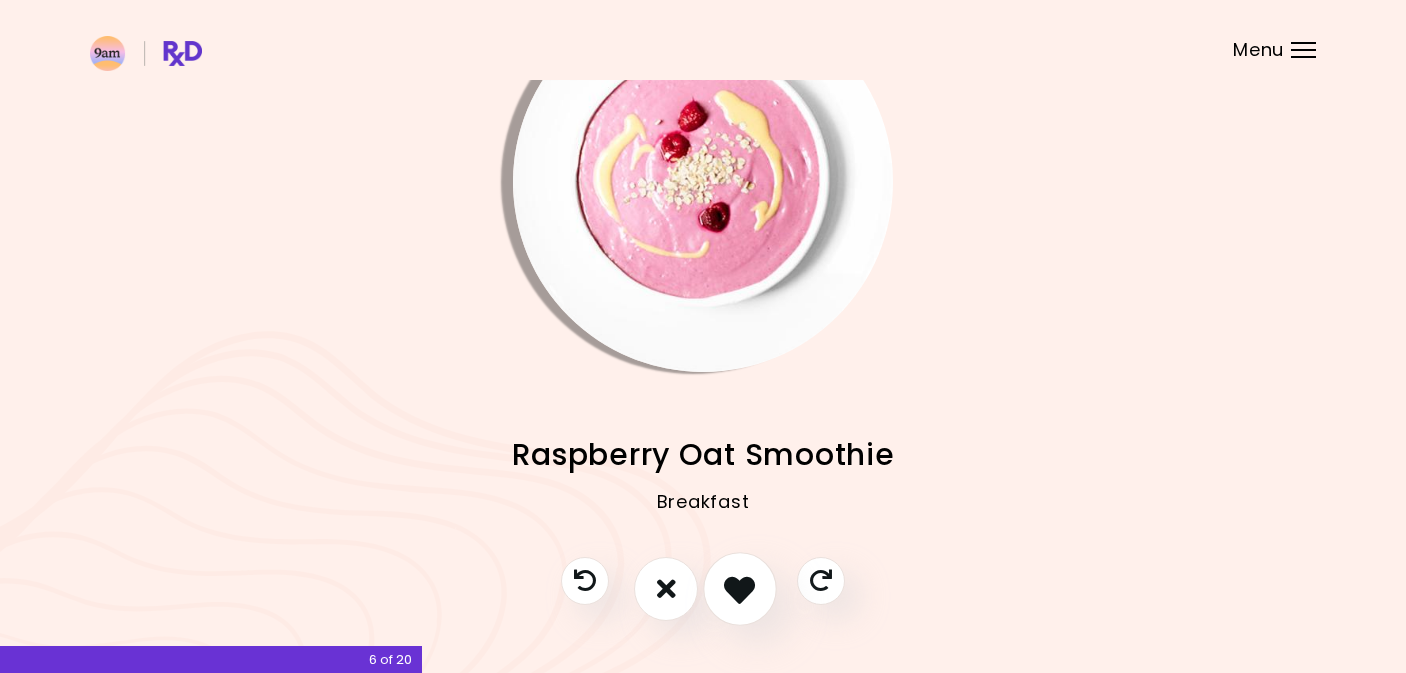 click at bounding box center (739, 588) 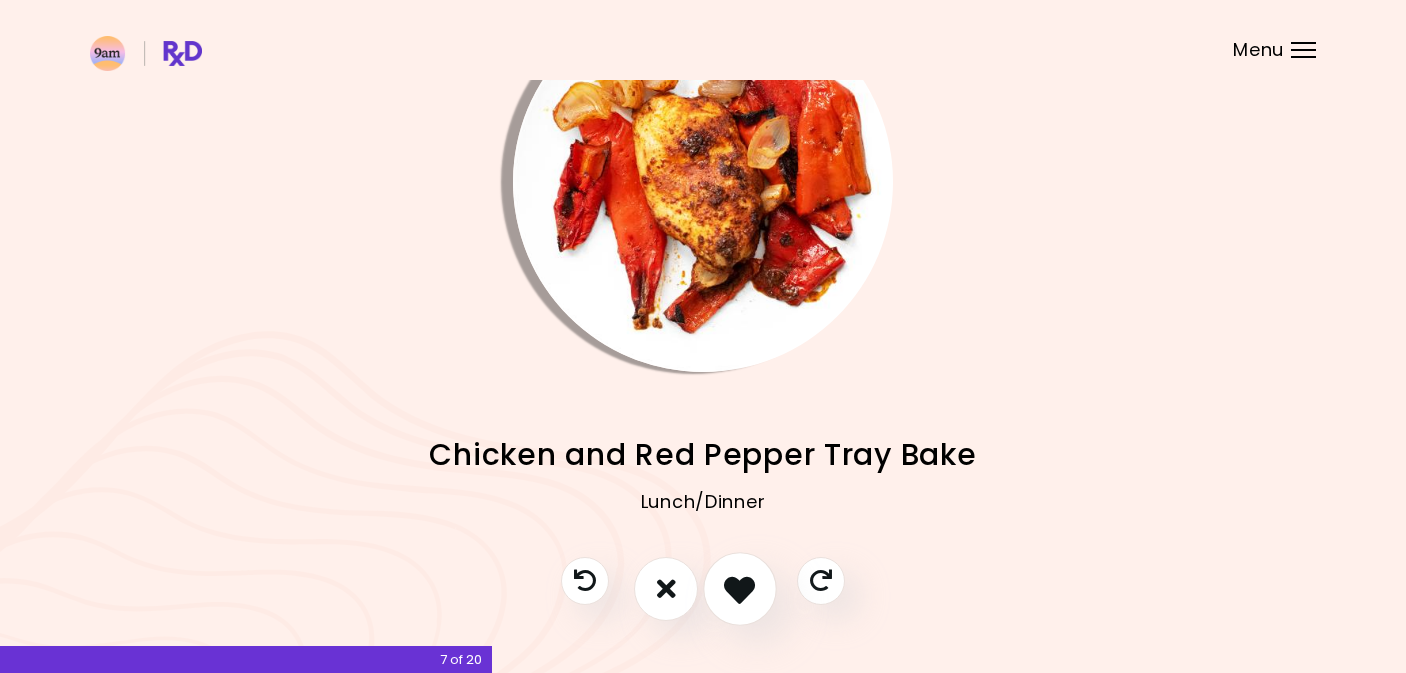 click at bounding box center (739, 588) 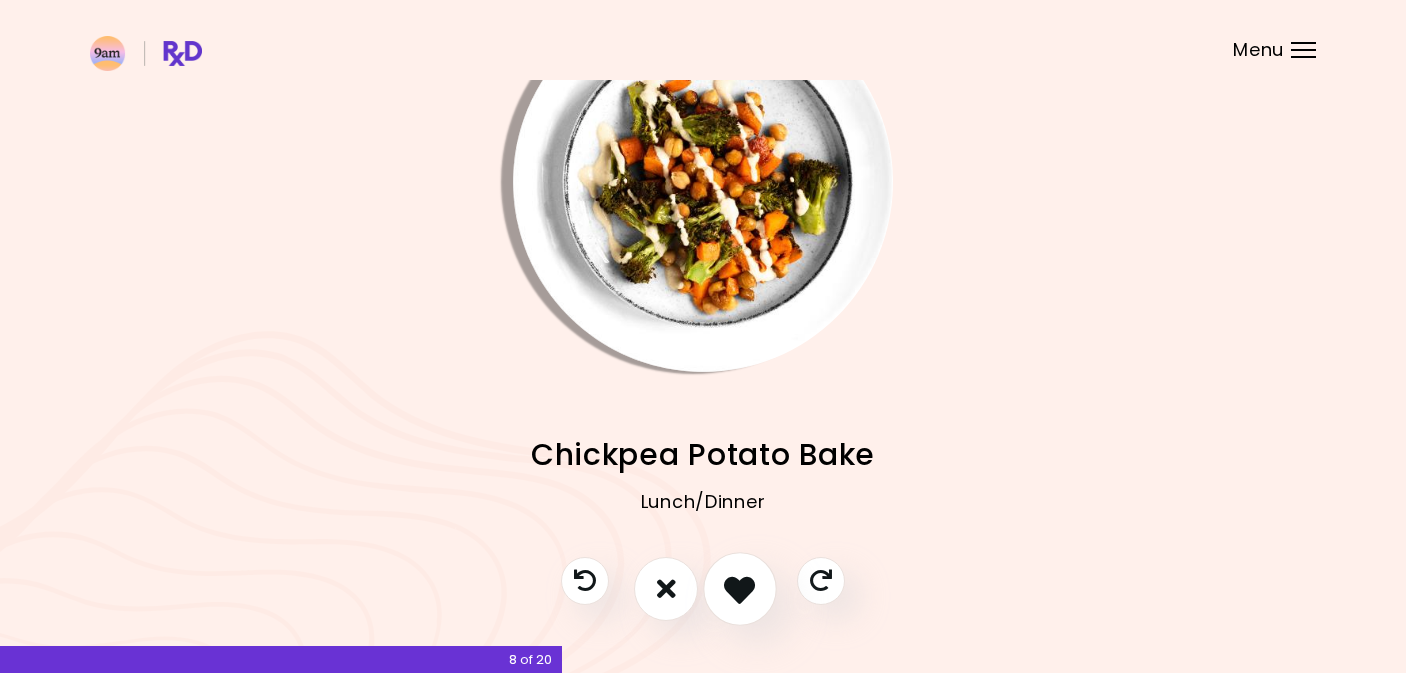 click at bounding box center [739, 588] 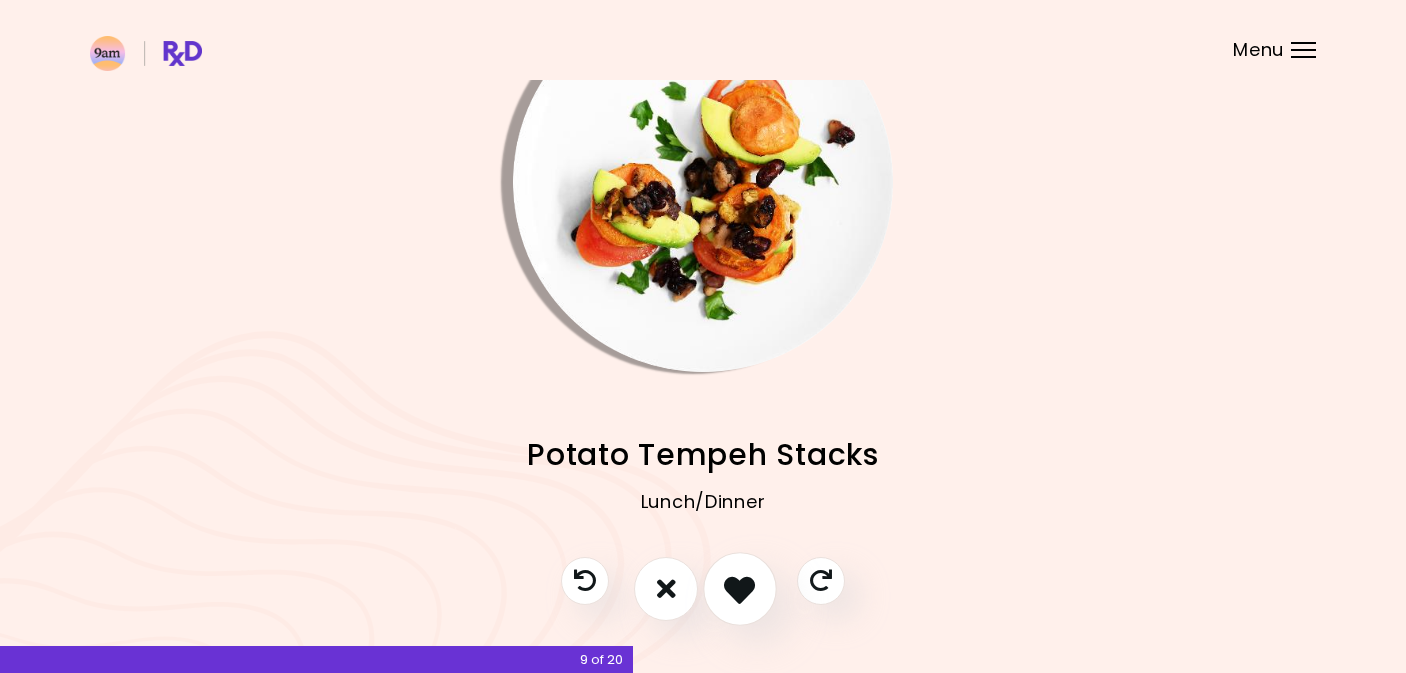 click at bounding box center [739, 588] 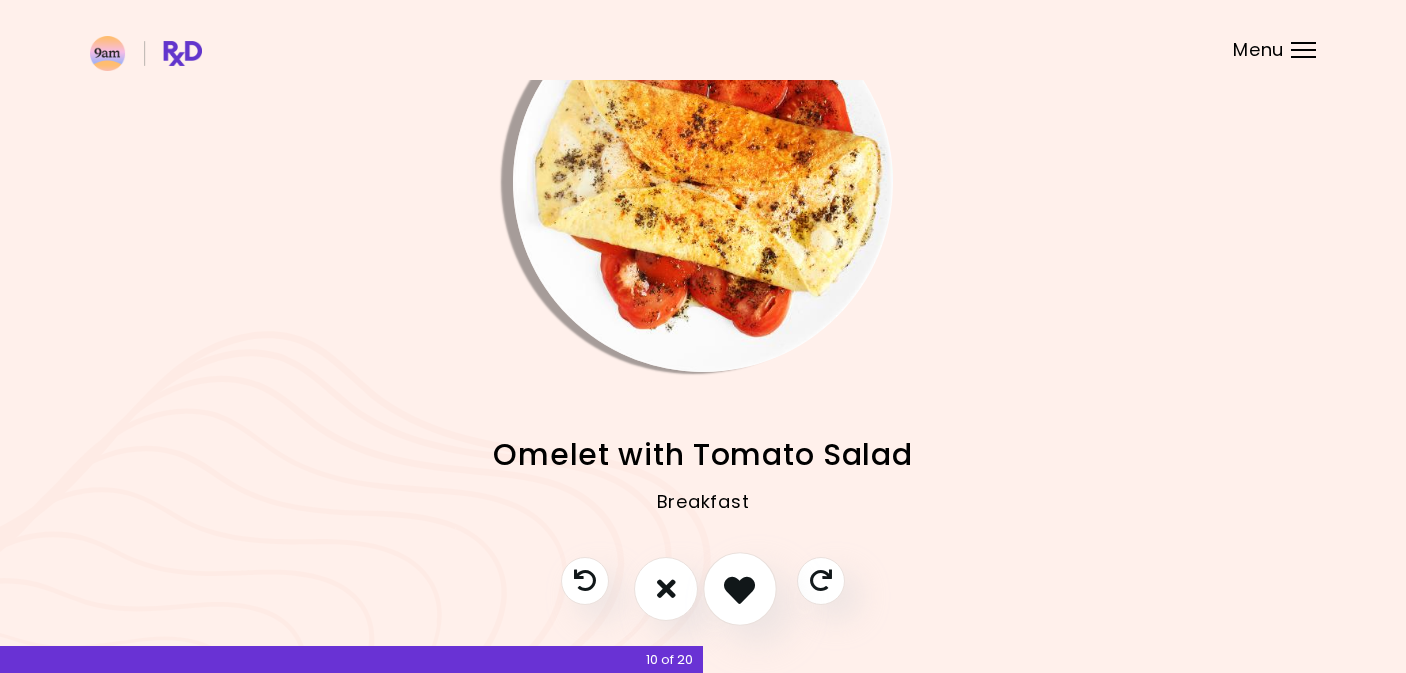 click at bounding box center (739, 588) 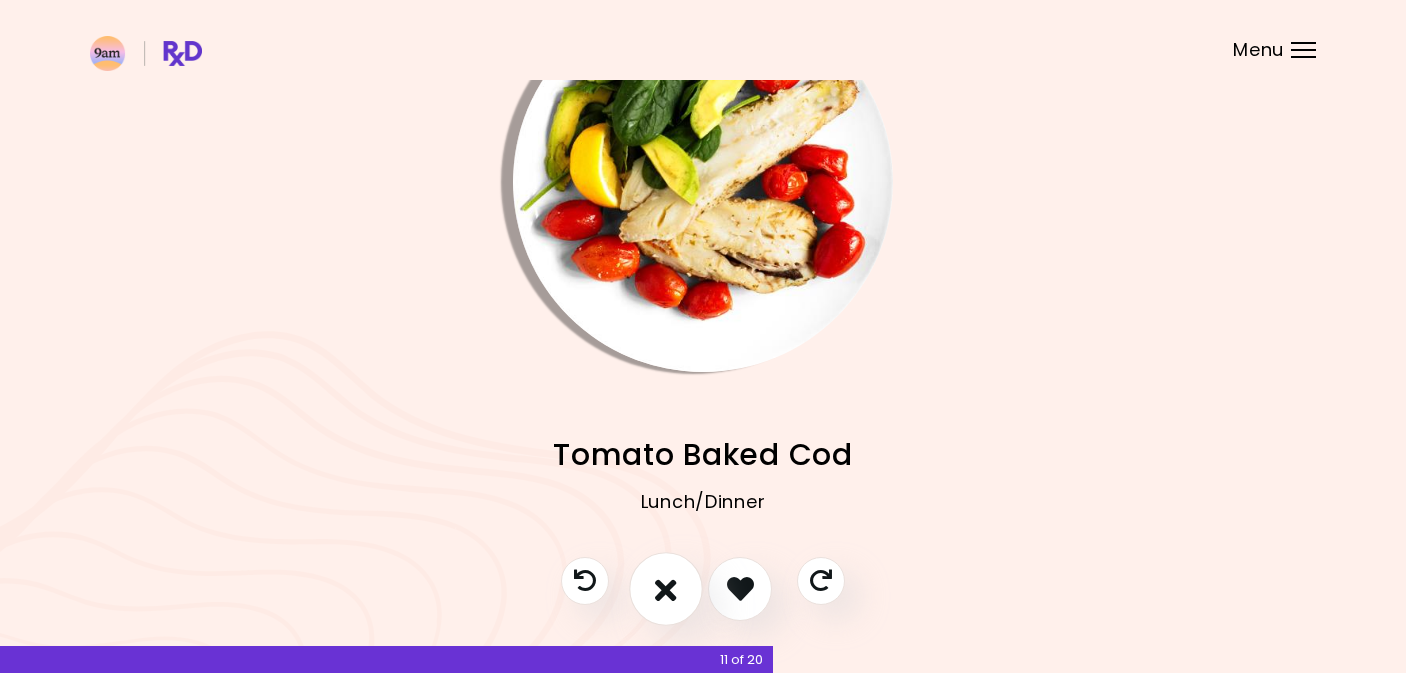 click at bounding box center (666, 588) 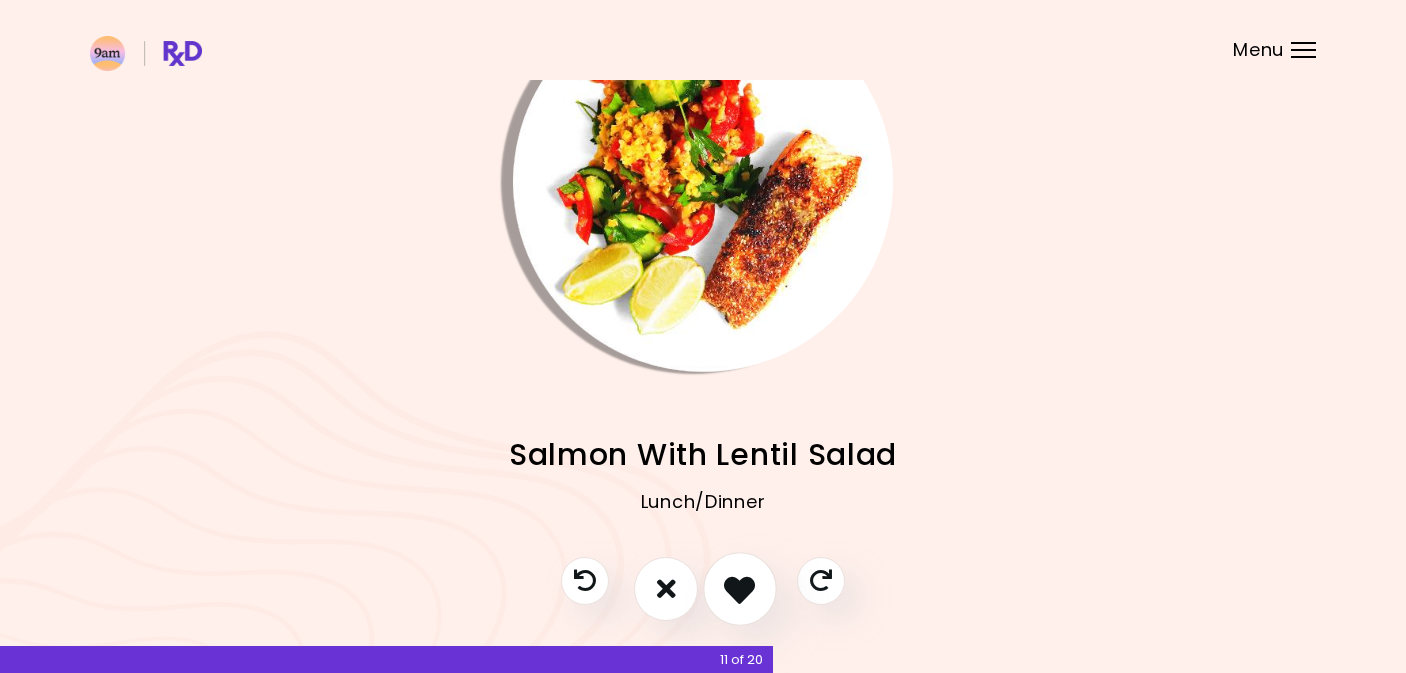 click at bounding box center [739, 588] 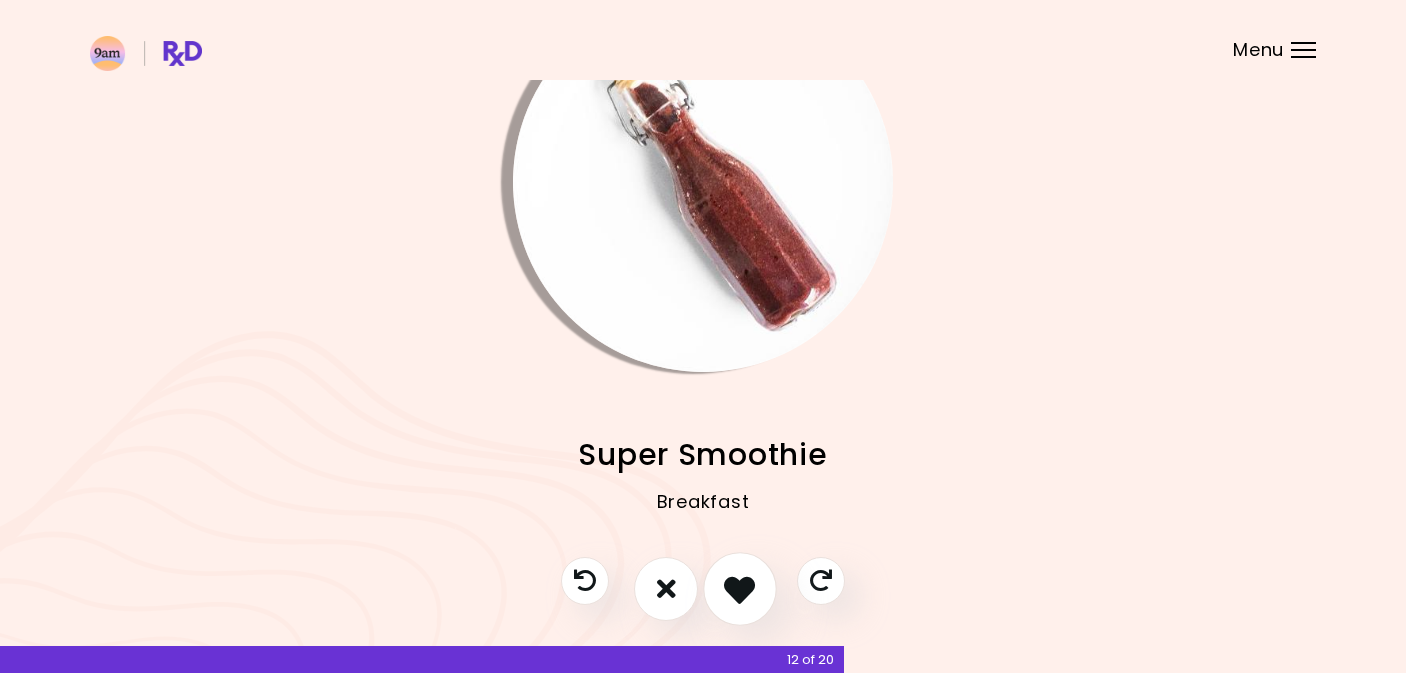click at bounding box center [739, 588] 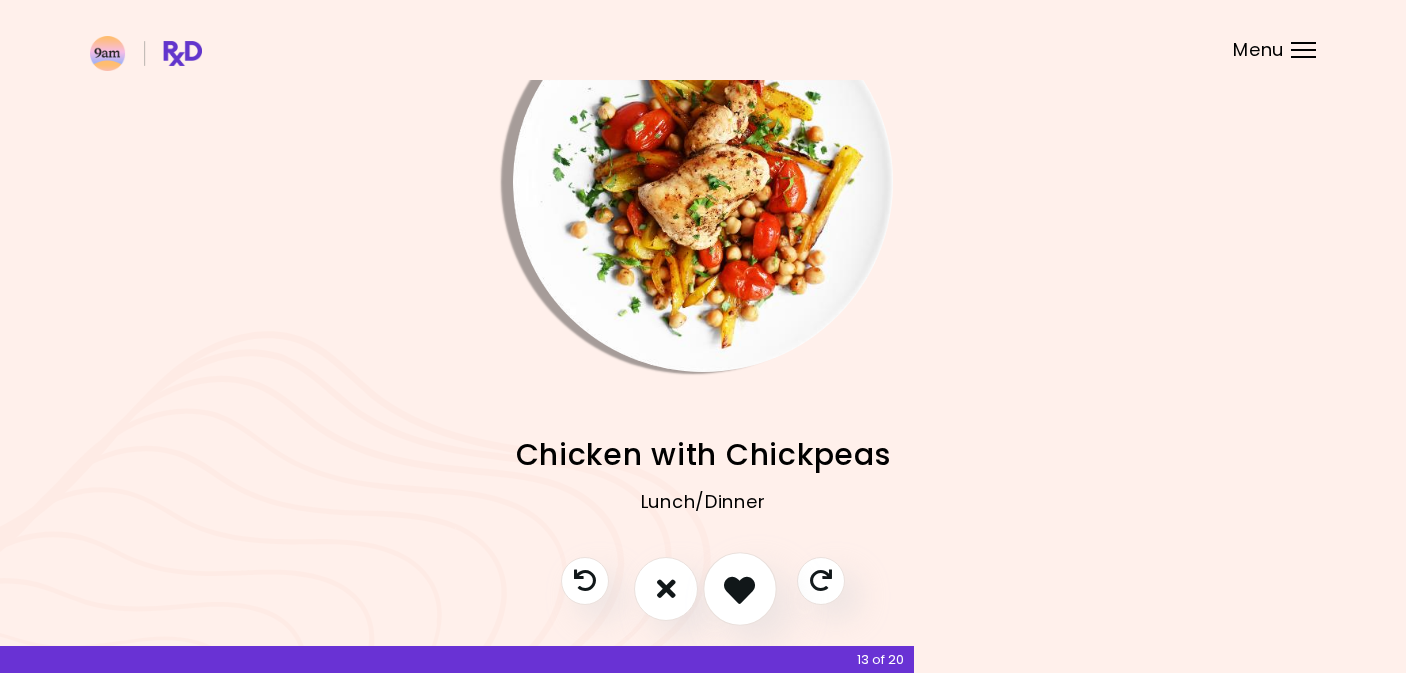 click at bounding box center (739, 588) 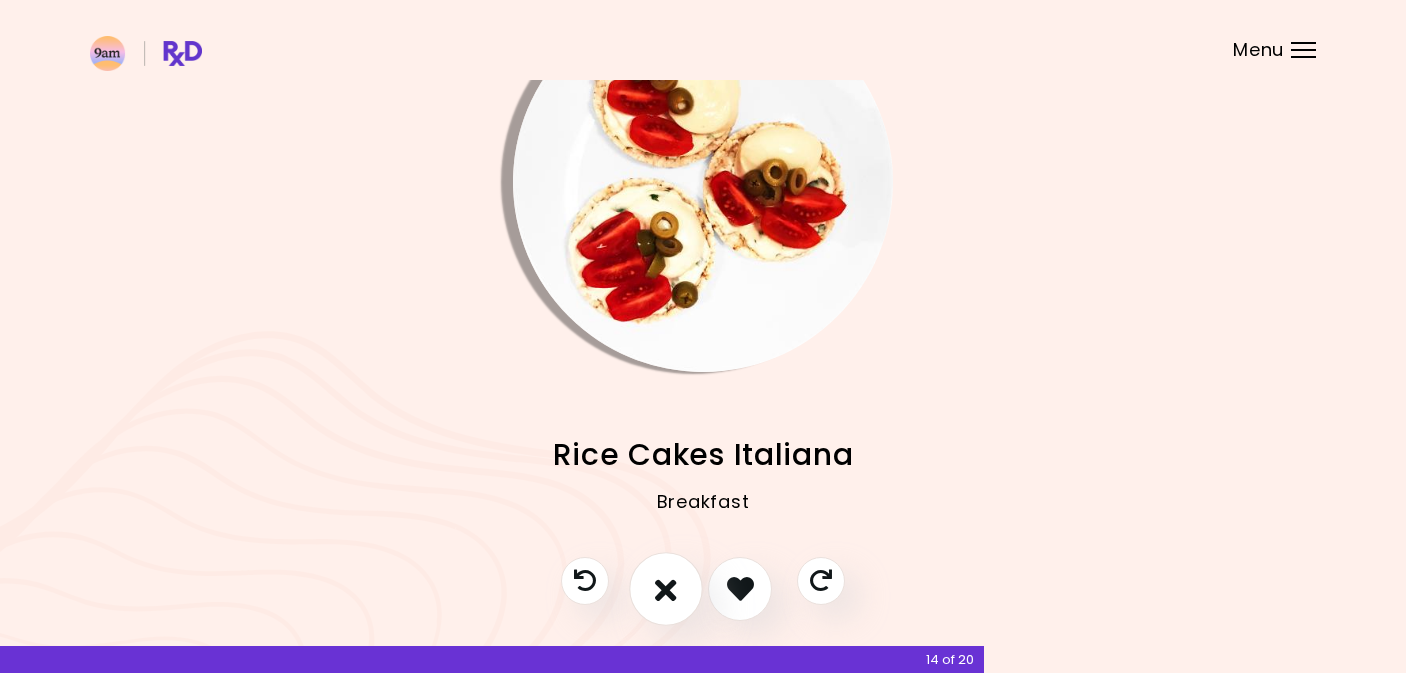 click at bounding box center [666, 588] 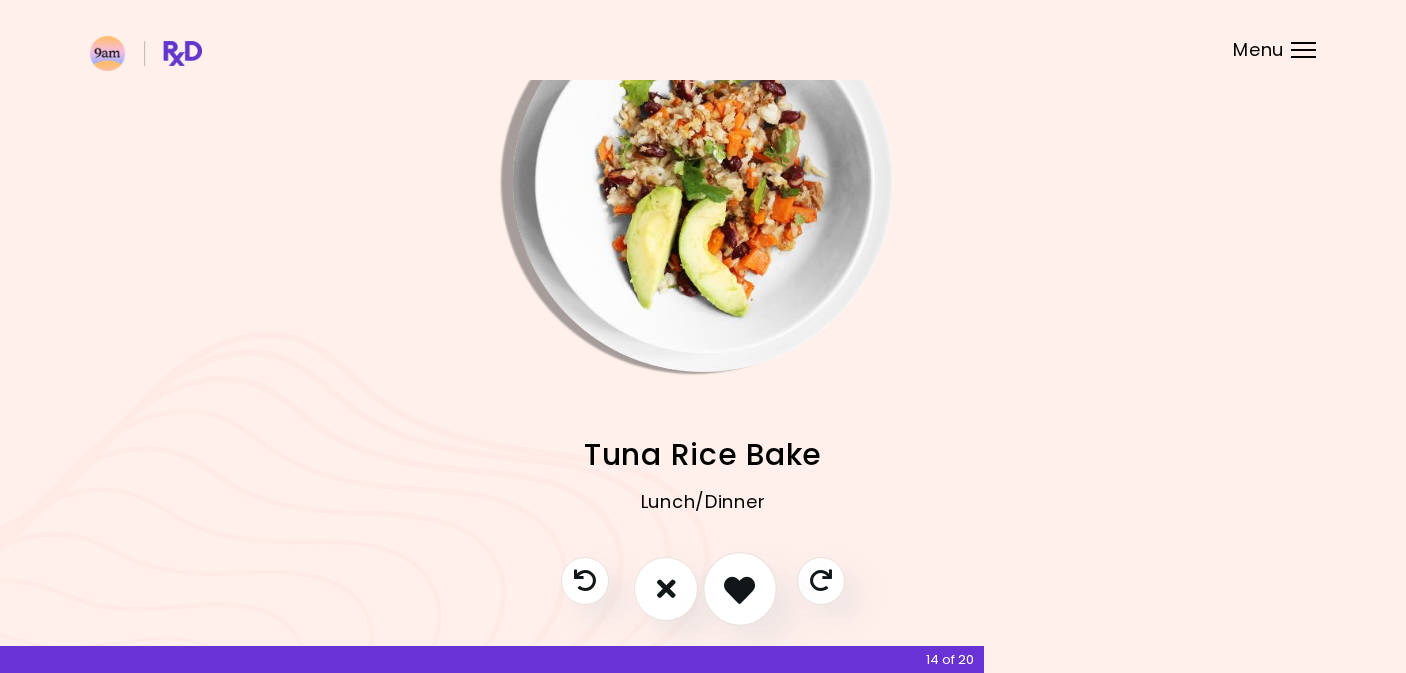 click at bounding box center (739, 588) 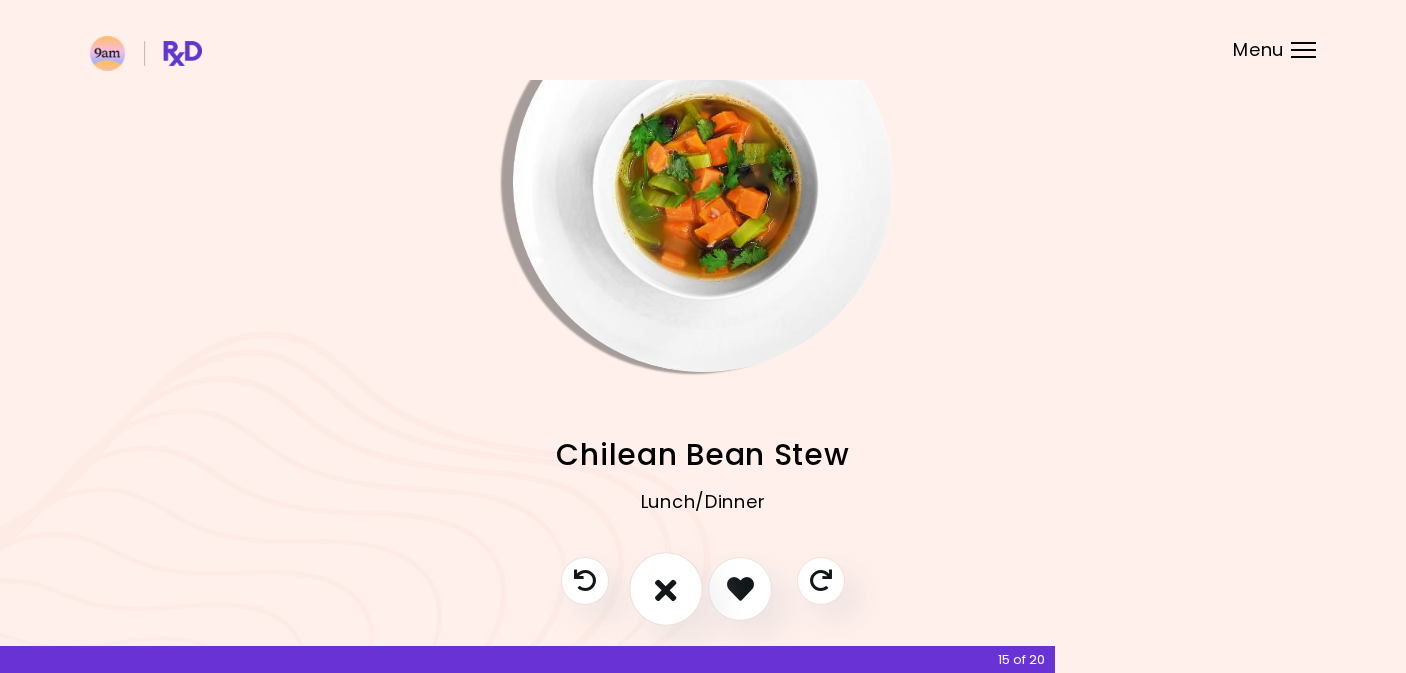 click at bounding box center (666, 588) 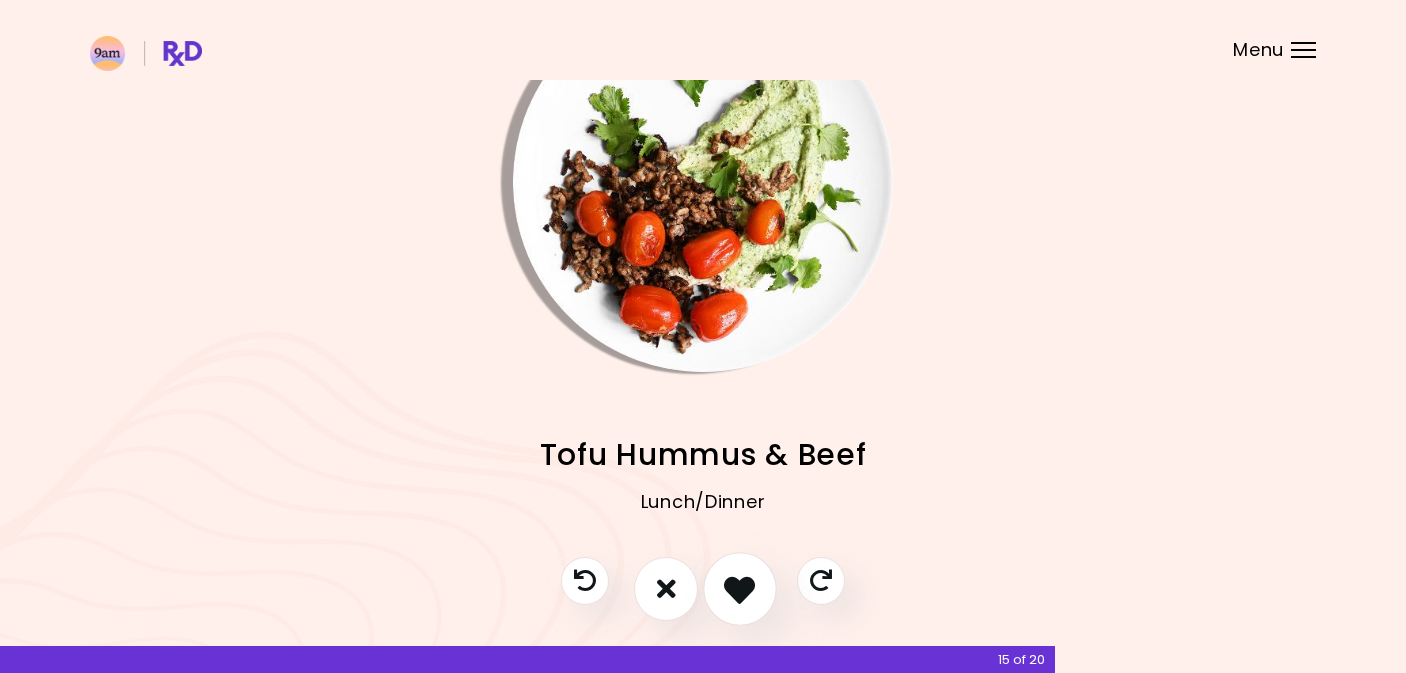 click at bounding box center [739, 588] 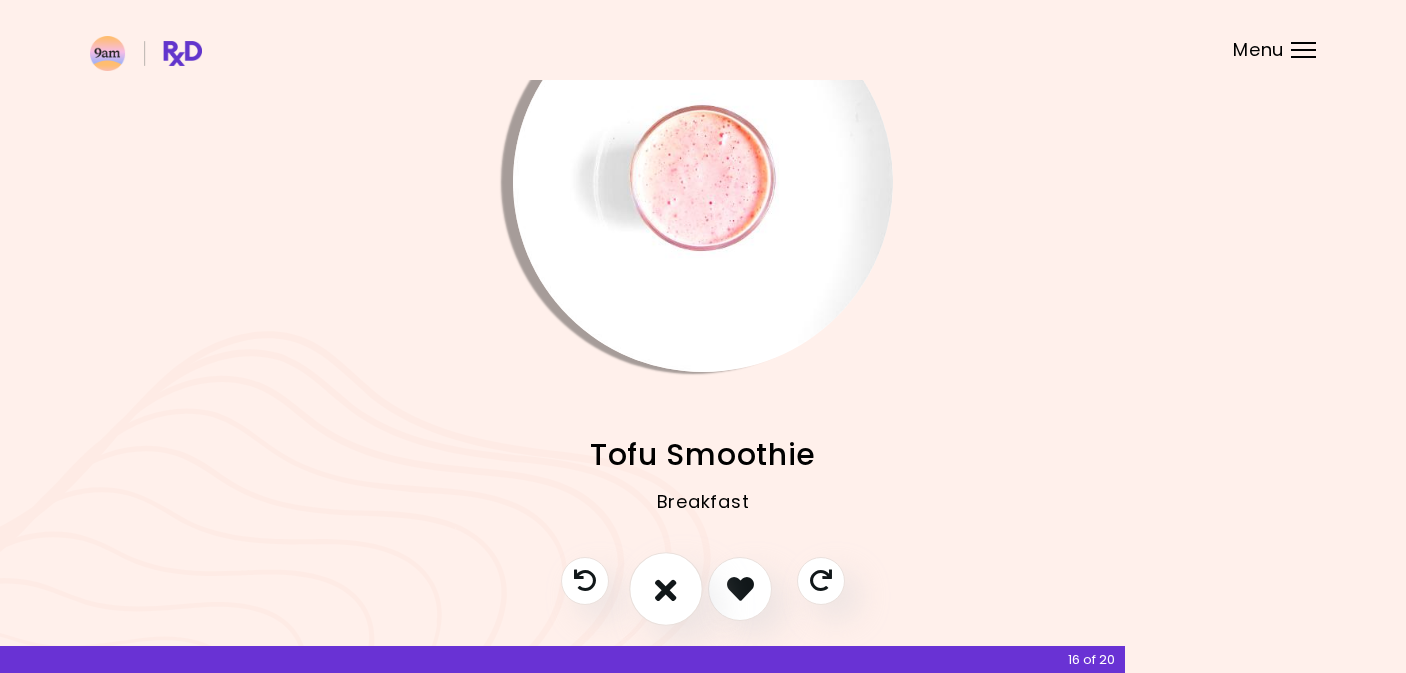 click at bounding box center [666, 588] 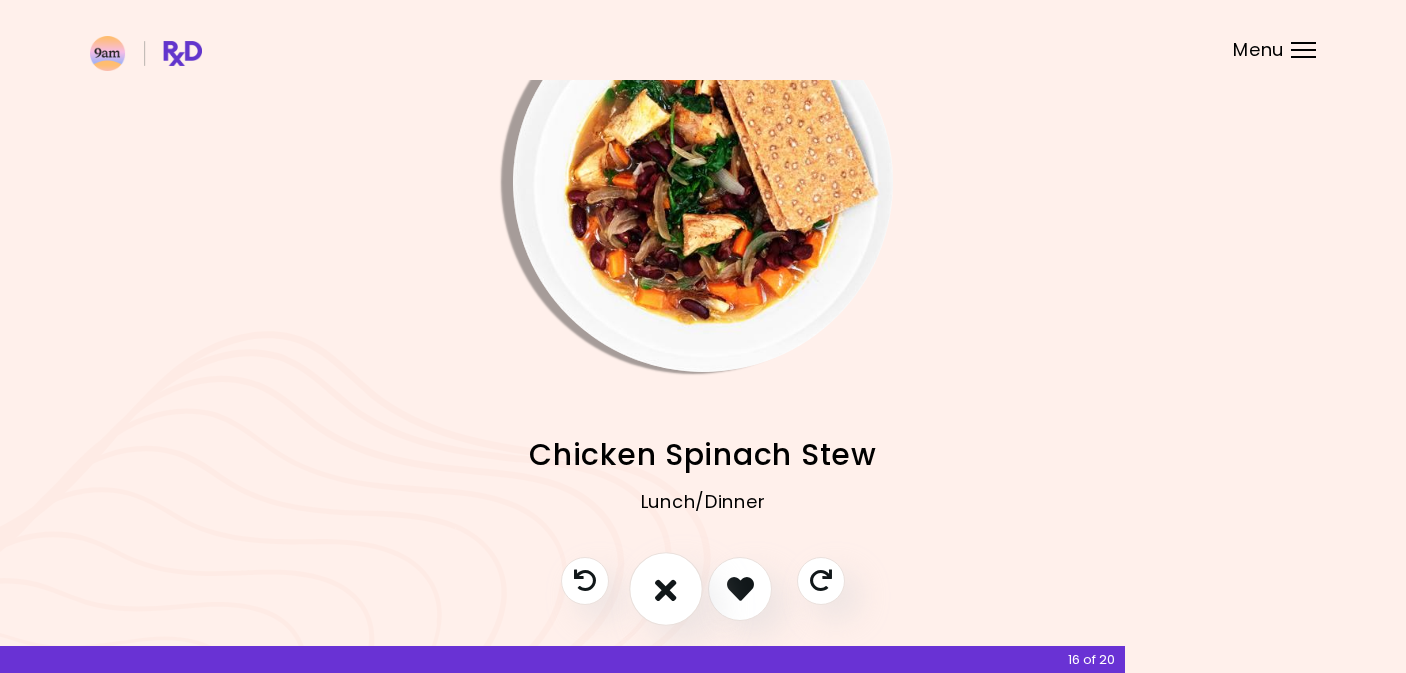 click at bounding box center (666, 588) 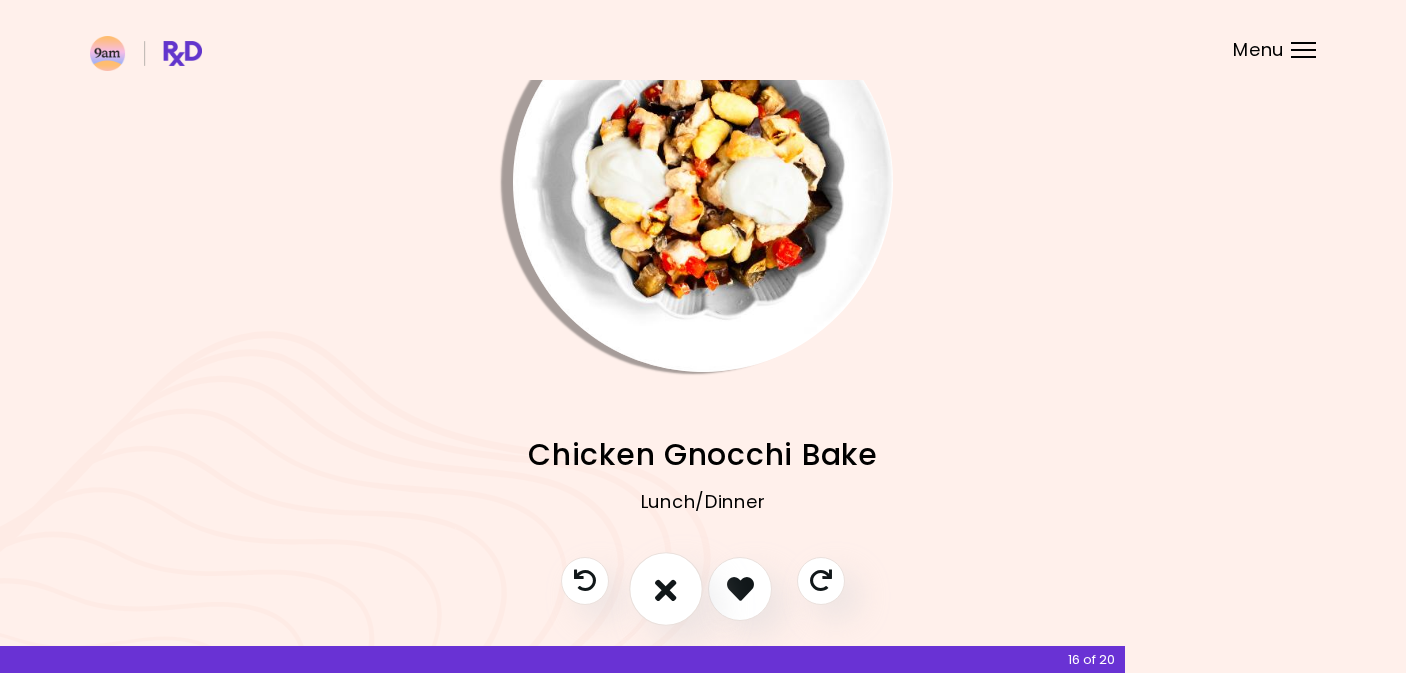 click at bounding box center (666, 588) 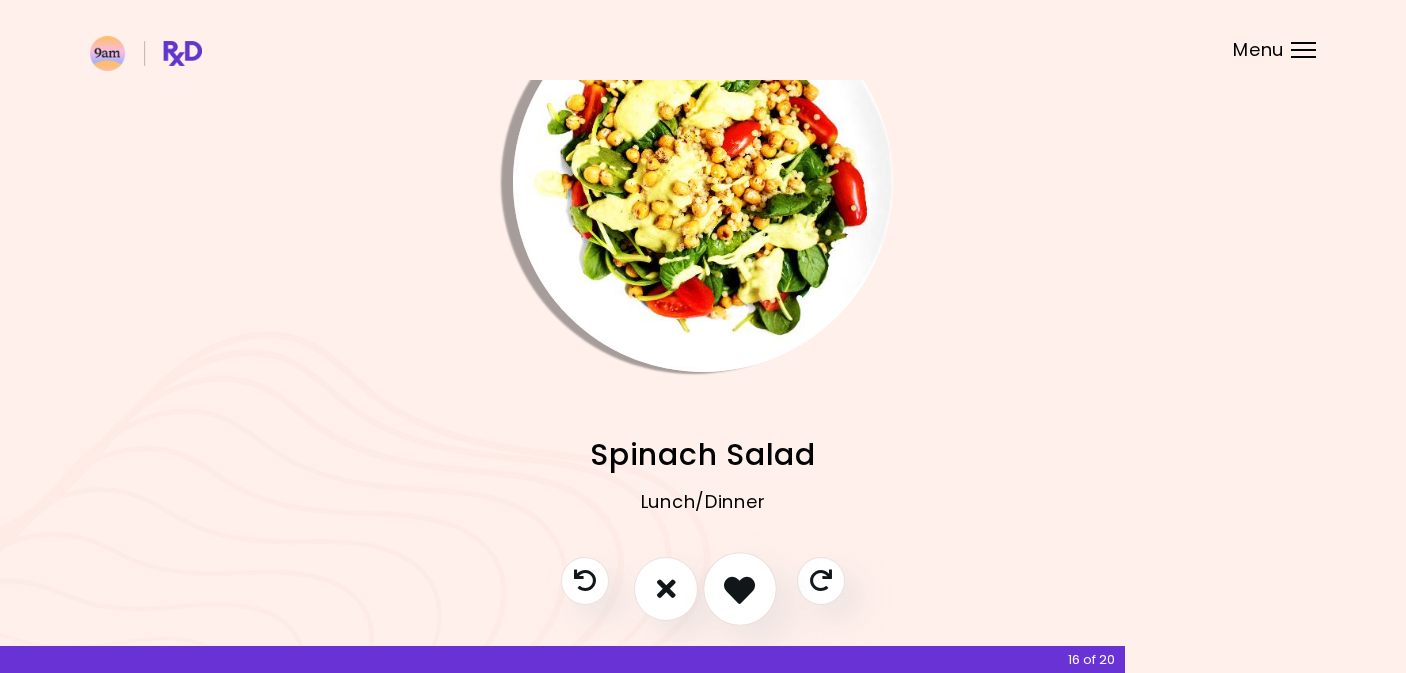 click at bounding box center [739, 588] 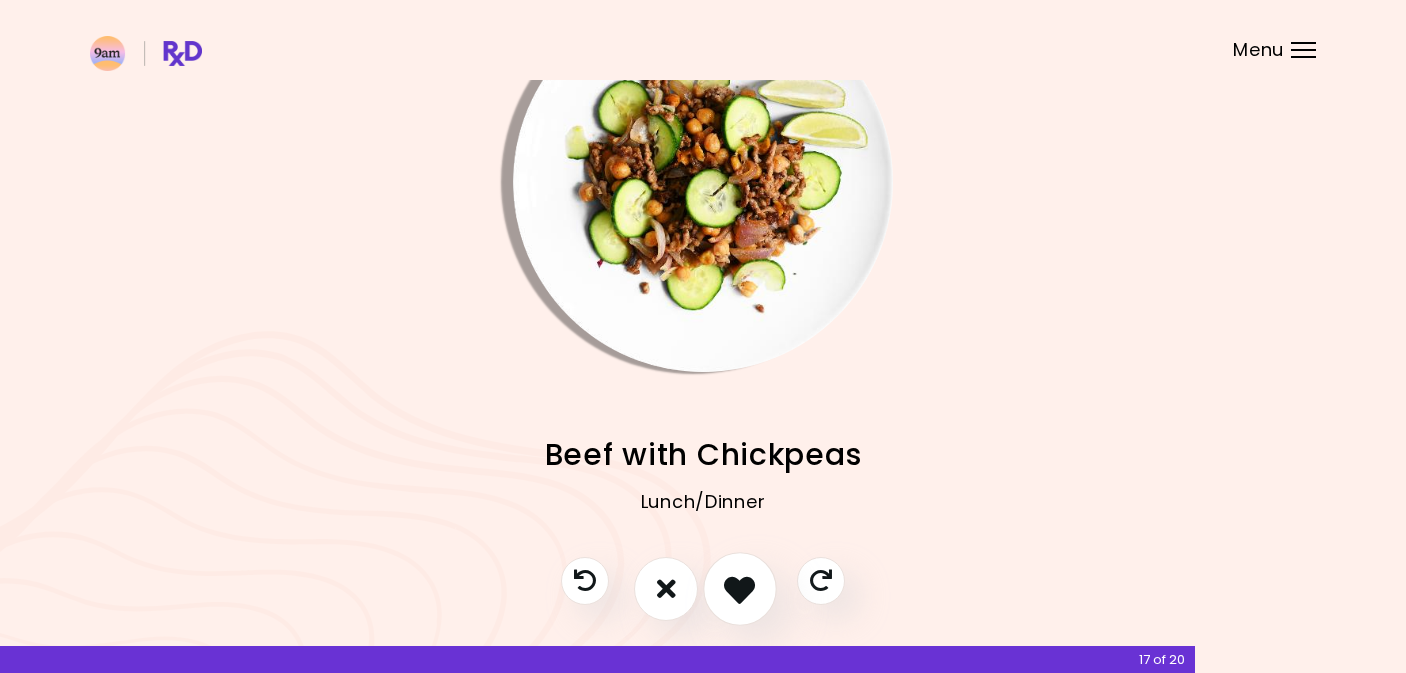 click at bounding box center [739, 588] 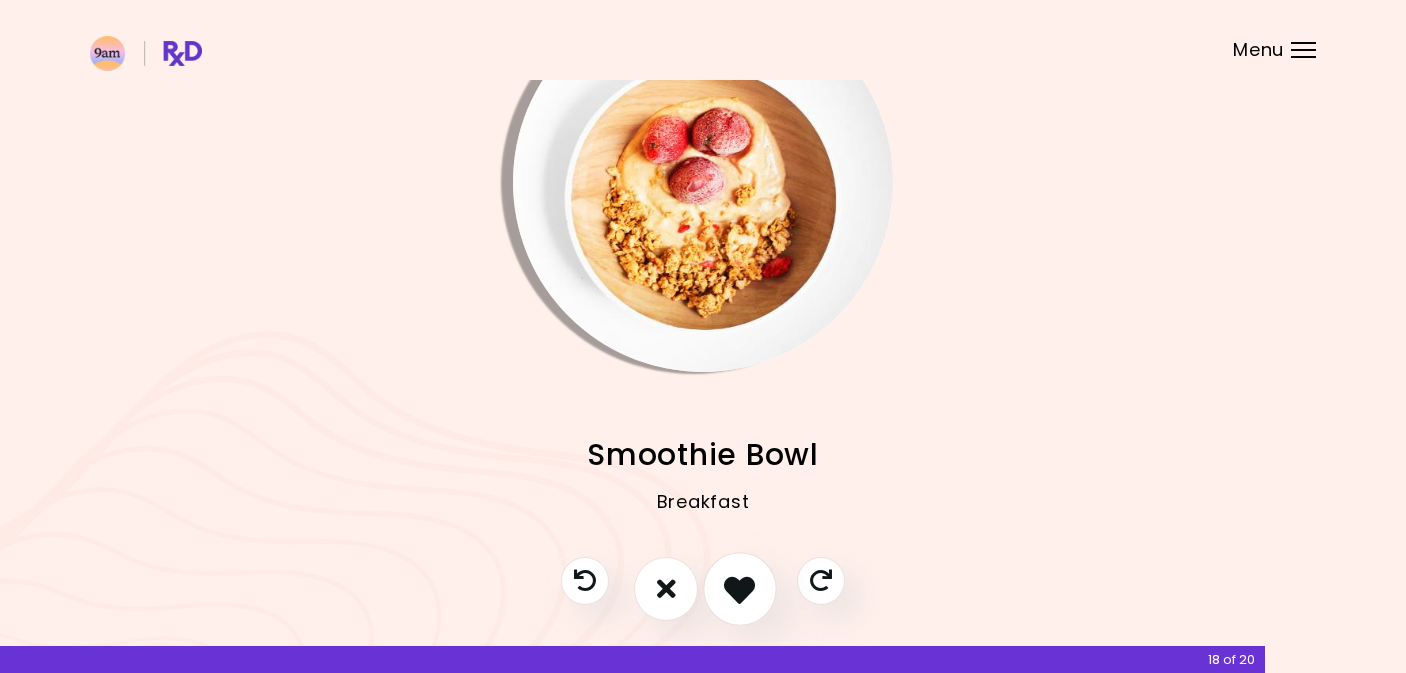 click at bounding box center (739, 588) 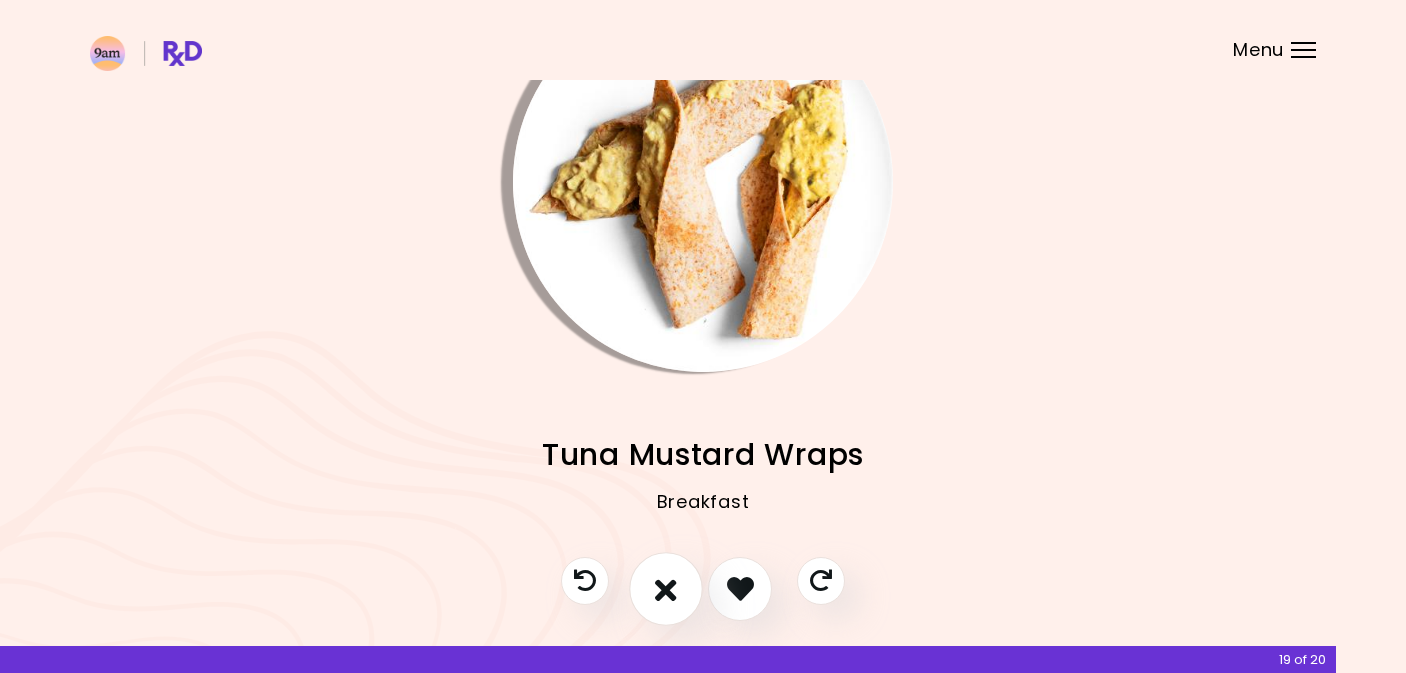 click at bounding box center [666, 588] 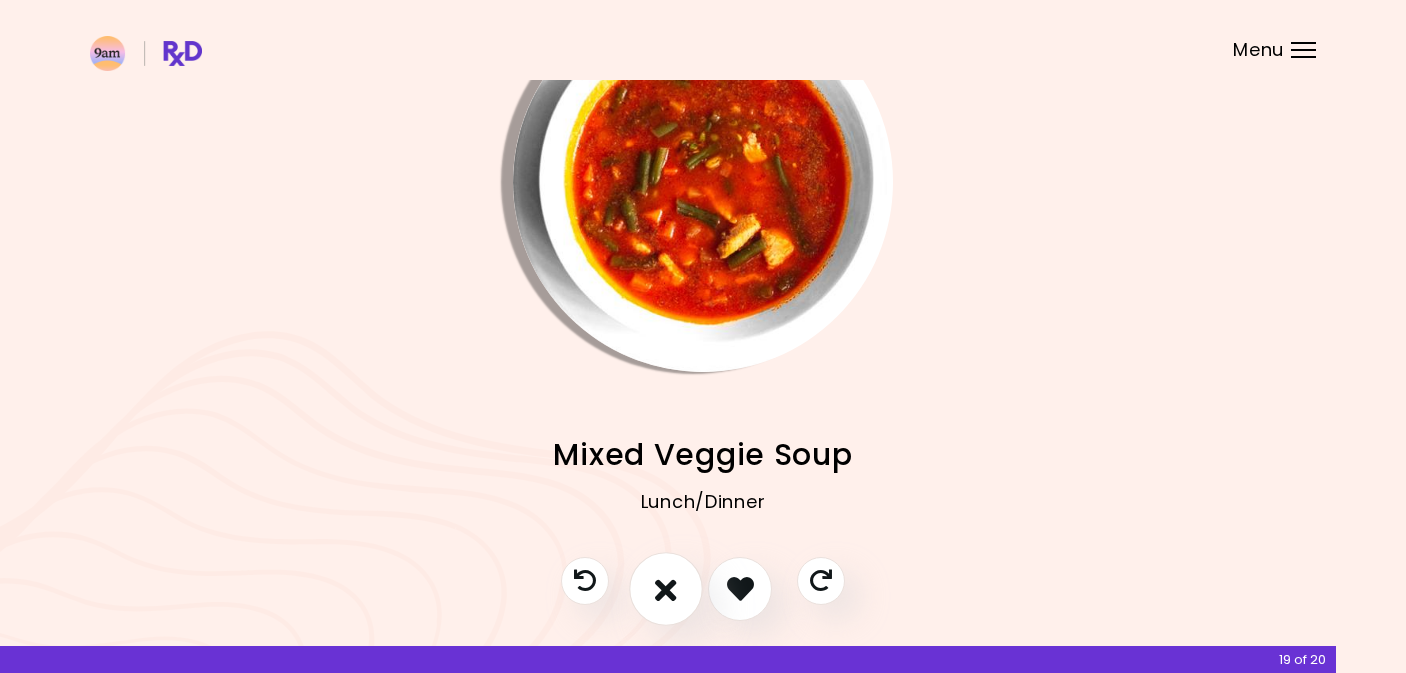 click at bounding box center [666, 588] 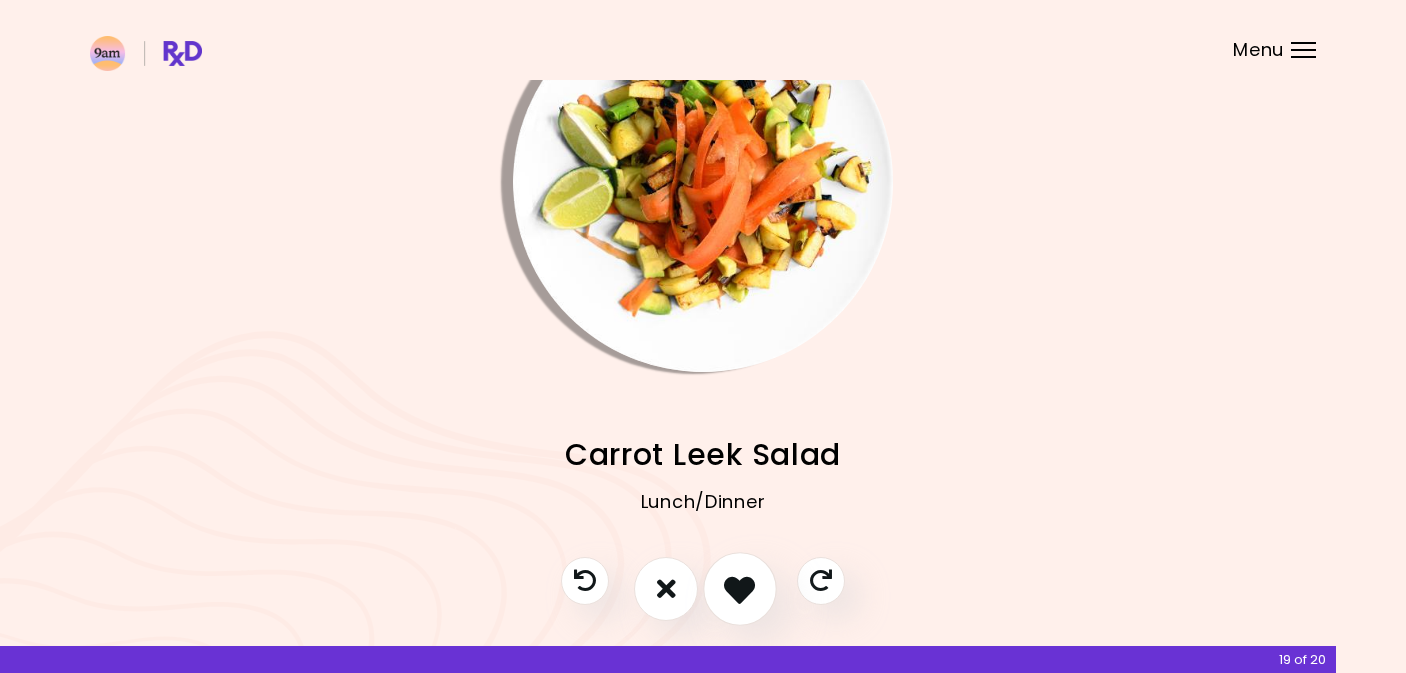 click at bounding box center [739, 588] 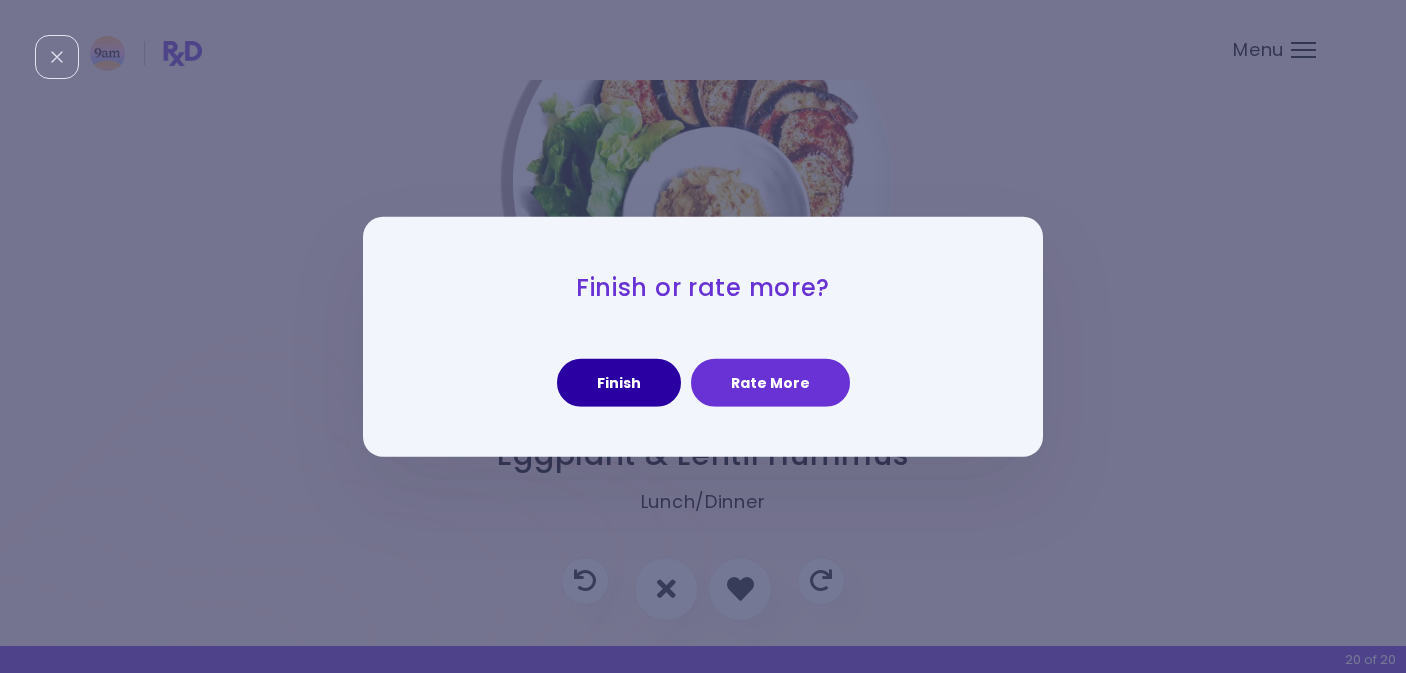 click on "Finish" at bounding box center (619, 383) 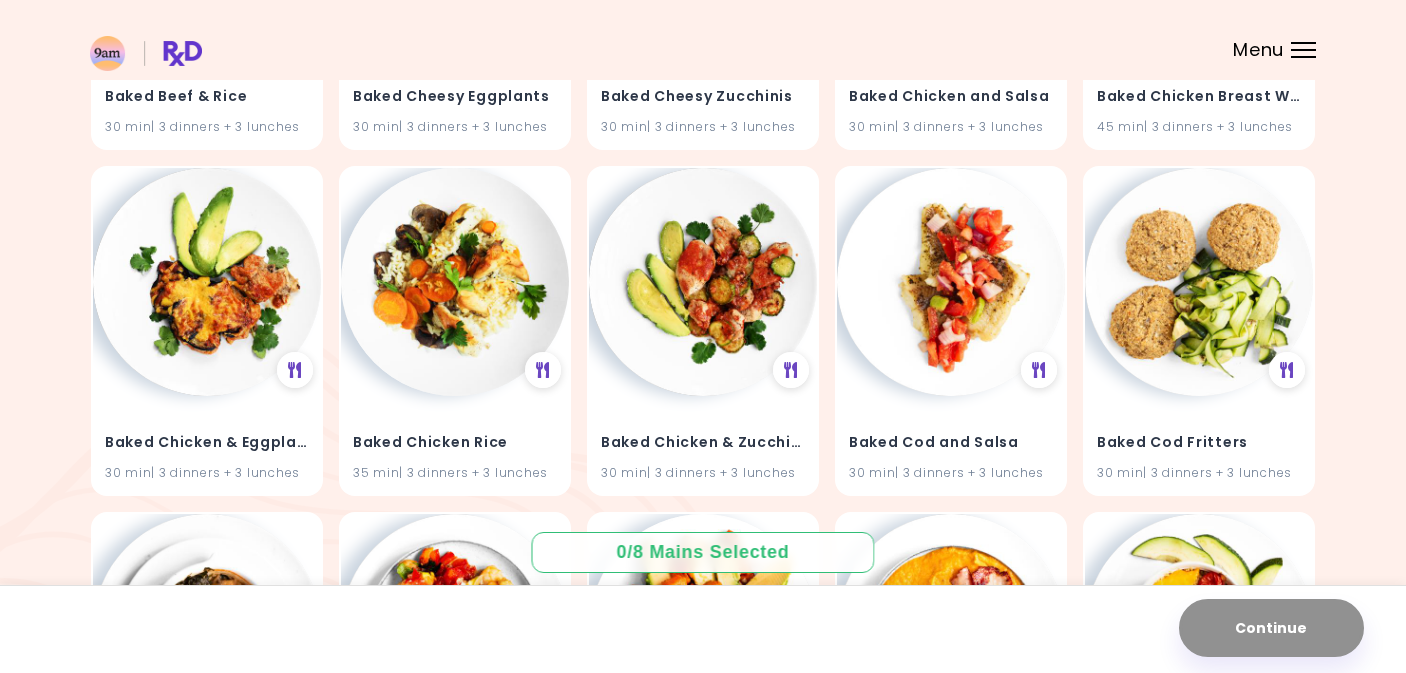 scroll, scrollTop: 1507, scrollLeft: 0, axis: vertical 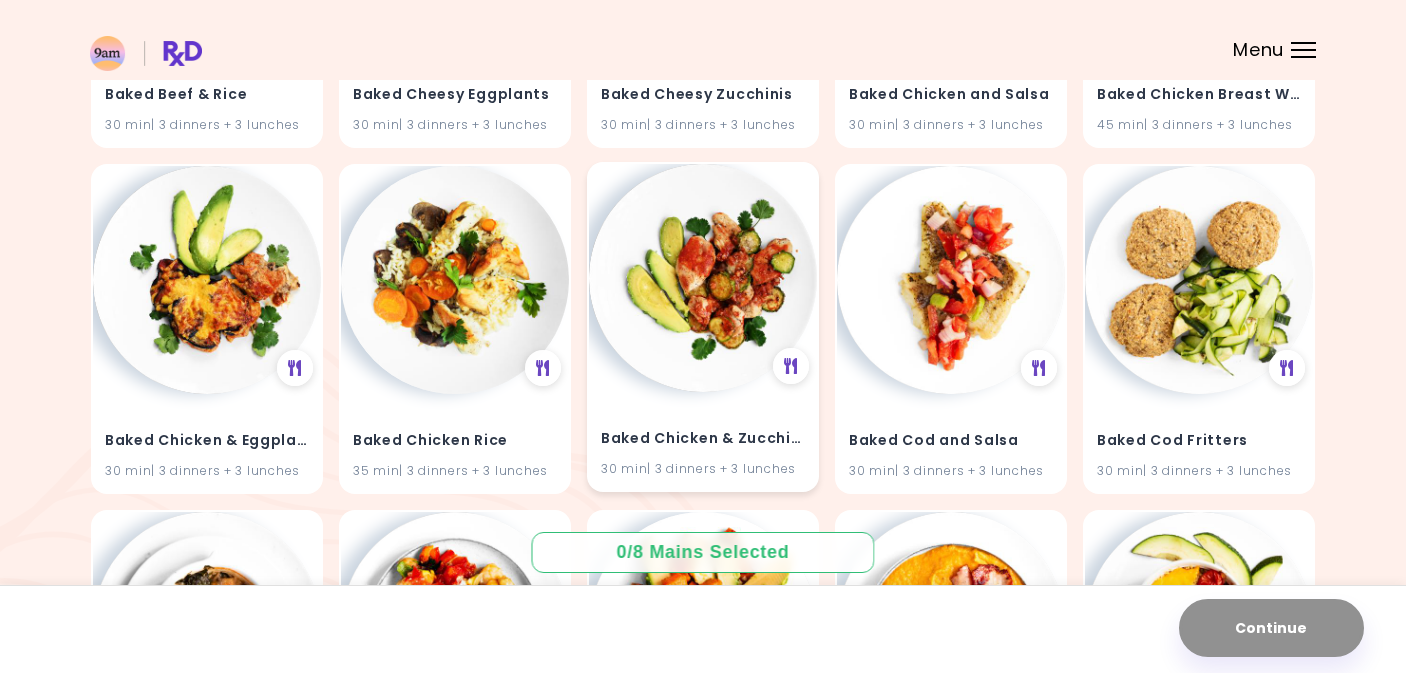 click on "Baked Chicken & Zucchinis" at bounding box center (703, 439) 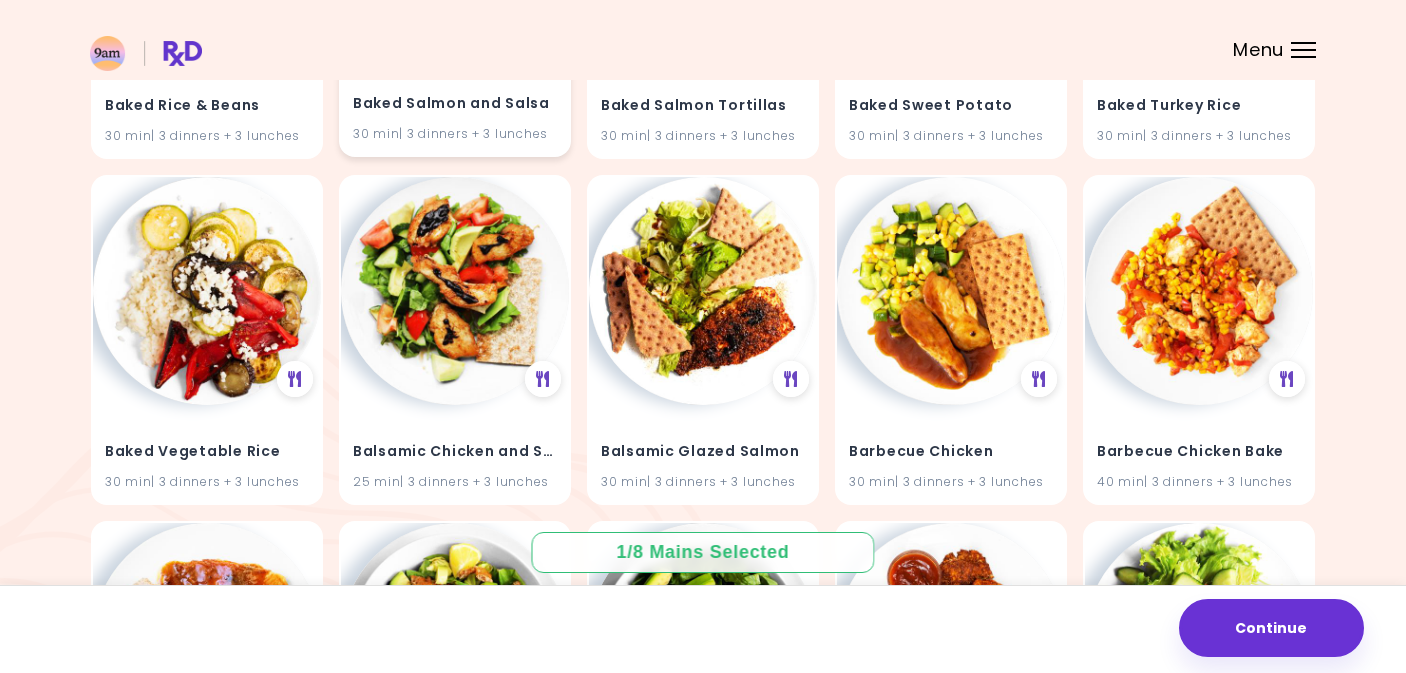 scroll, scrollTop: 2540, scrollLeft: 0, axis: vertical 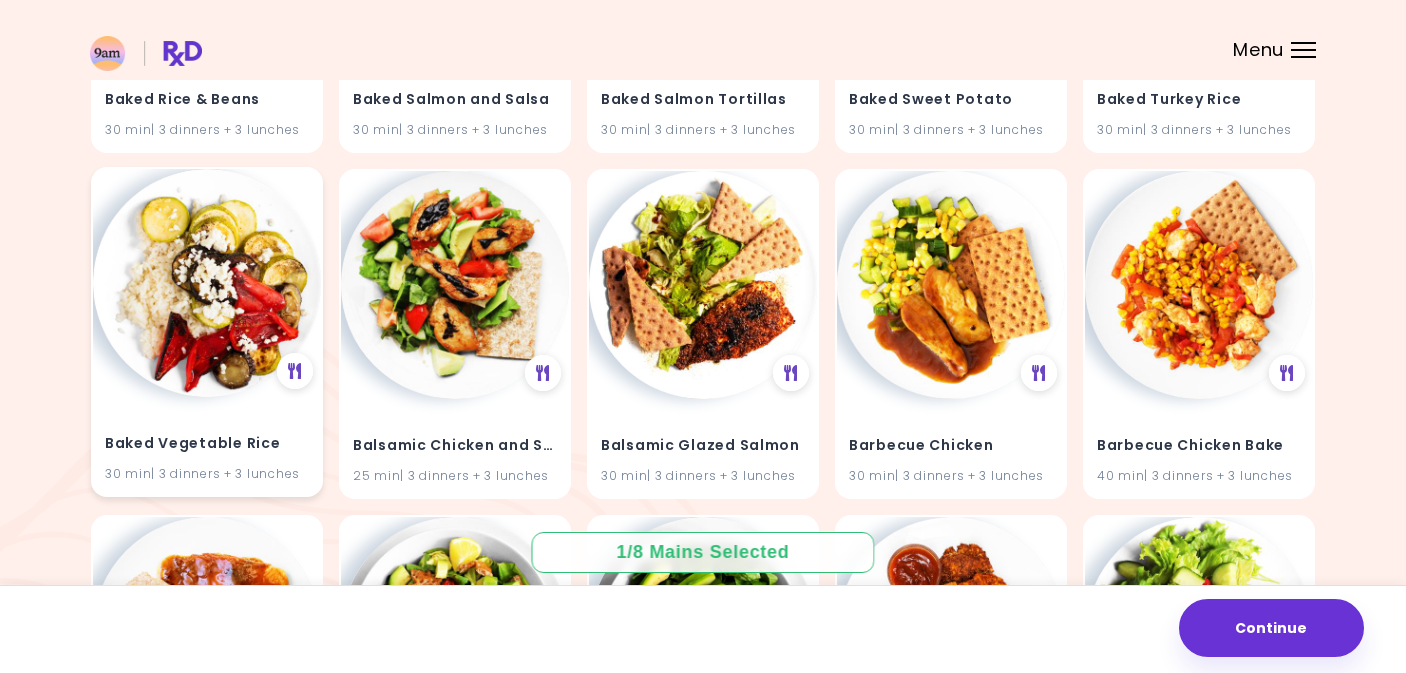 click on "Baked Vegetable Rice" at bounding box center [207, 444] 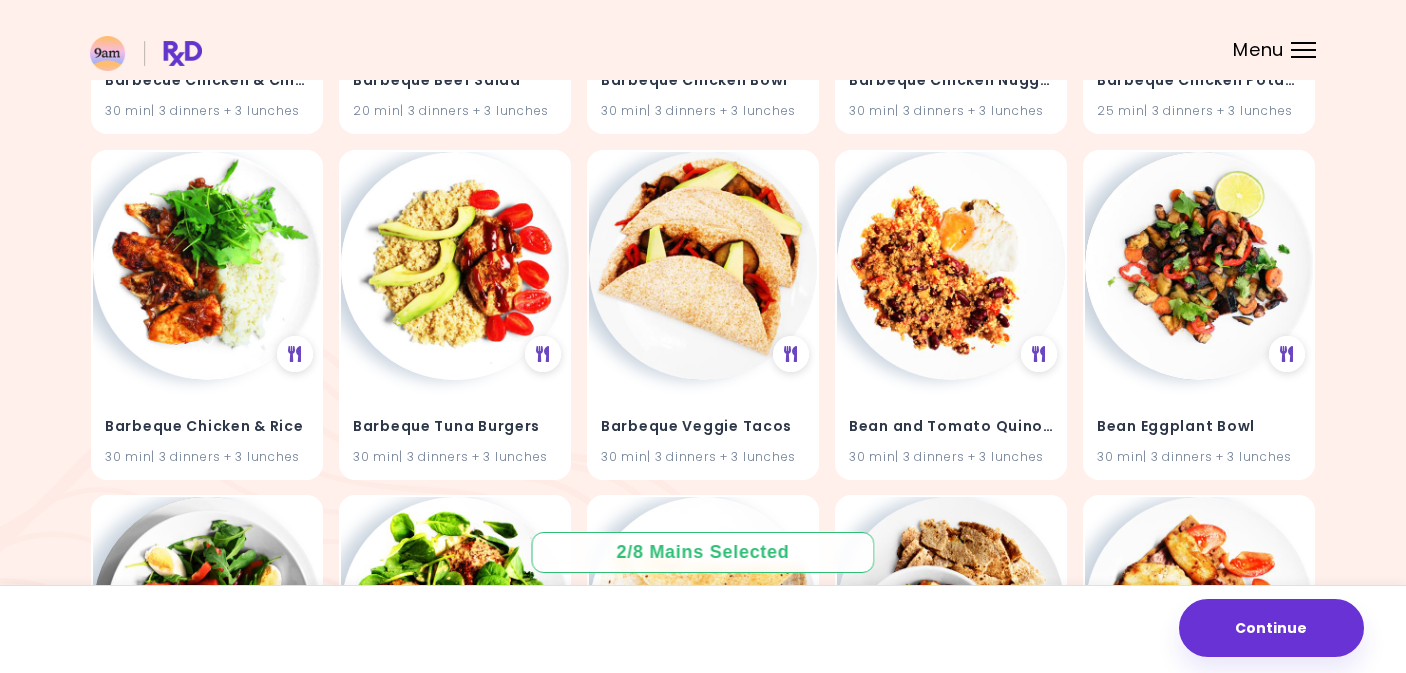 scroll, scrollTop: 3257, scrollLeft: 0, axis: vertical 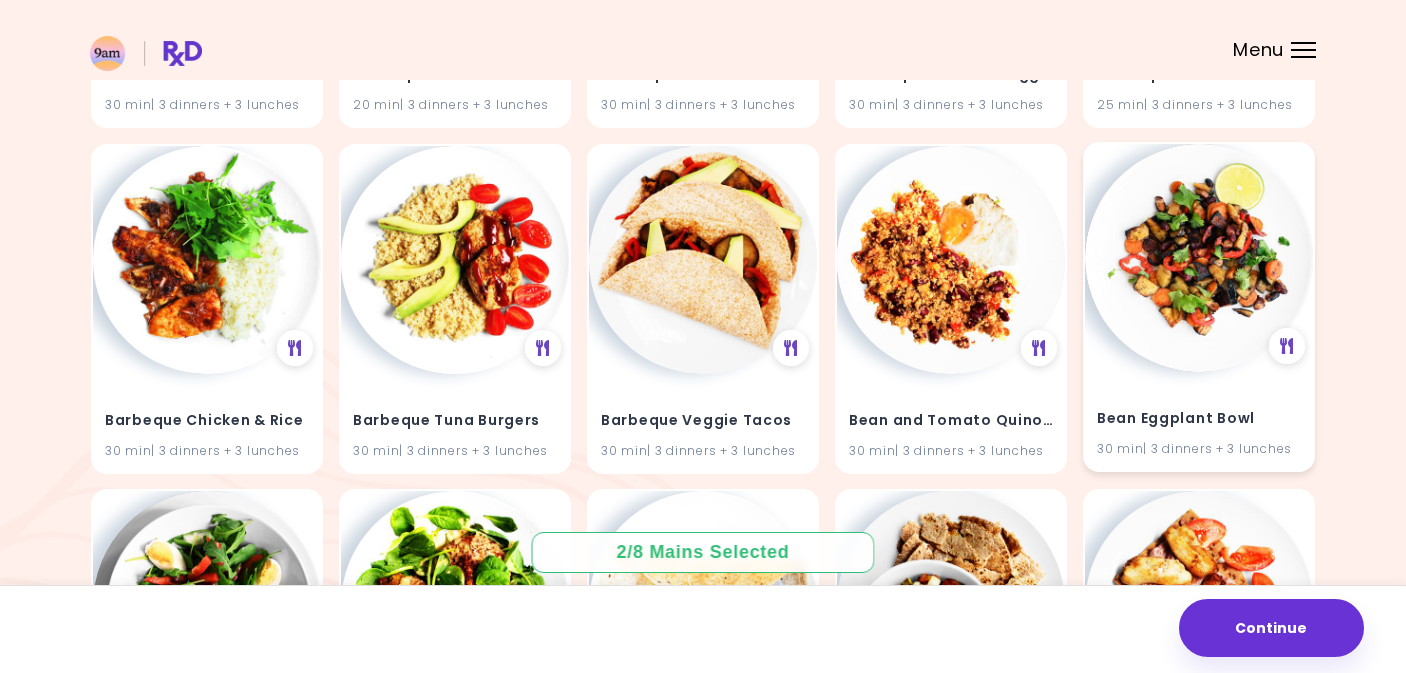 click on "Bean Eggplant Bowl" at bounding box center [1199, 418] 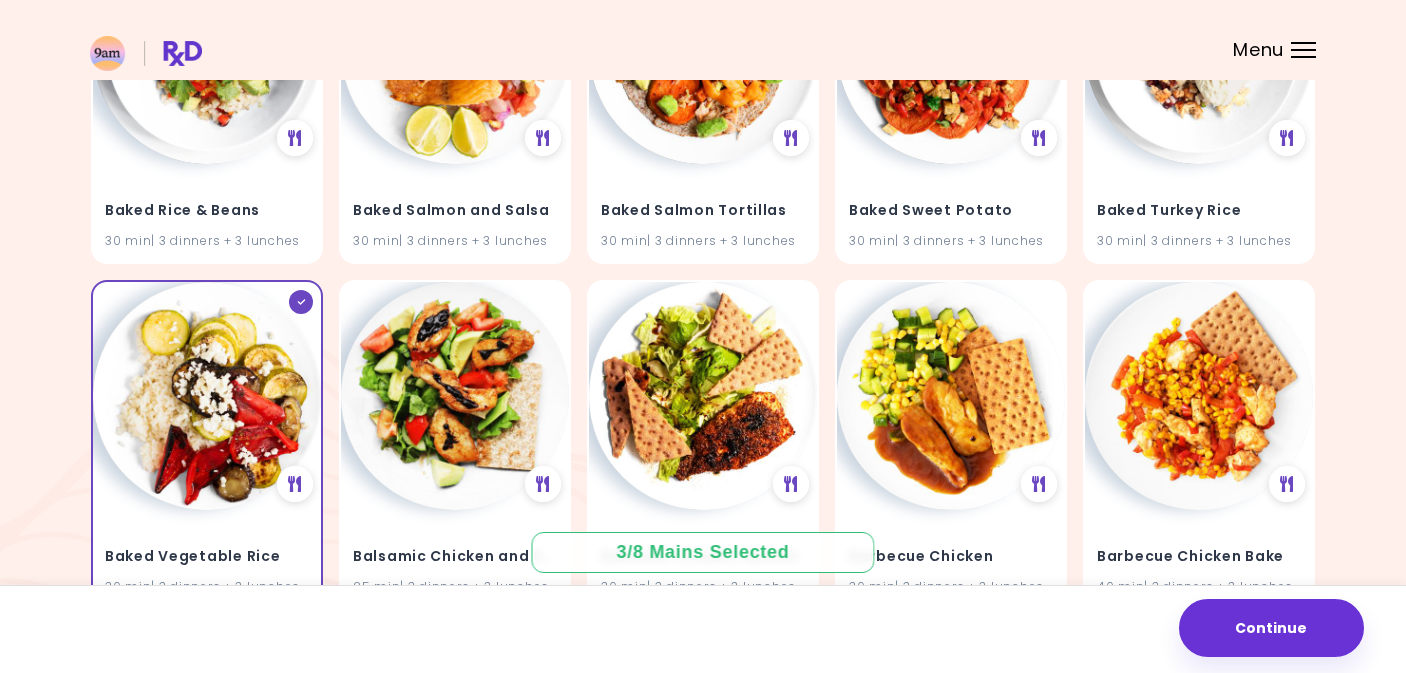 scroll, scrollTop: 2321, scrollLeft: 0, axis: vertical 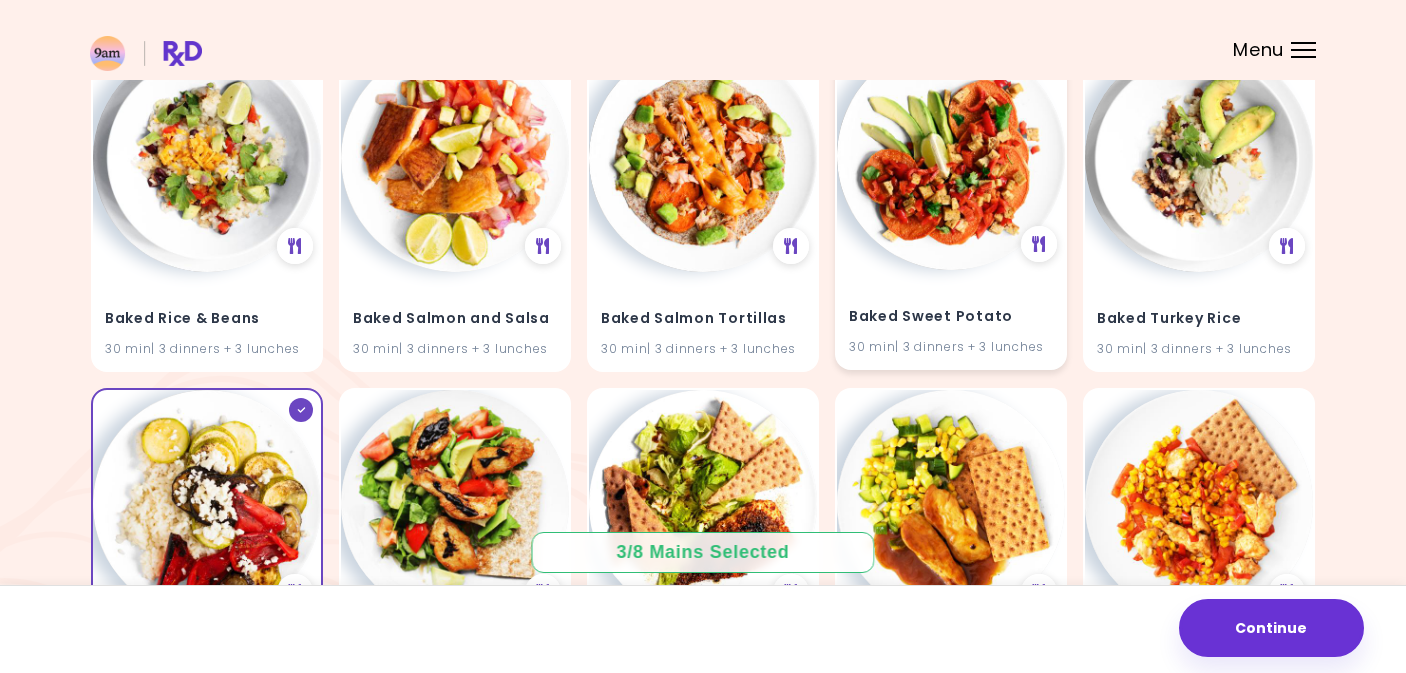 click on "Baked Sweet Potato 30   min  |   3 dinners +
3 lunches" at bounding box center (951, 319) 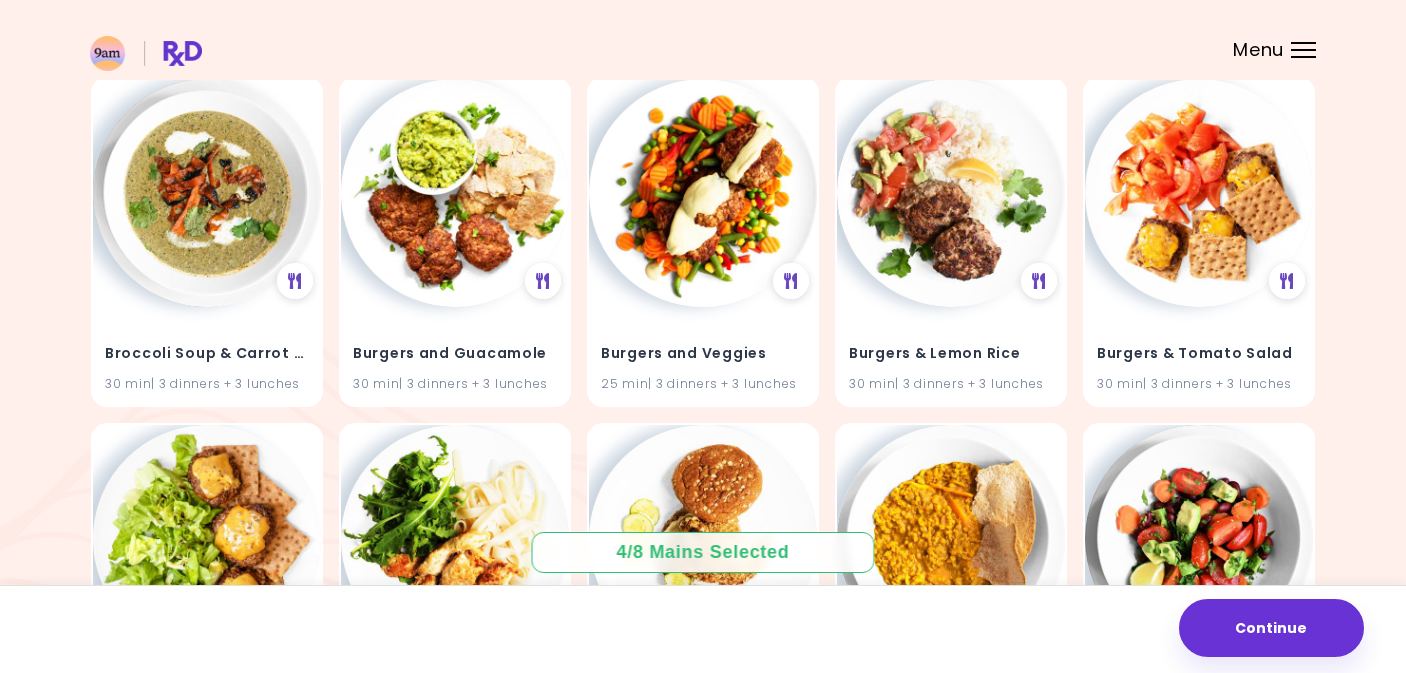 scroll, scrollTop: 8858, scrollLeft: 0, axis: vertical 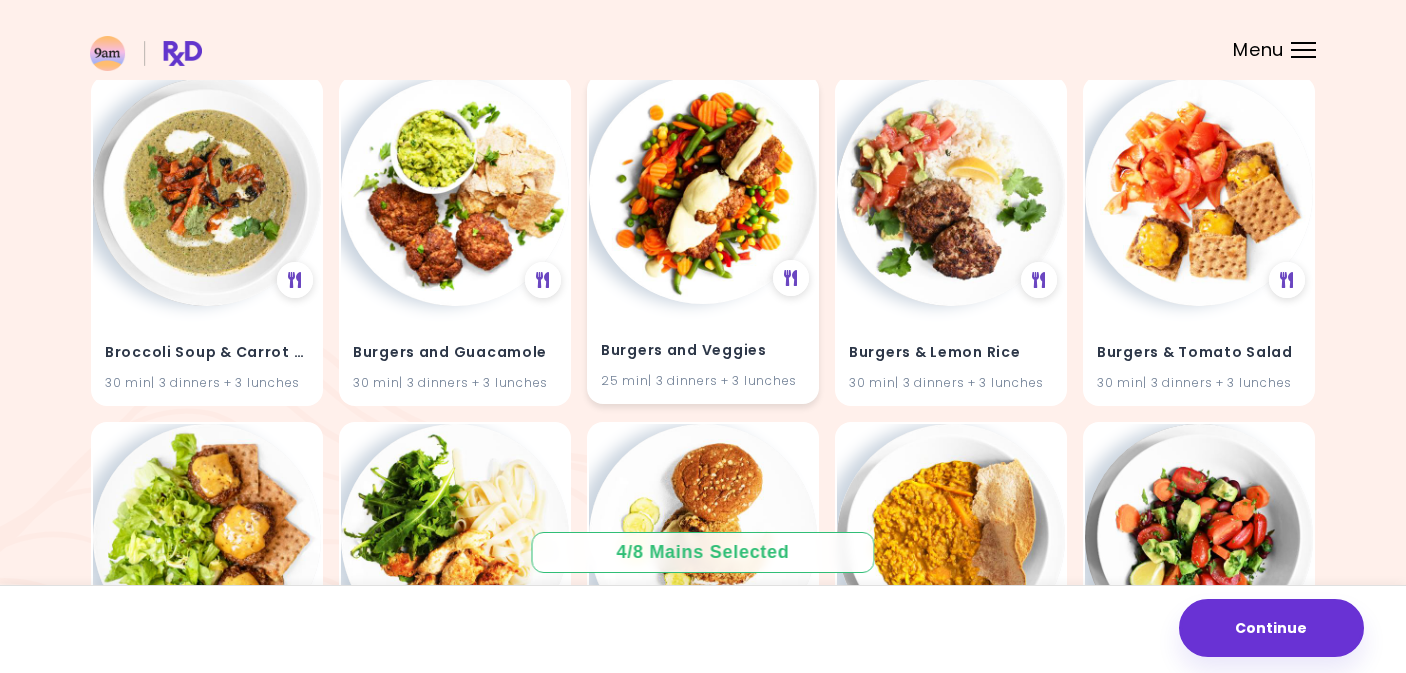 click on "Burgers and Veggies" at bounding box center [703, 351] 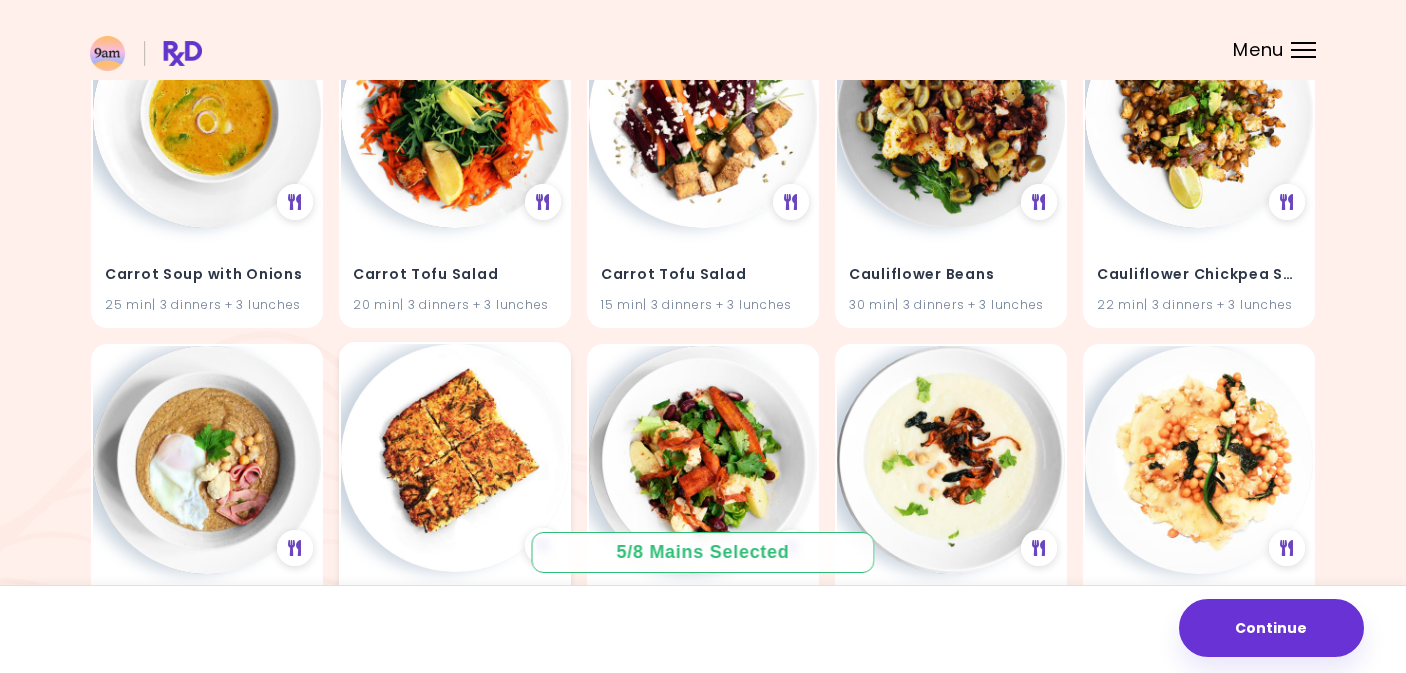 scroll, scrollTop: 9955, scrollLeft: 0, axis: vertical 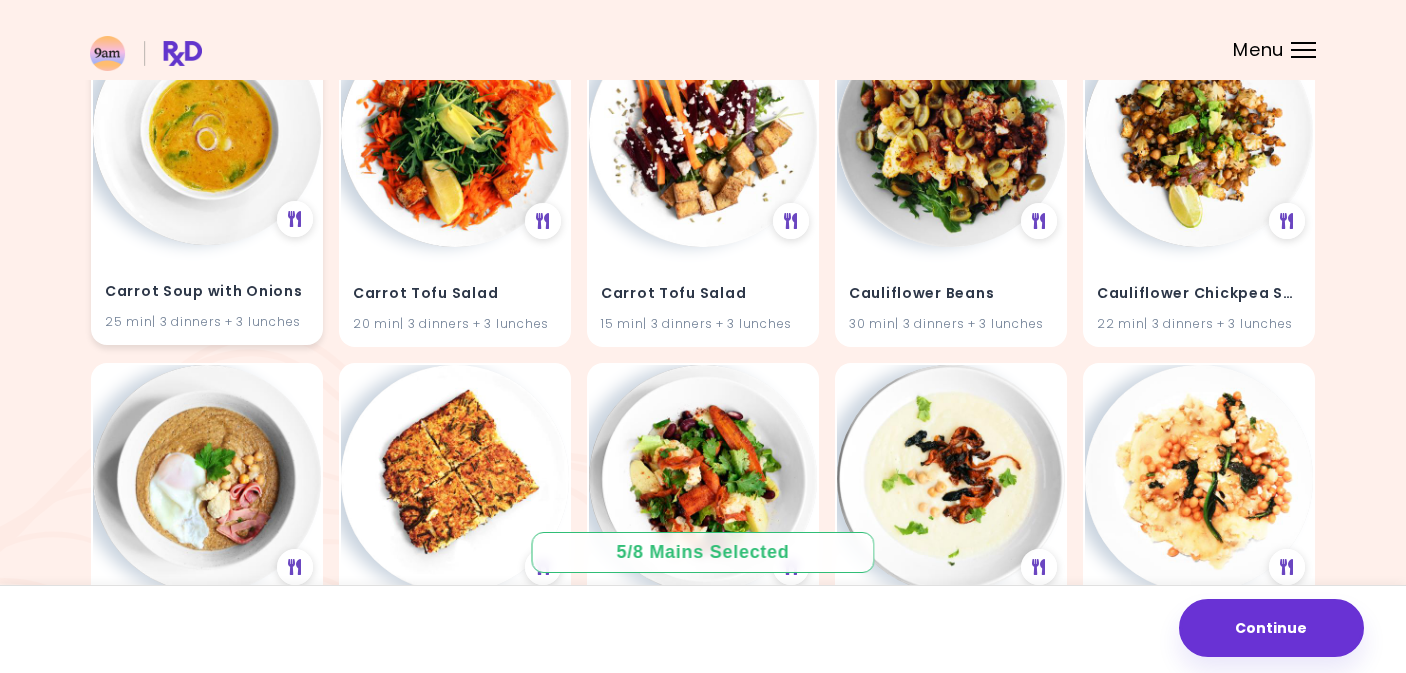 click on "Carrot Soup with Onions 25   min  |   3 dinners +
3 lunches" at bounding box center (207, 294) 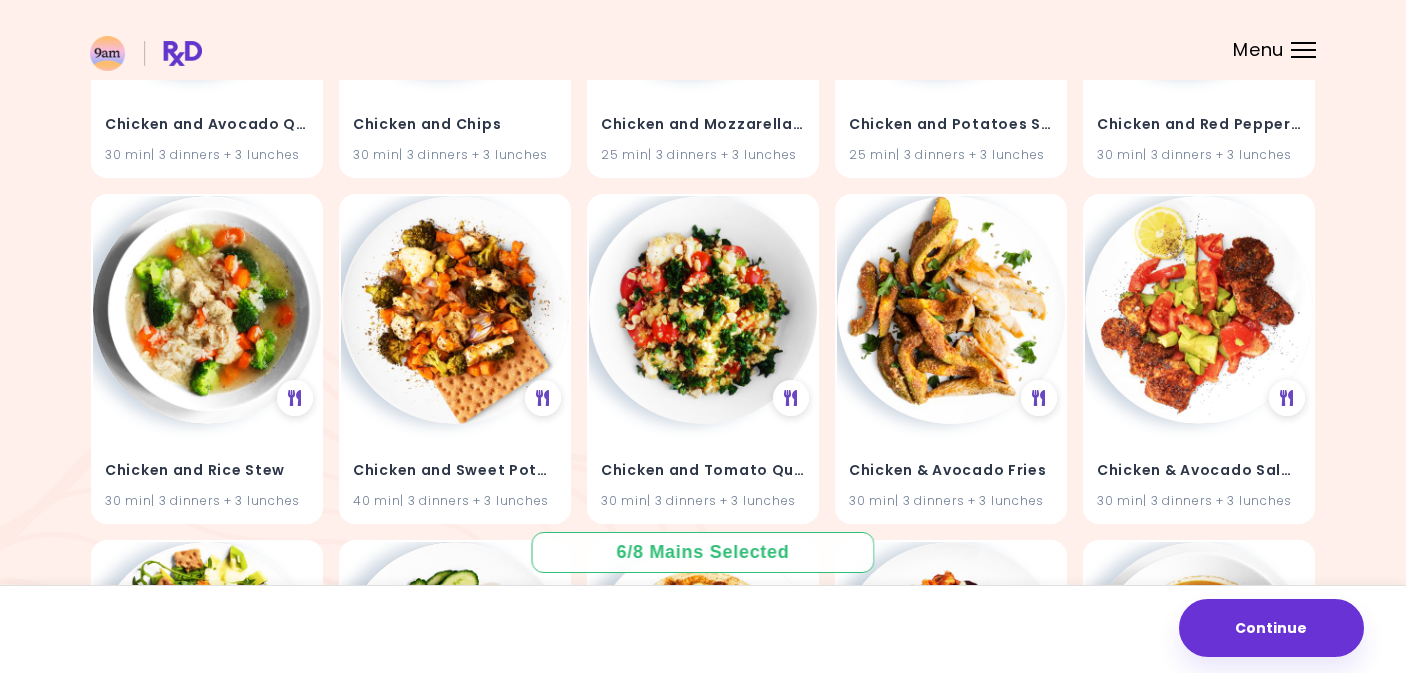scroll, scrollTop: 11856, scrollLeft: 0, axis: vertical 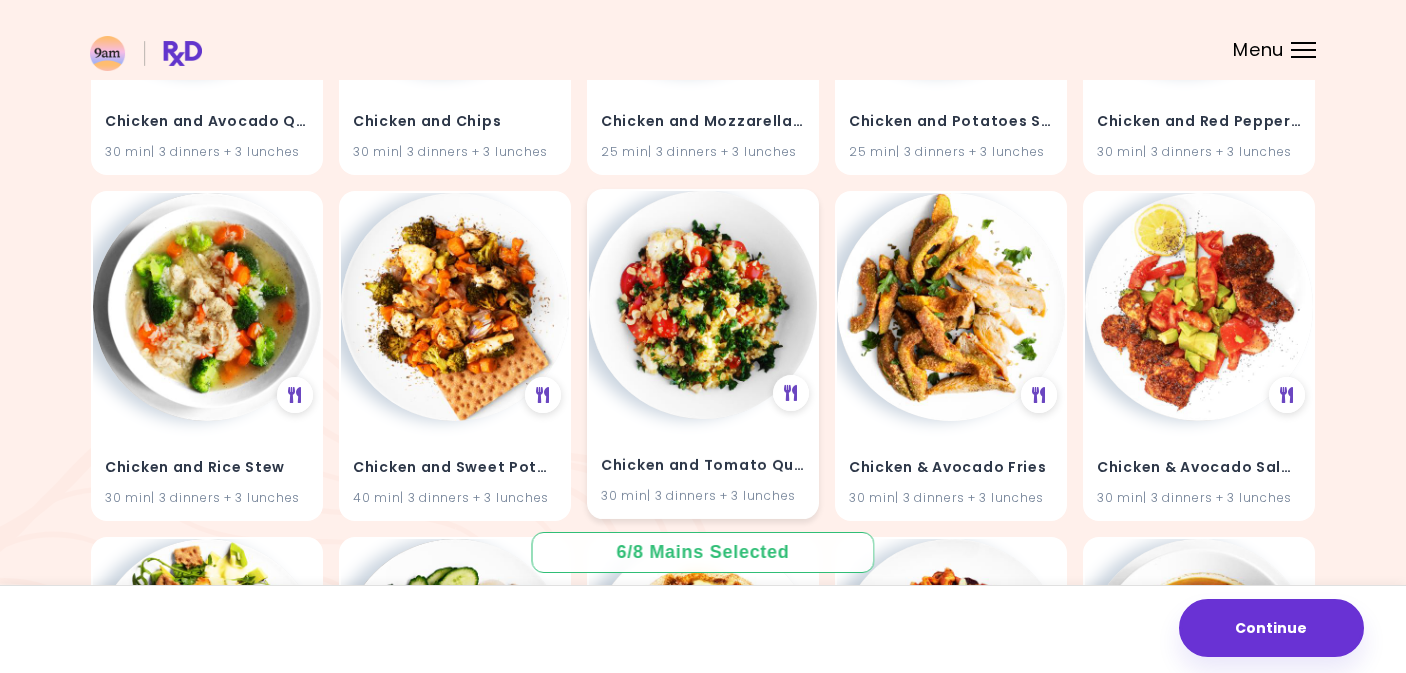 click on "Chicken and Tomato Quinoa 30   min  |   3 dinners +
3 lunches" at bounding box center (703, 468) 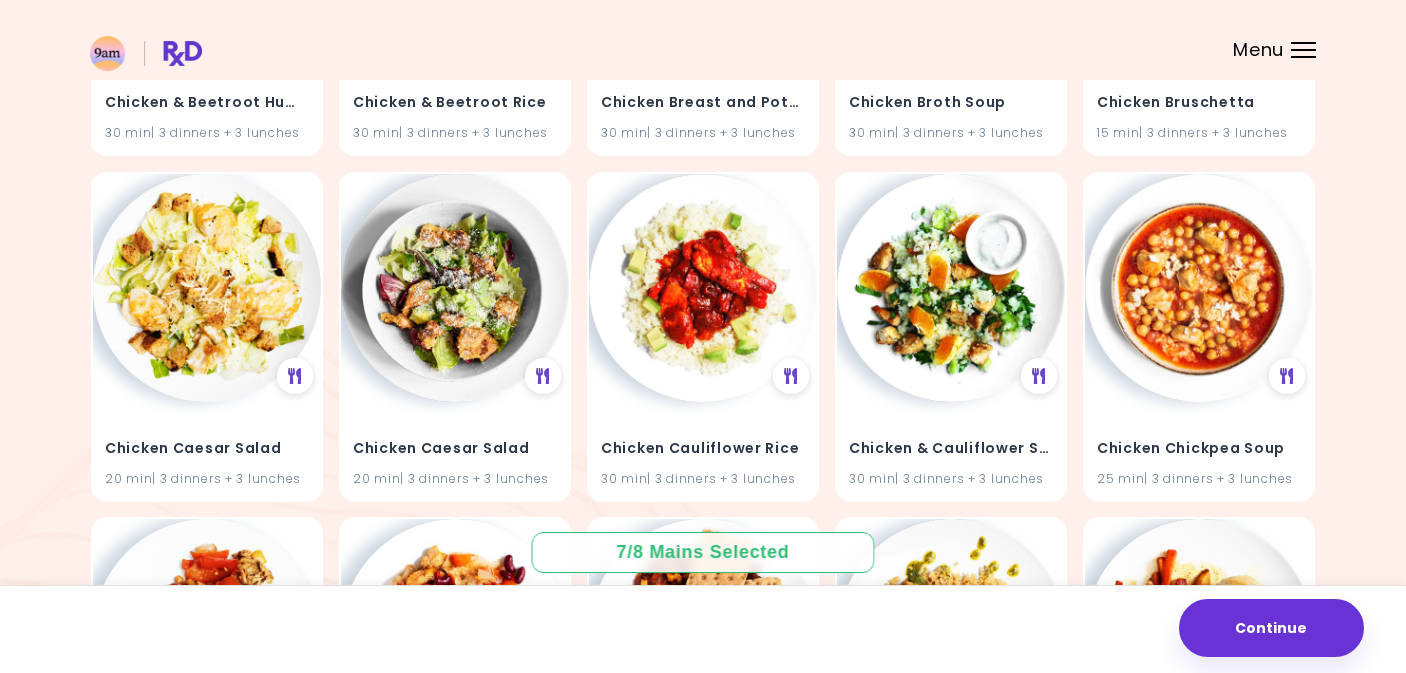 scroll, scrollTop: 12923, scrollLeft: 0, axis: vertical 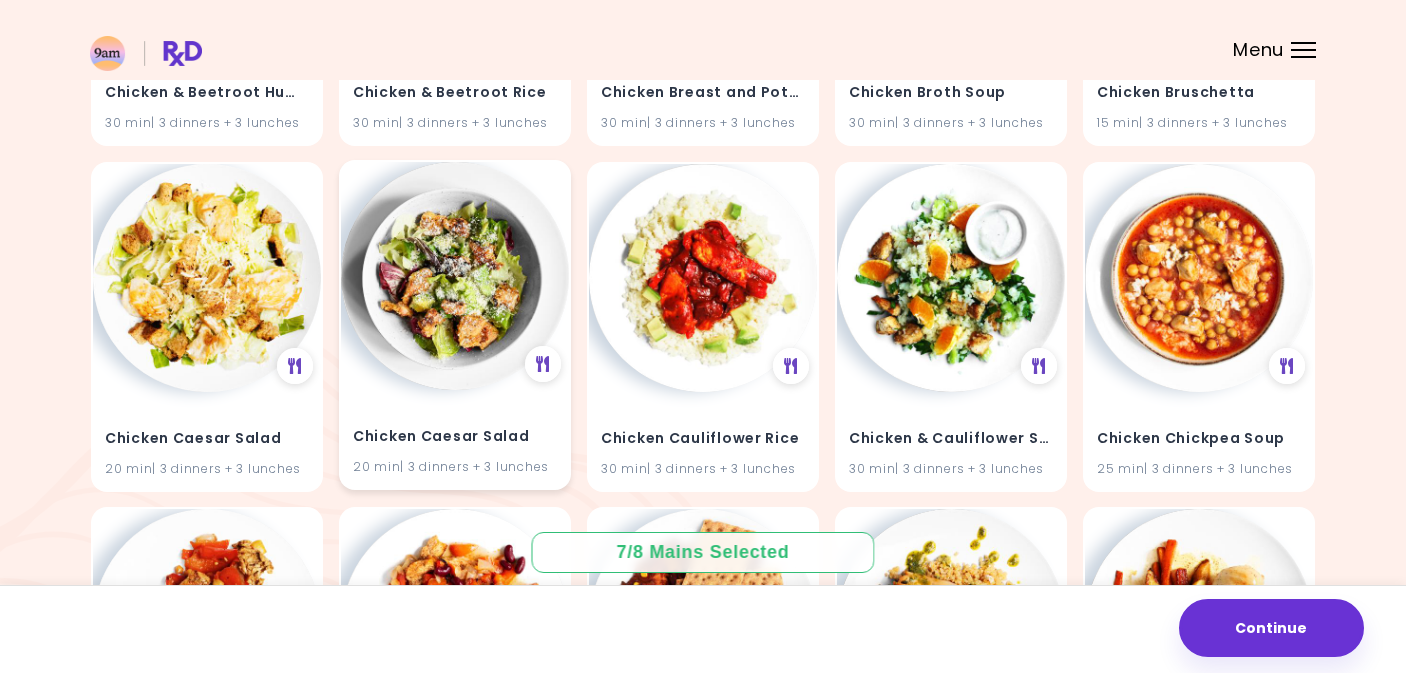 click on "Chicken Caesar Salad" at bounding box center (455, 436) 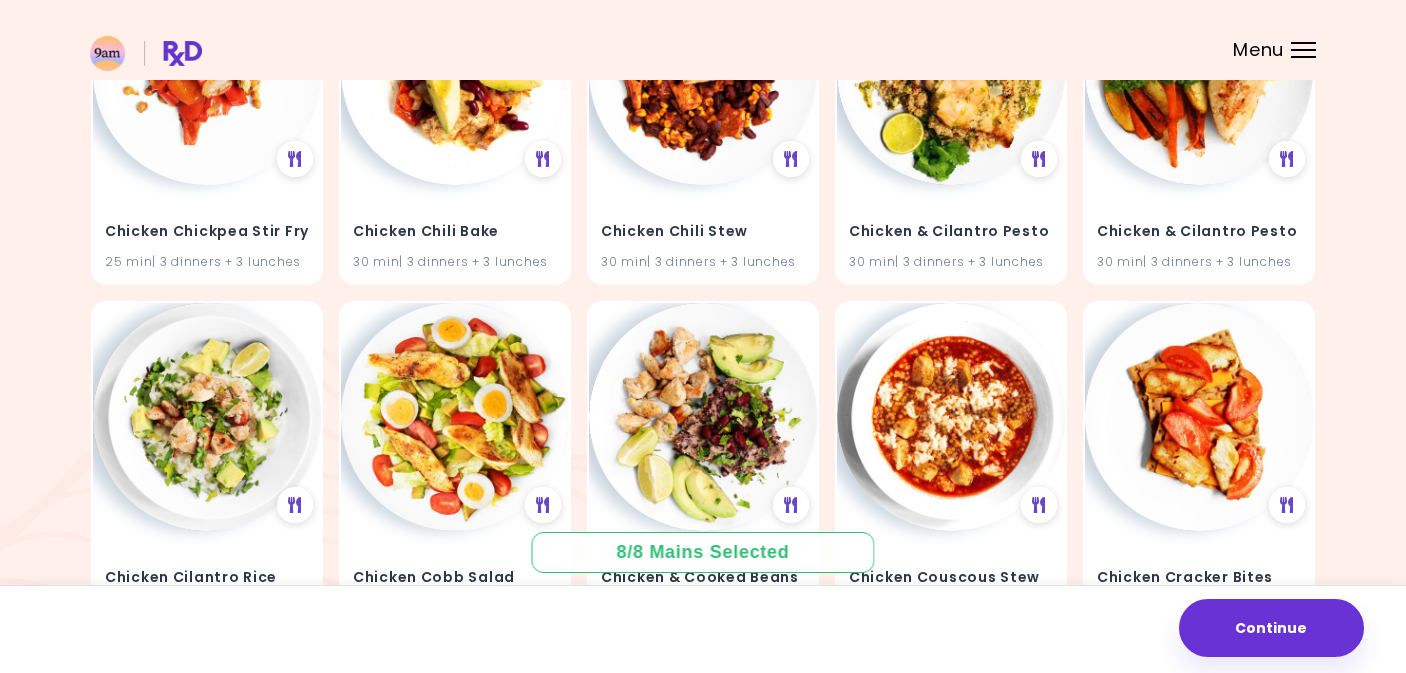 scroll, scrollTop: 13525, scrollLeft: 0, axis: vertical 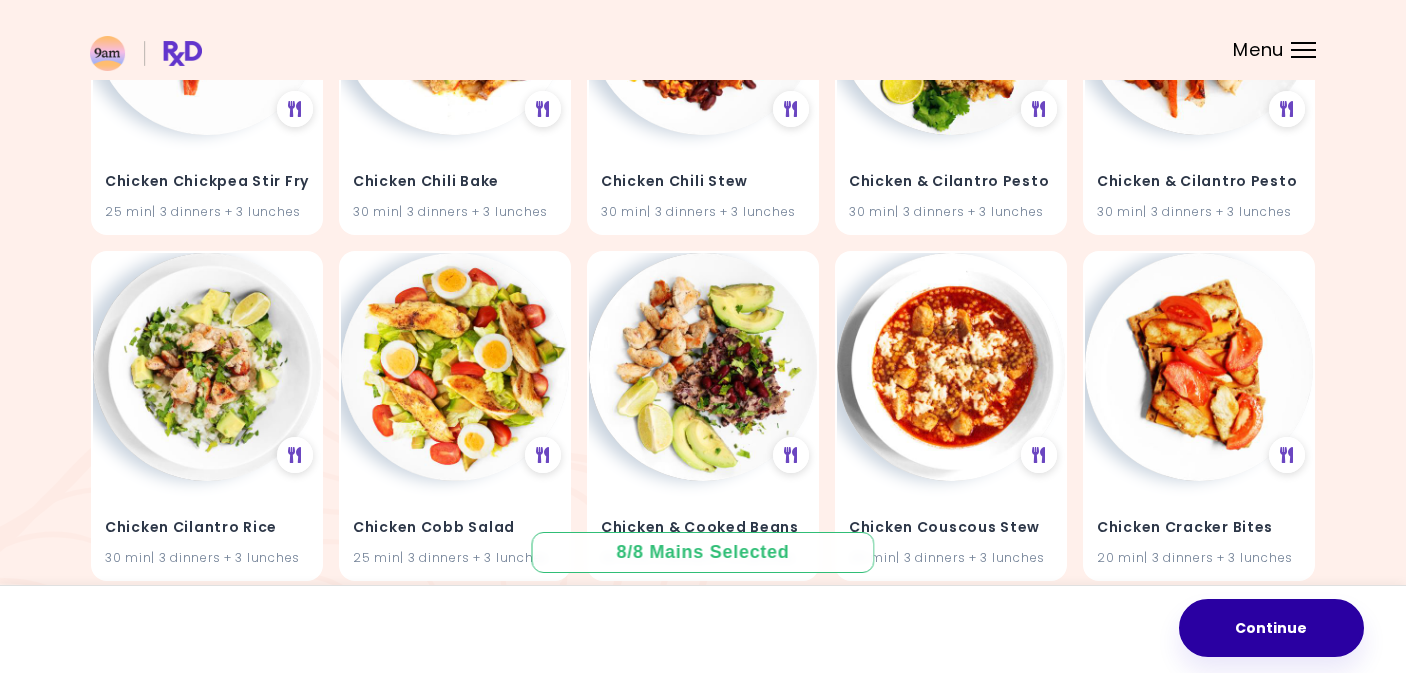 click on "Continue" at bounding box center (1271, 628) 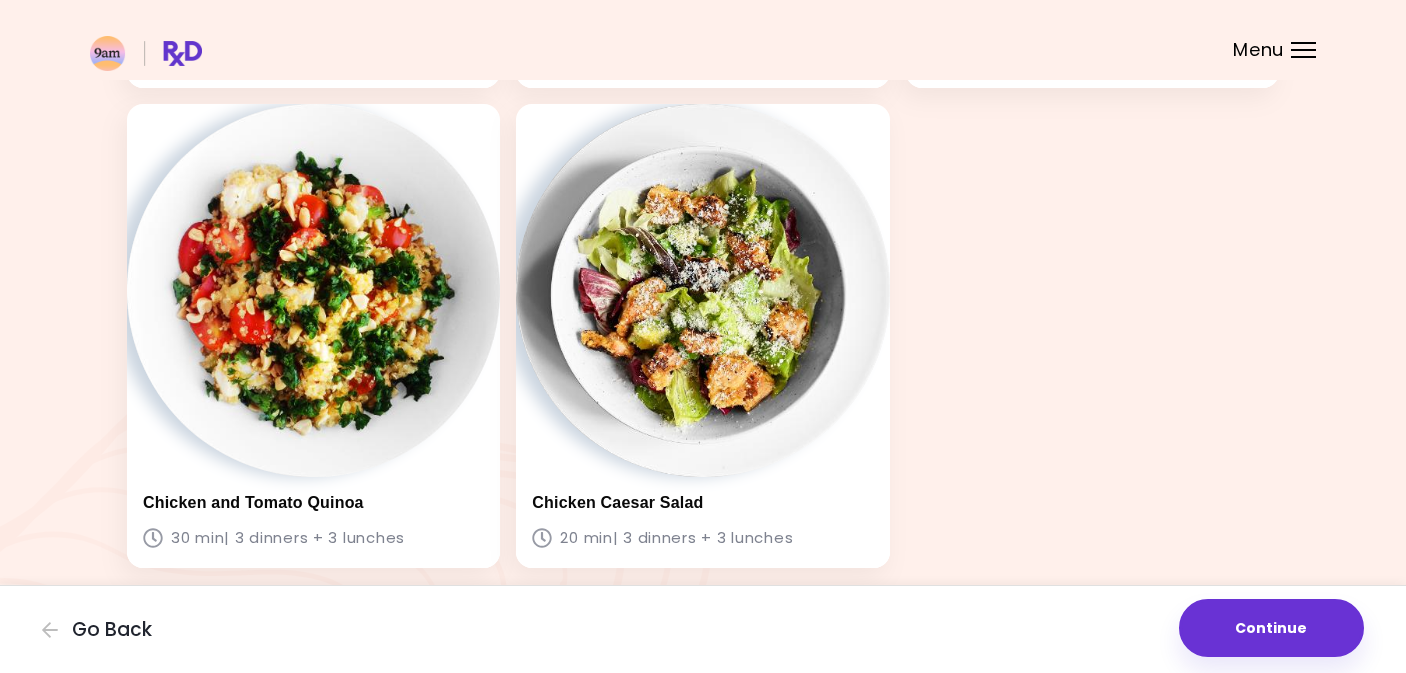 scroll, scrollTop: 1124, scrollLeft: 0, axis: vertical 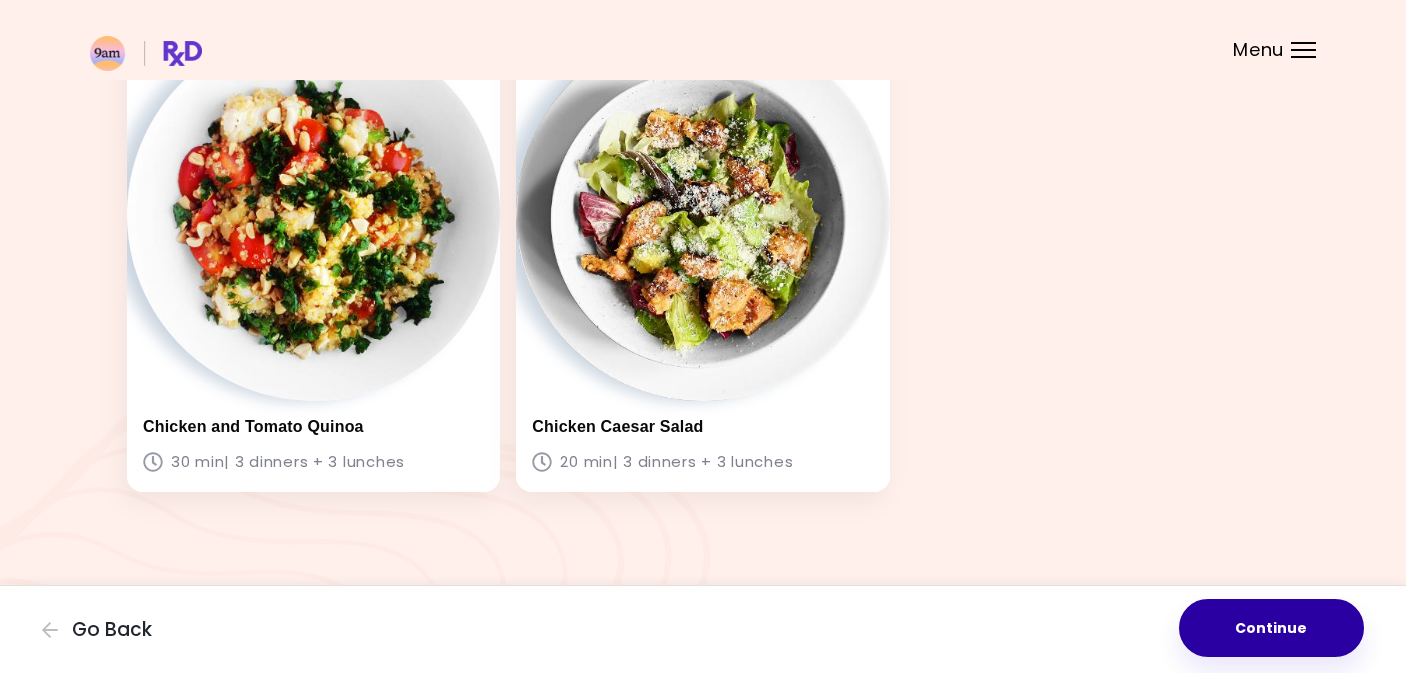 click on "Continue" at bounding box center [1271, 628] 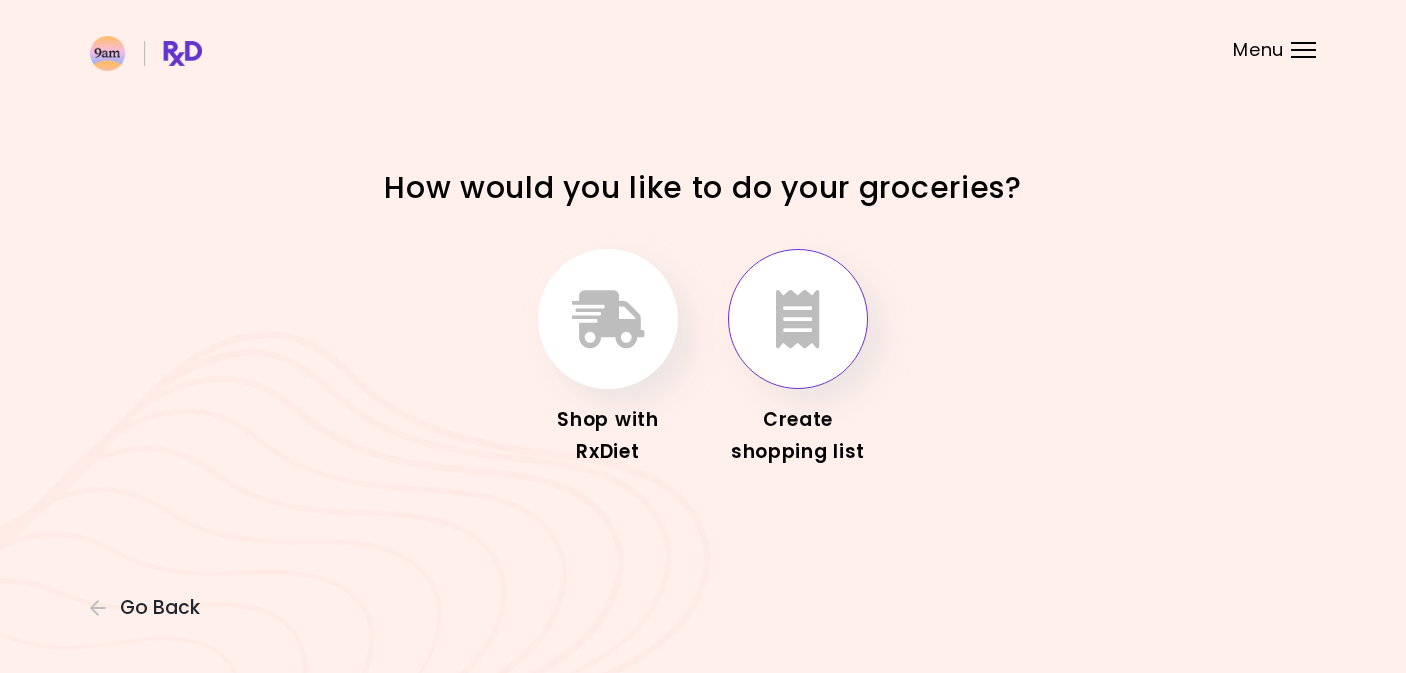 click at bounding box center (798, 319) 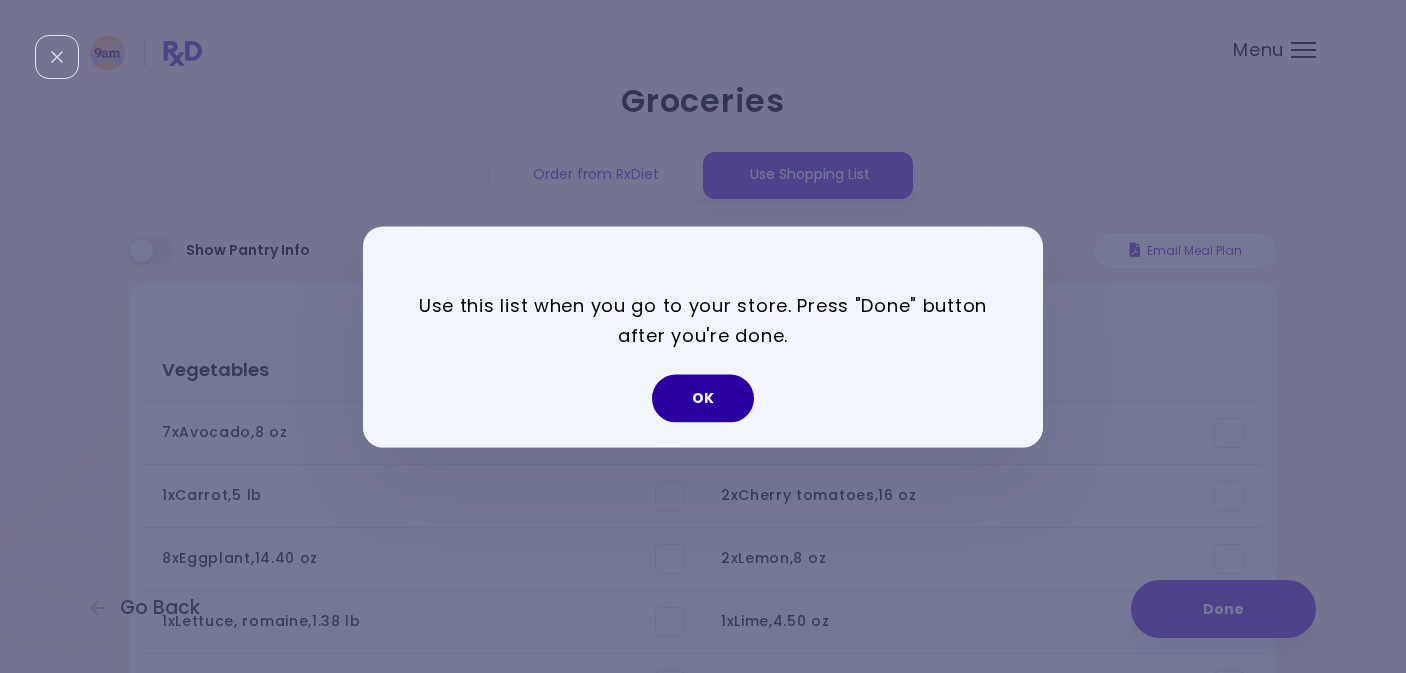 click on "OK" at bounding box center (703, 398) 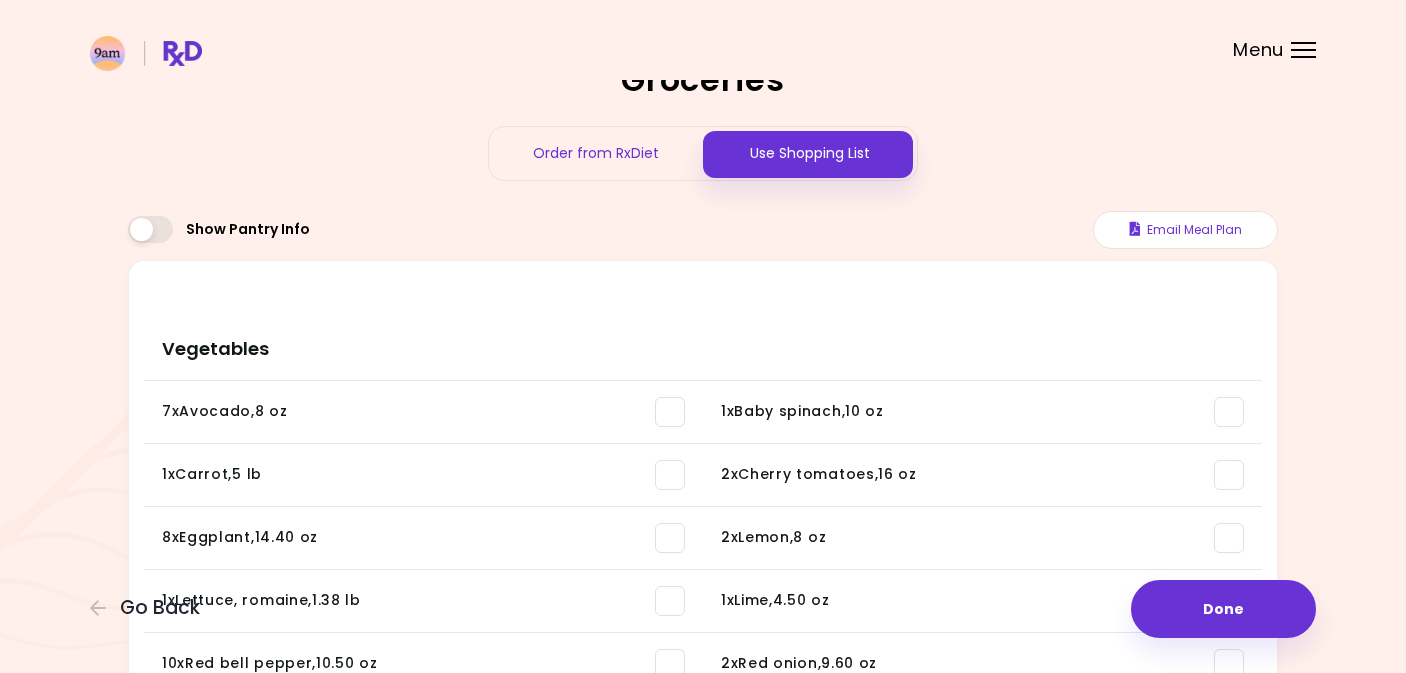 scroll, scrollTop: 0, scrollLeft: 0, axis: both 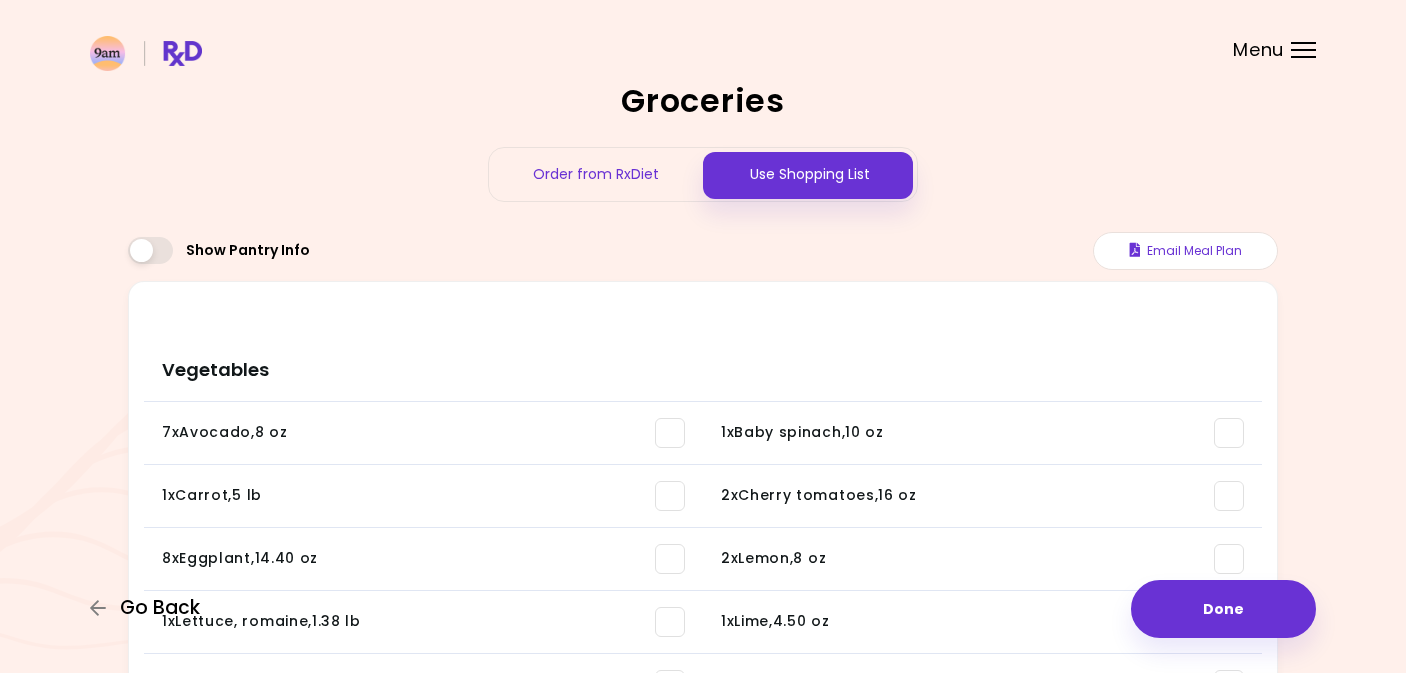 click on "Go Back" at bounding box center (160, 608) 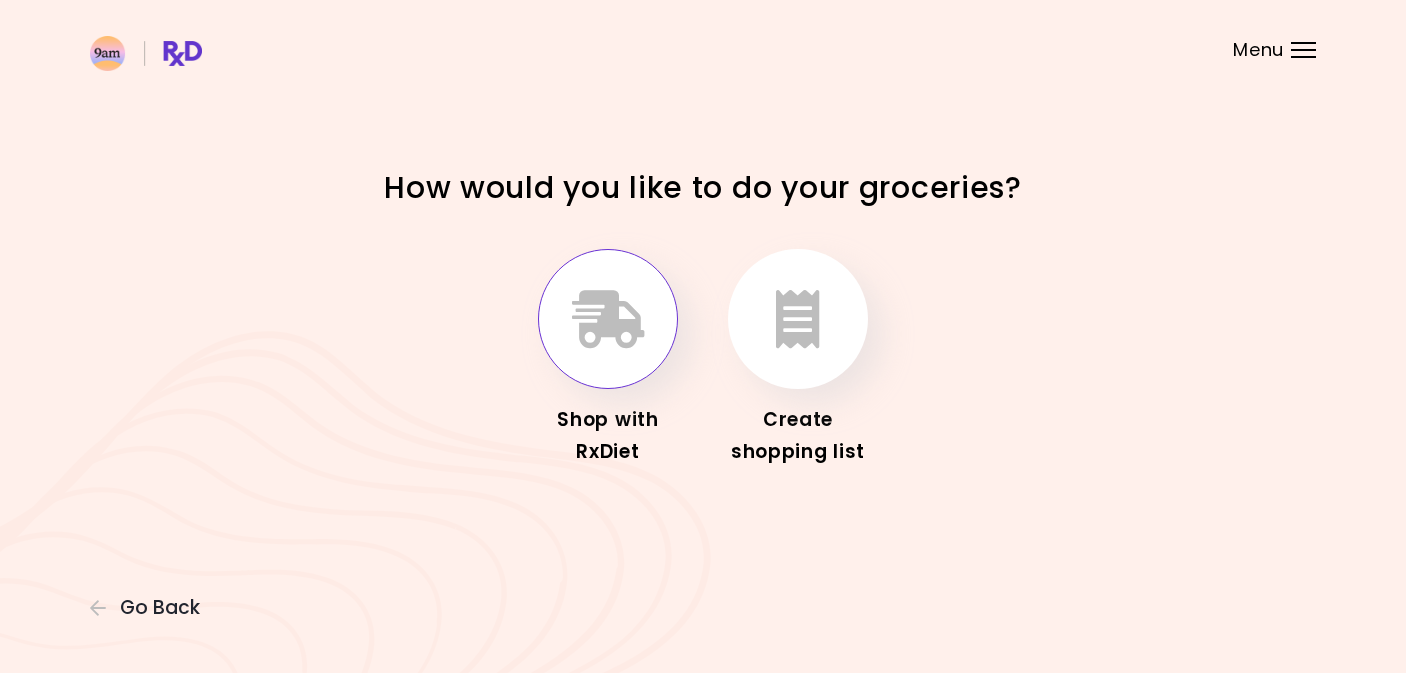 click at bounding box center (608, 319) 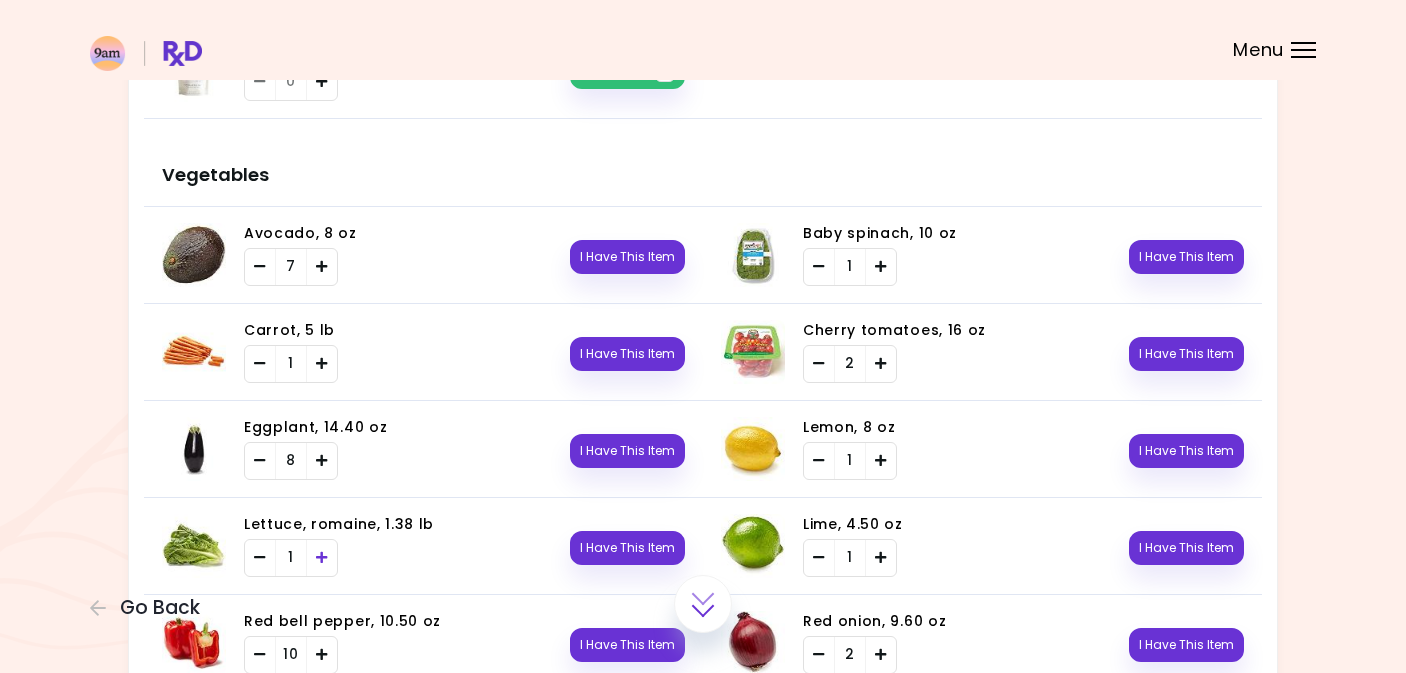 scroll, scrollTop: 426, scrollLeft: 0, axis: vertical 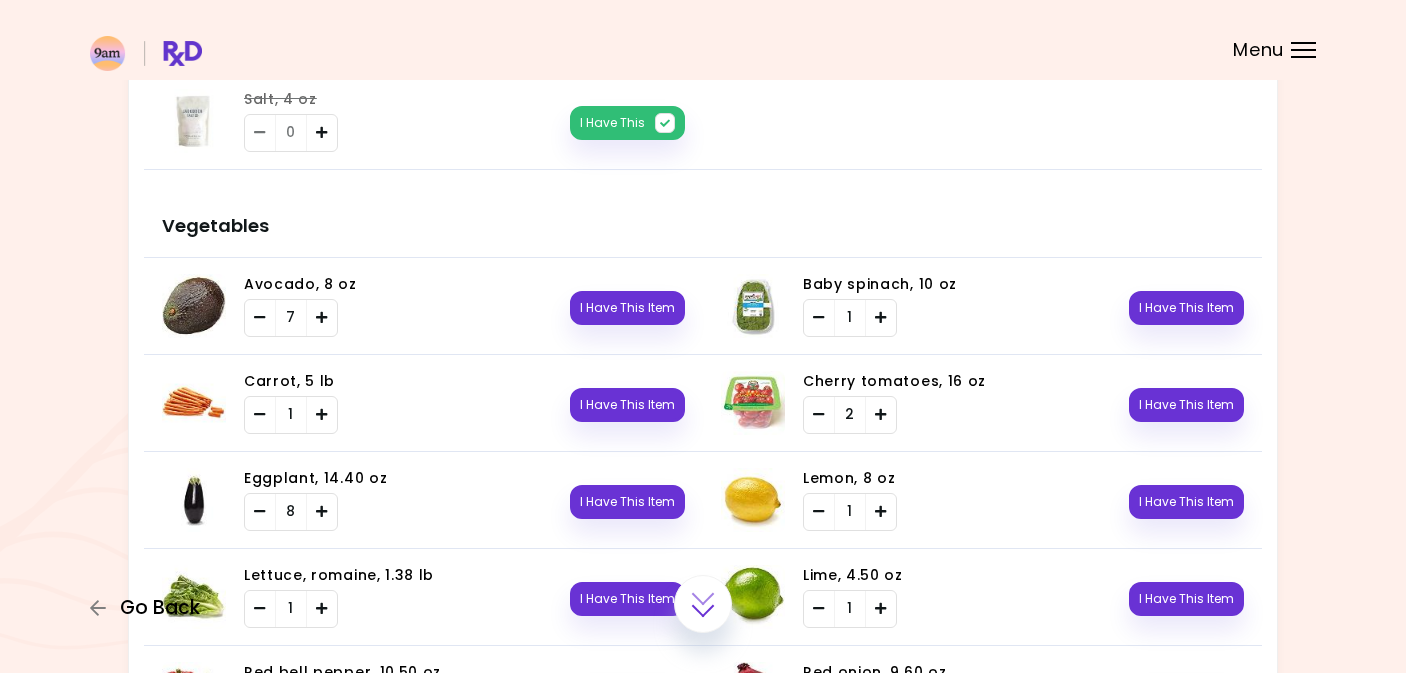 click on "Go Back" at bounding box center [160, 608] 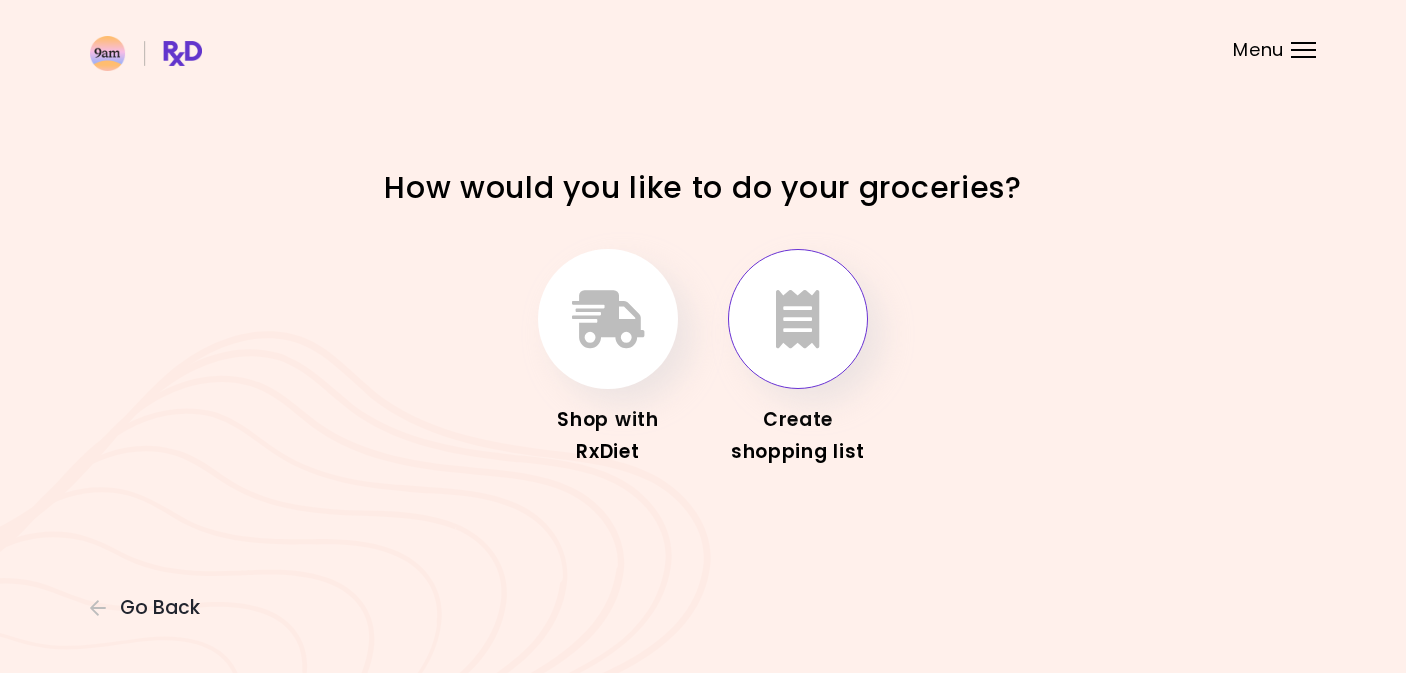 click at bounding box center [798, 319] 